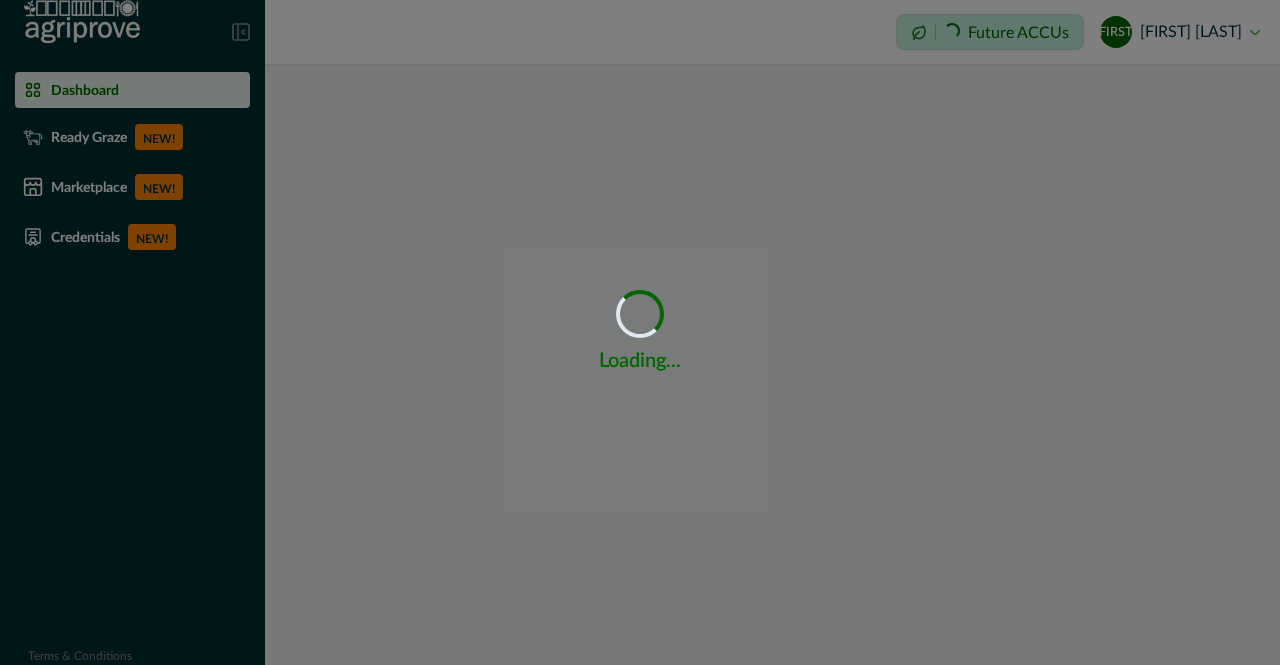scroll, scrollTop: 0, scrollLeft: 0, axis: both 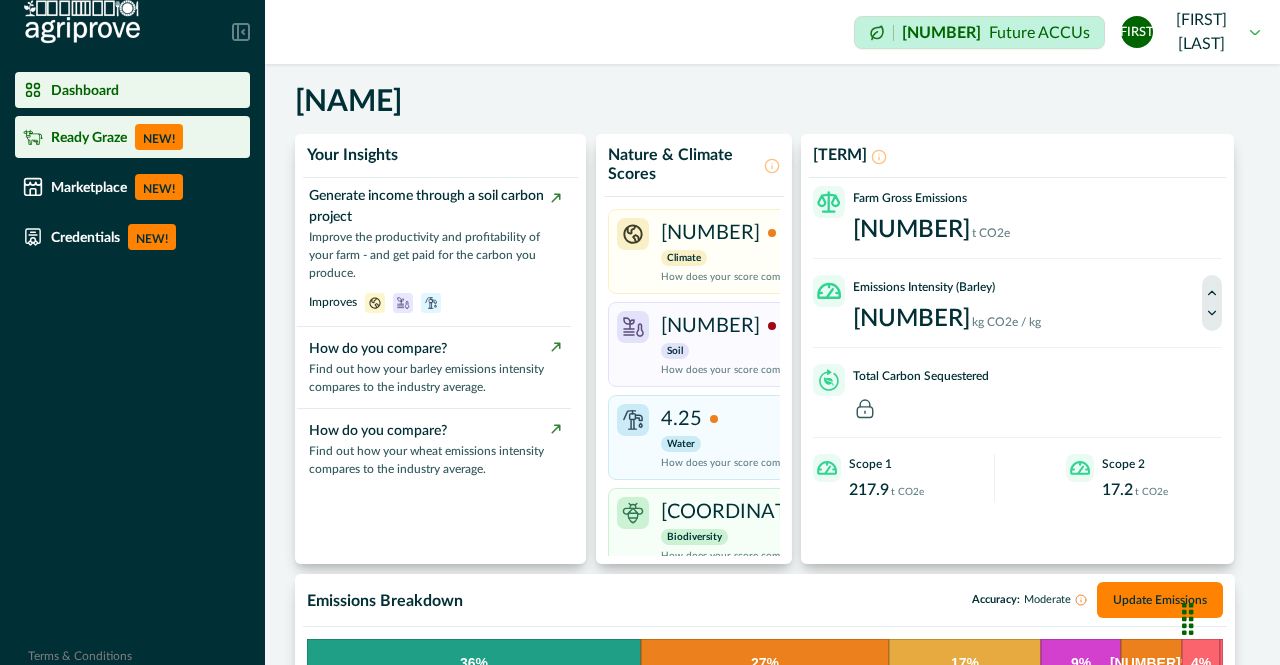 click on "Ready Graze" at bounding box center (89, 137) 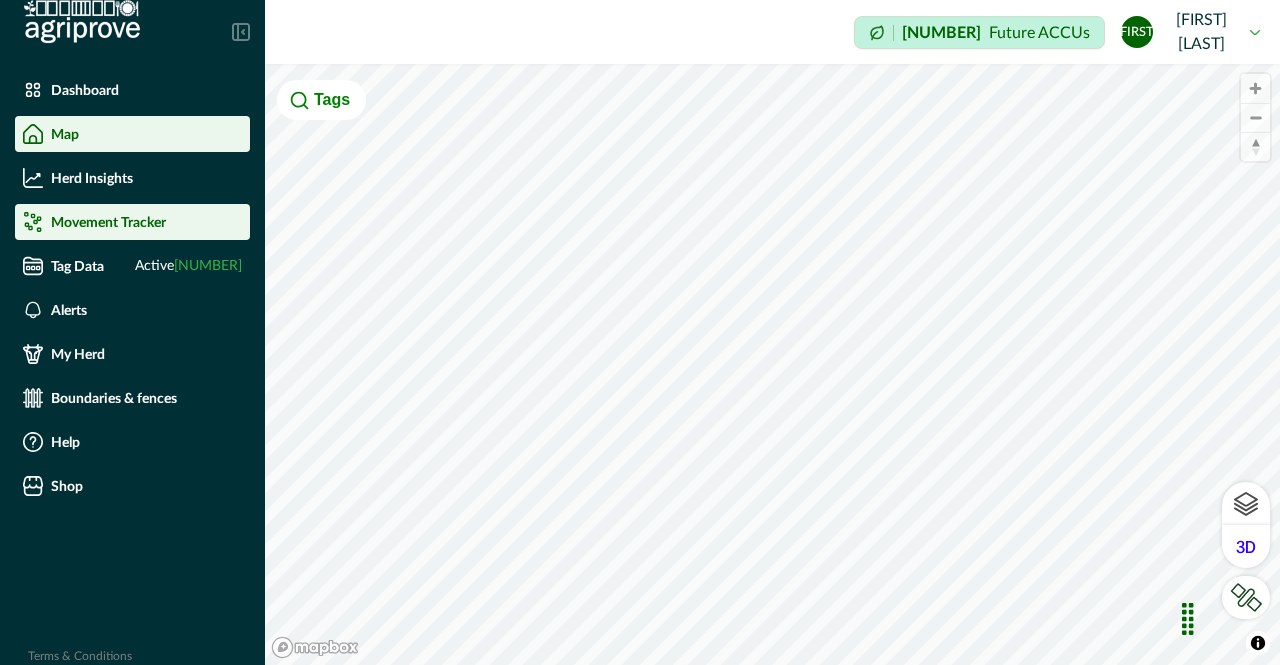 click on "Movement Tracker" at bounding box center [132, 222] 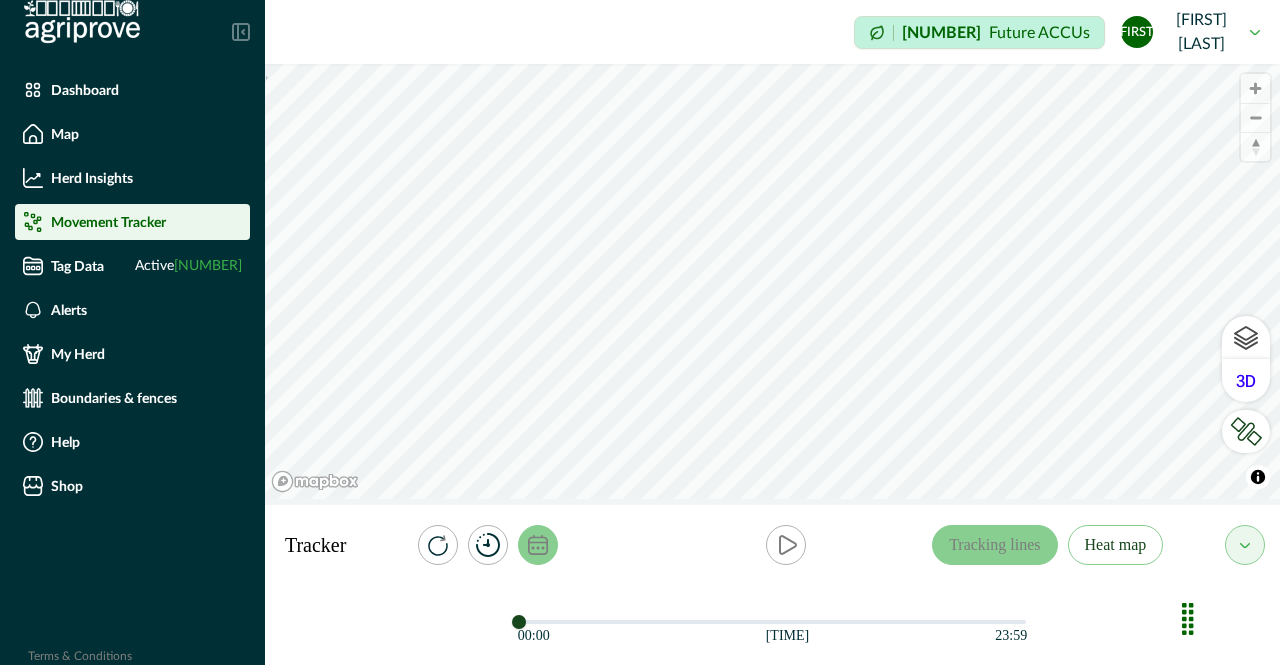 click 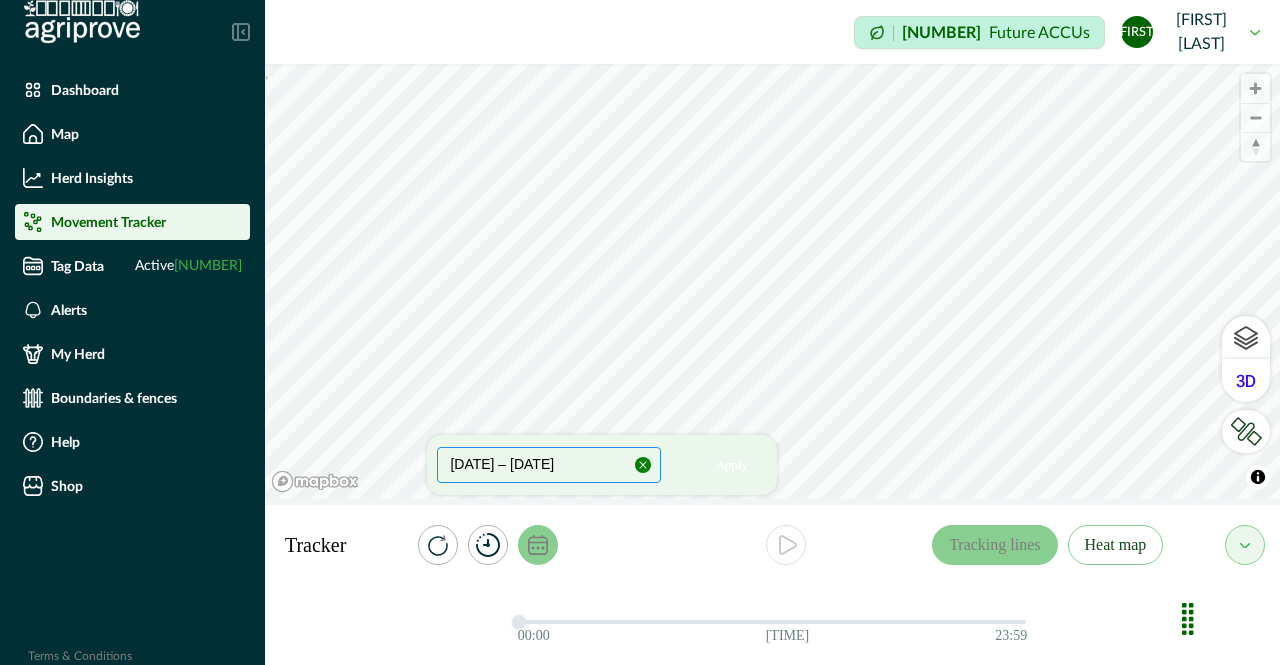 click on "[DATE] – [DATE]" at bounding box center (549, 465) 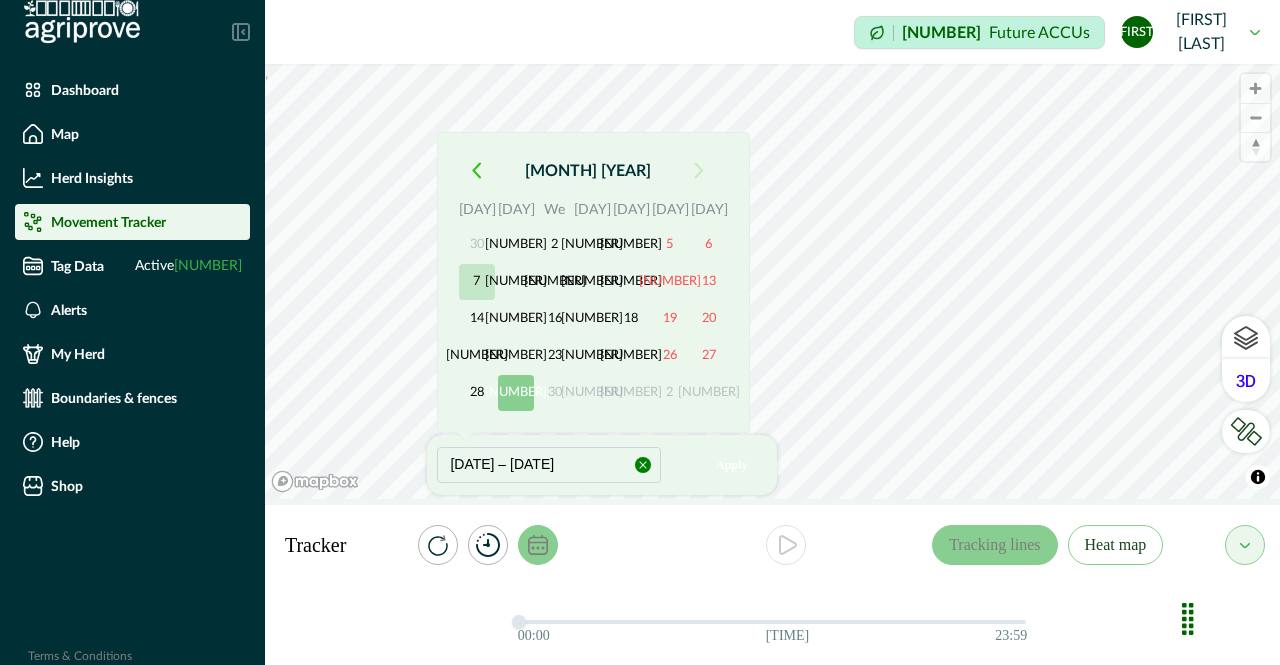 click on "7" at bounding box center [477, 282] 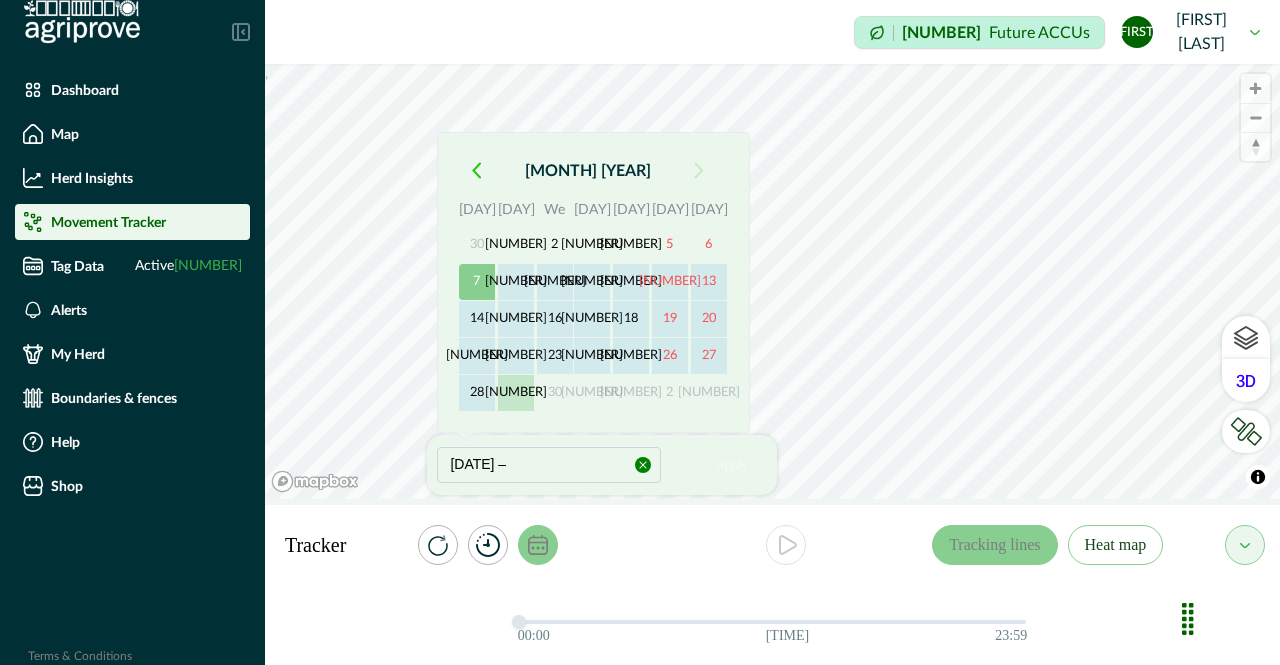 click on "[NUMBER]" at bounding box center [516, 393] 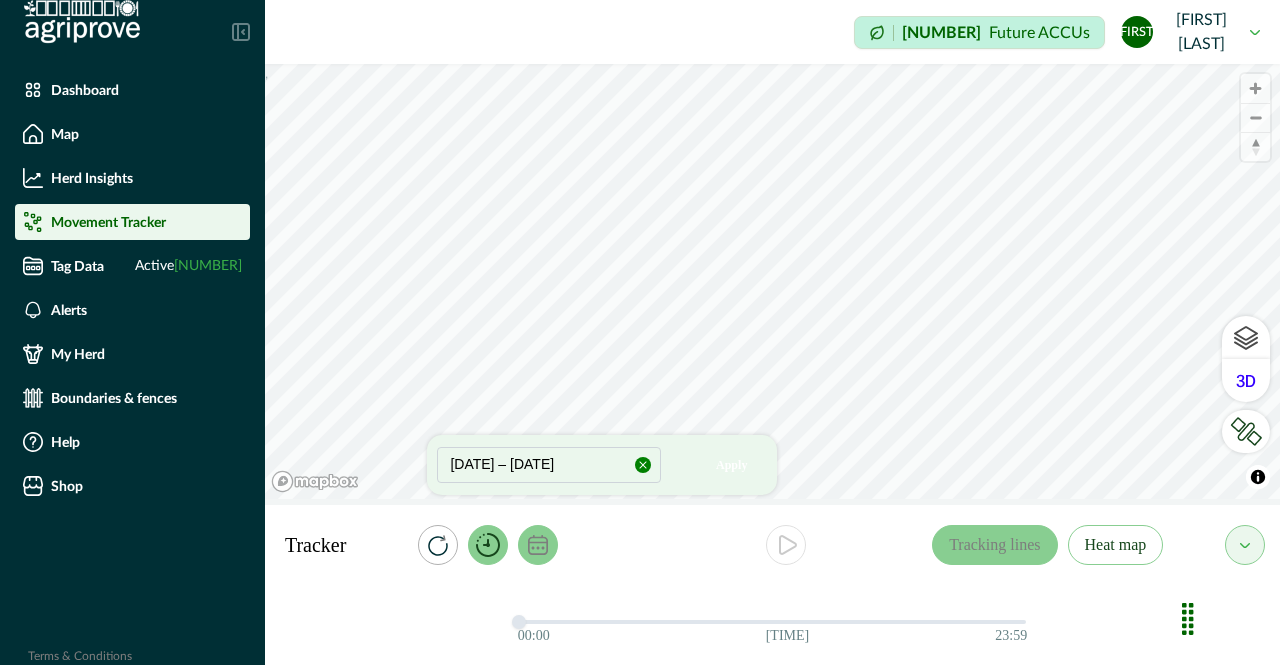 click 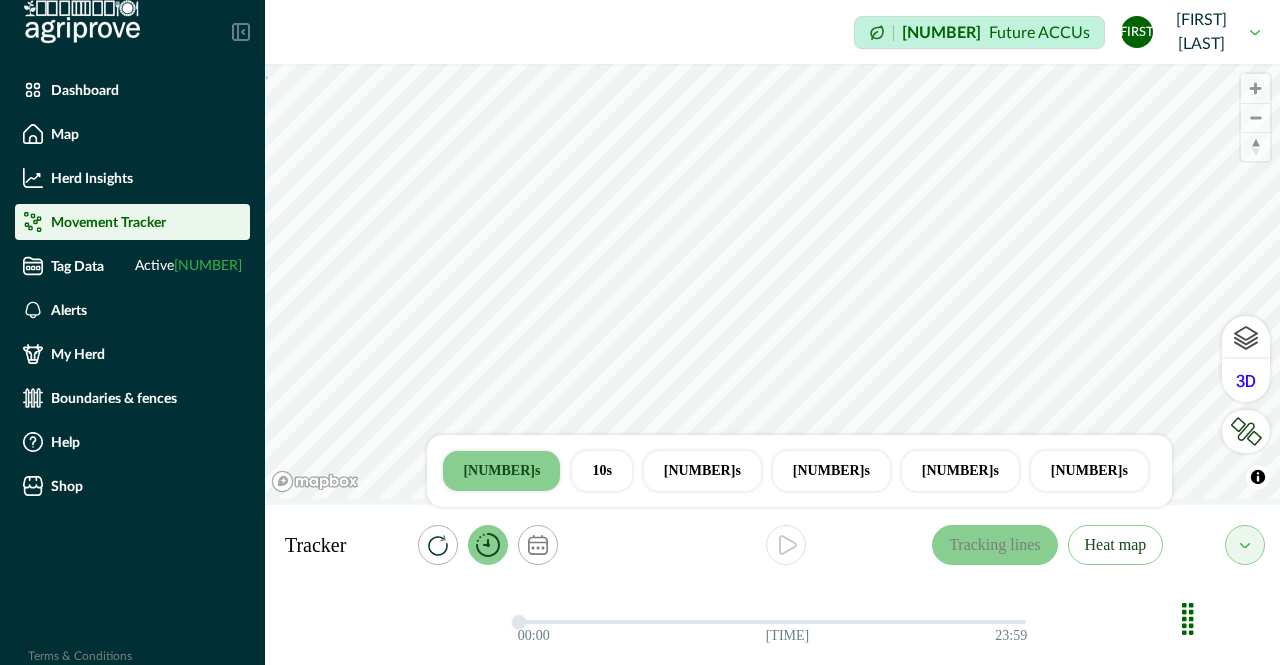 click 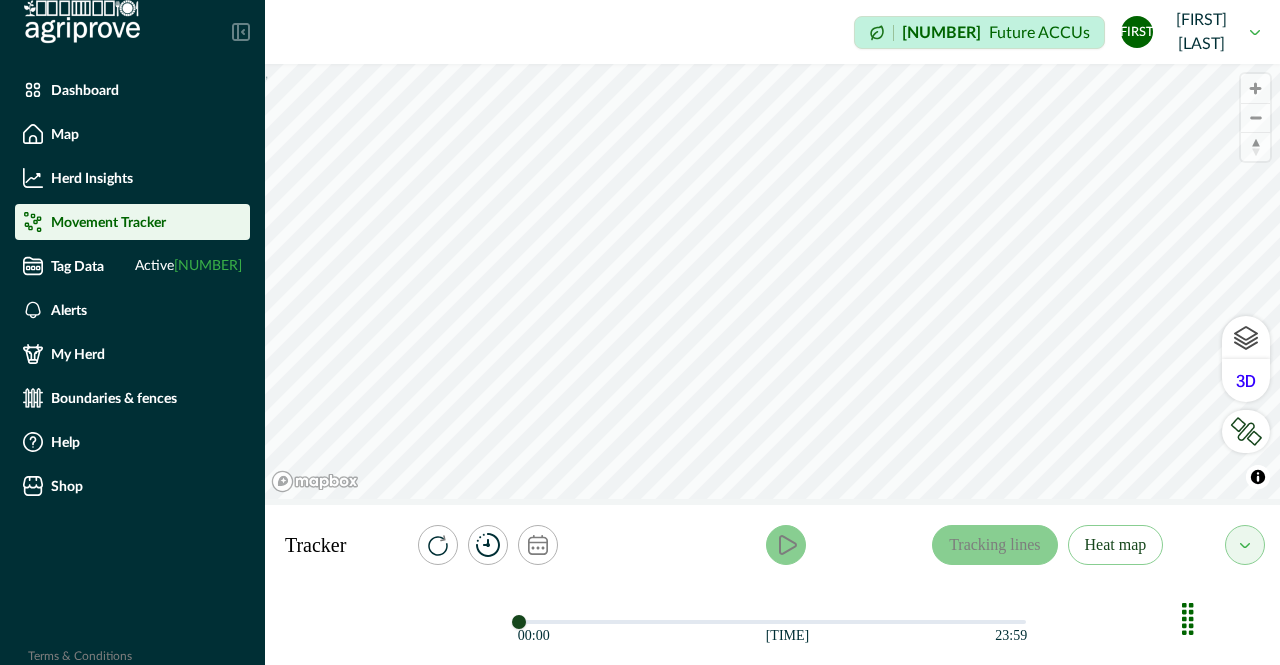 click 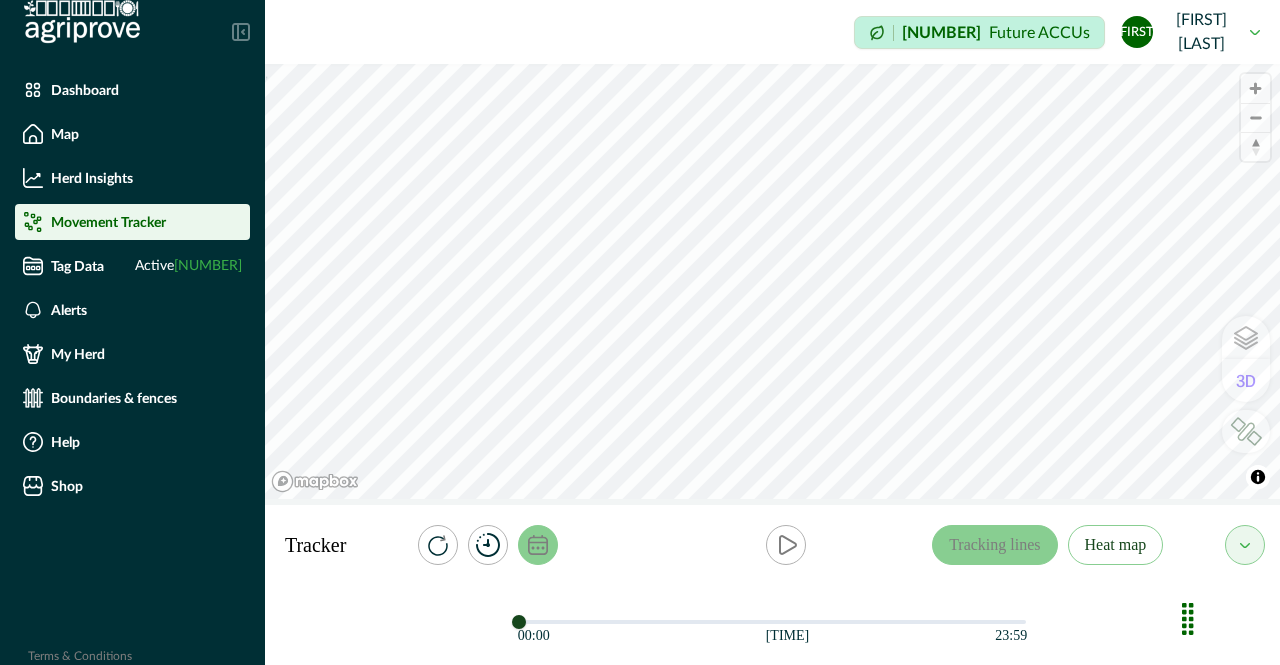click 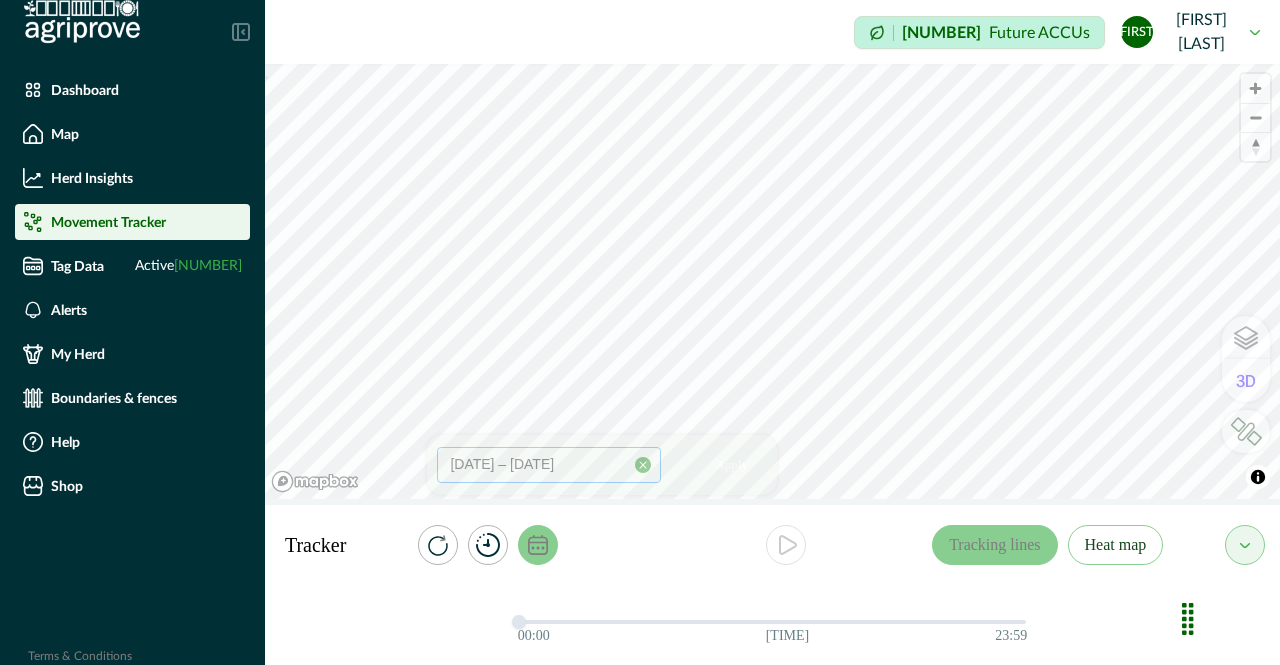 click on "[DATE] – [DATE]" at bounding box center [549, 465] 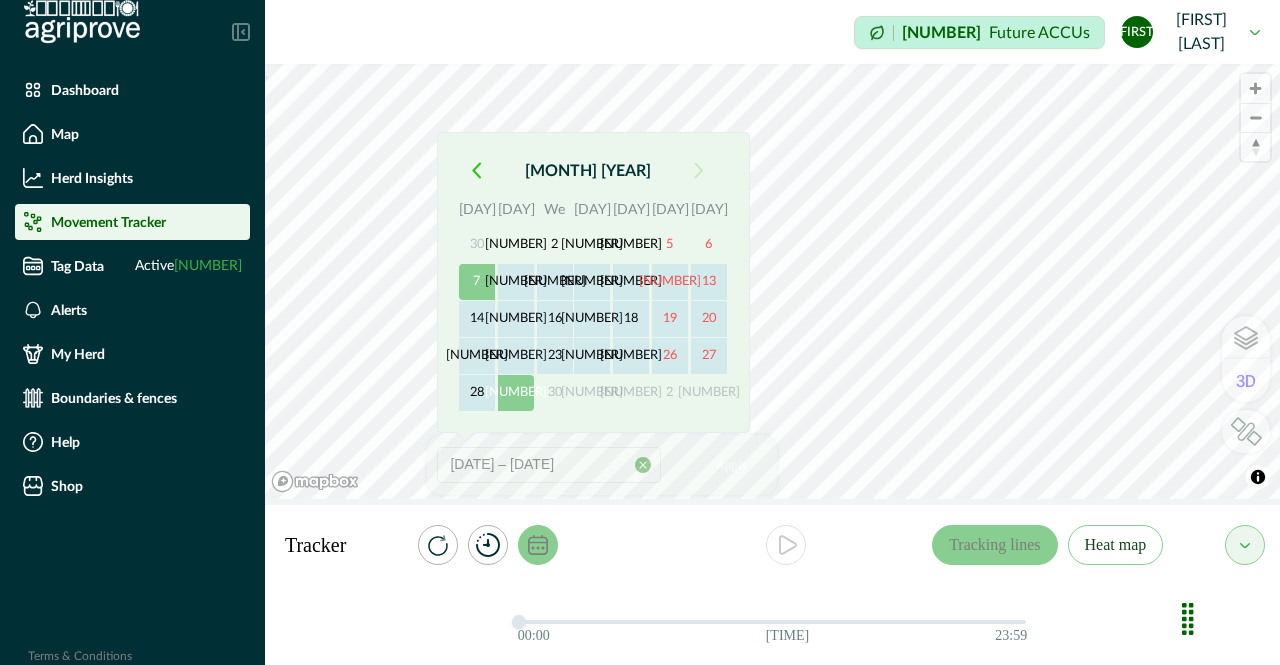 click at bounding box center (476, 171) 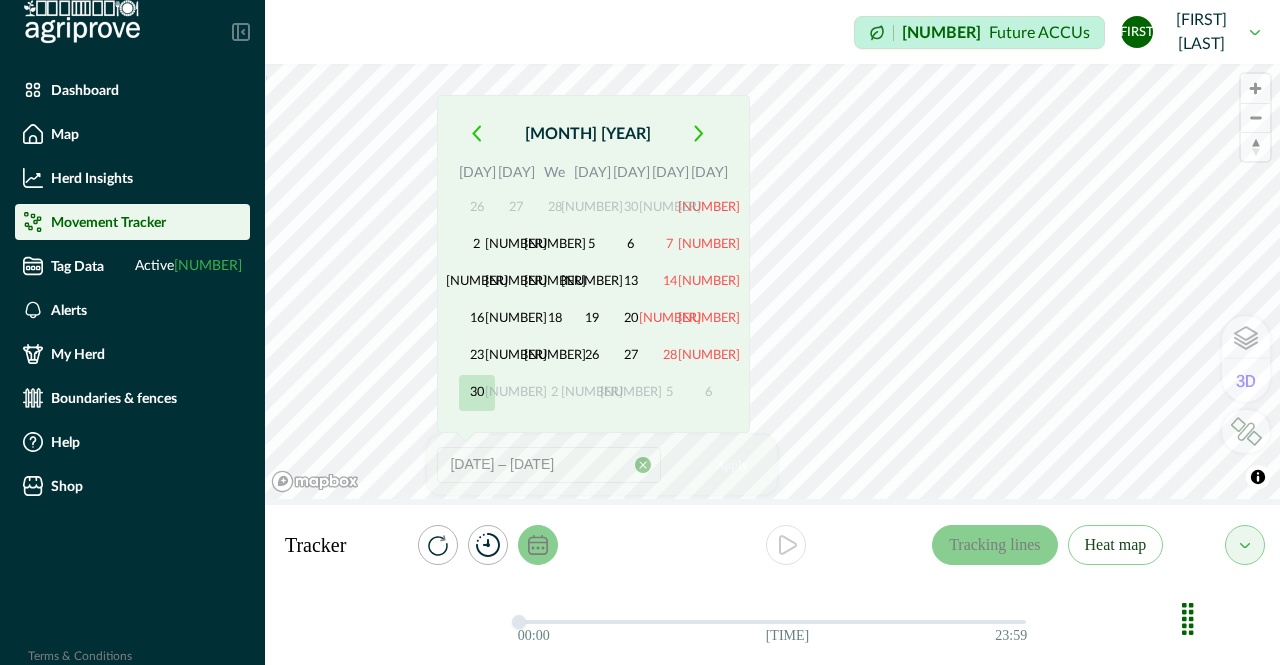 click on "30" at bounding box center (477, 393) 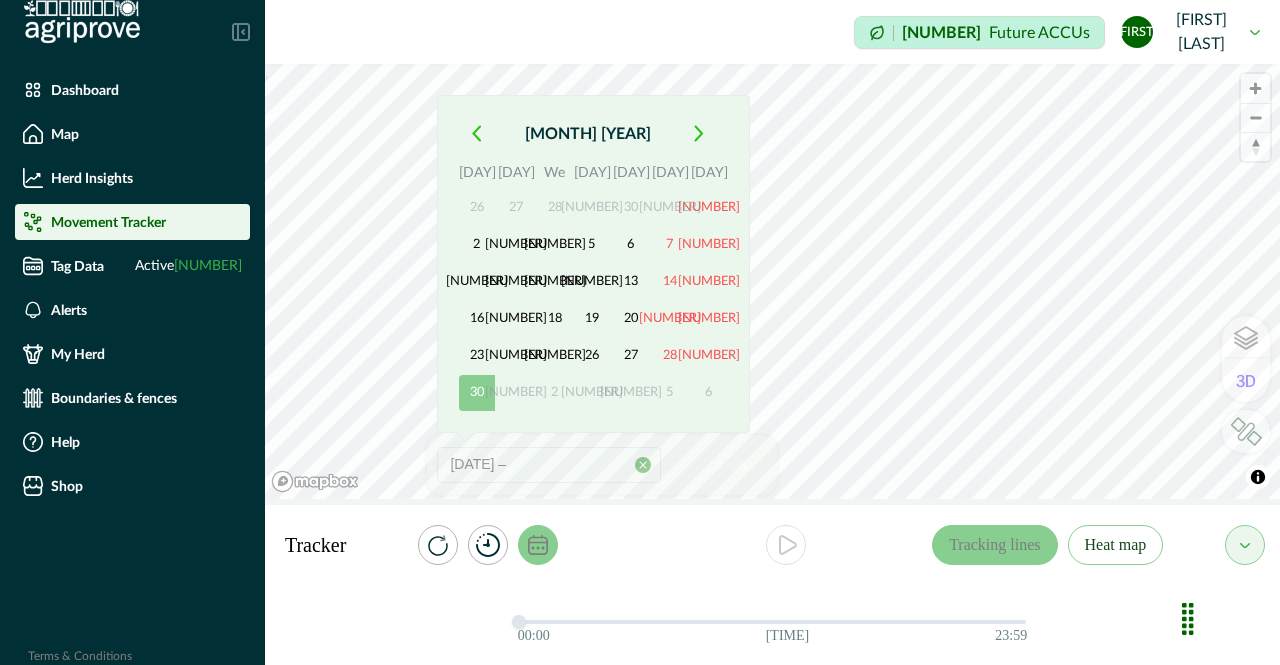 click 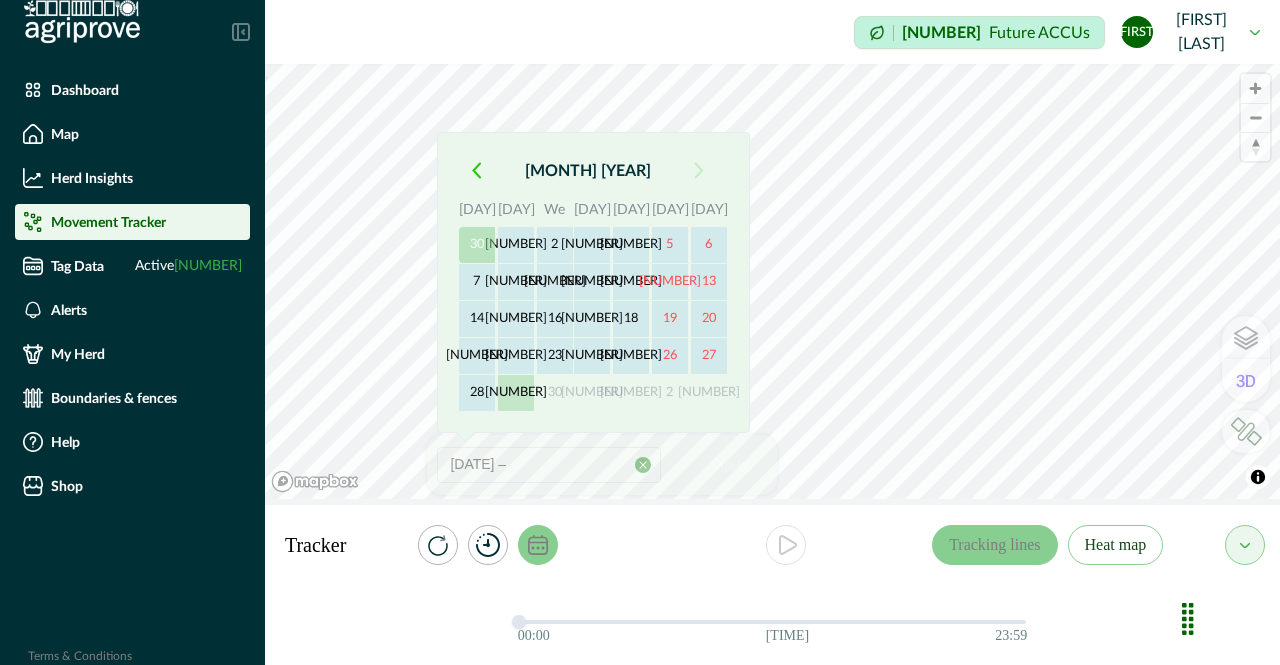 click on "[NUMBER]" at bounding box center [516, 393] 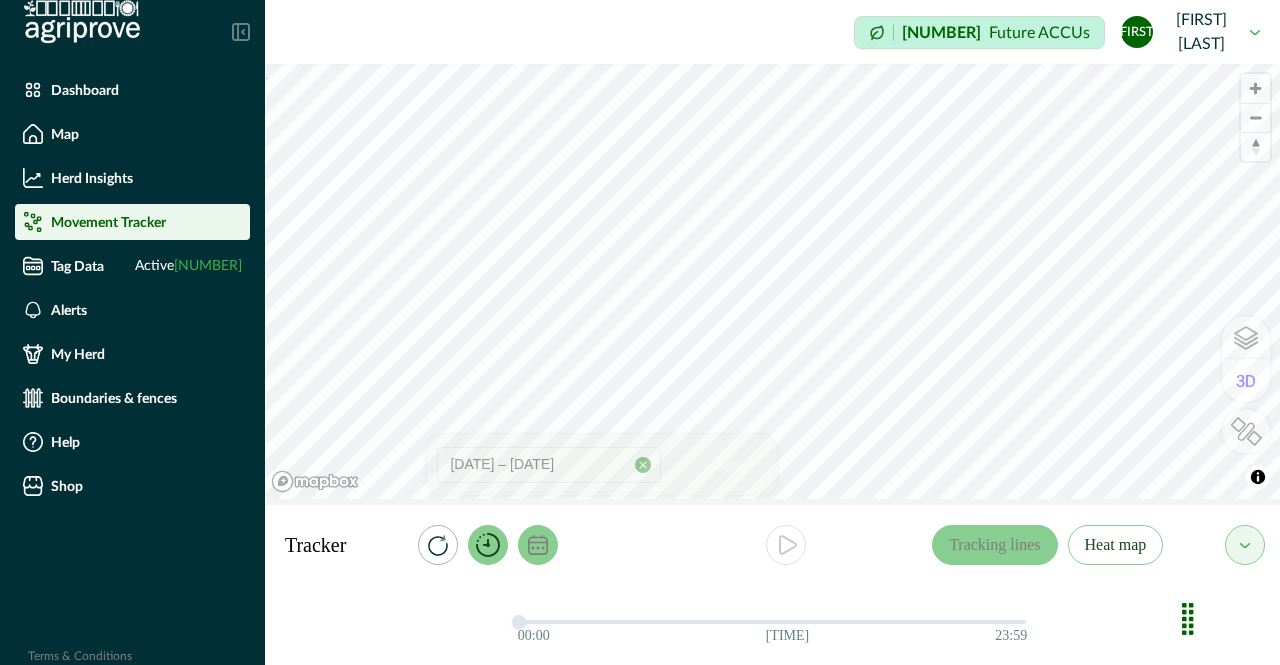 click 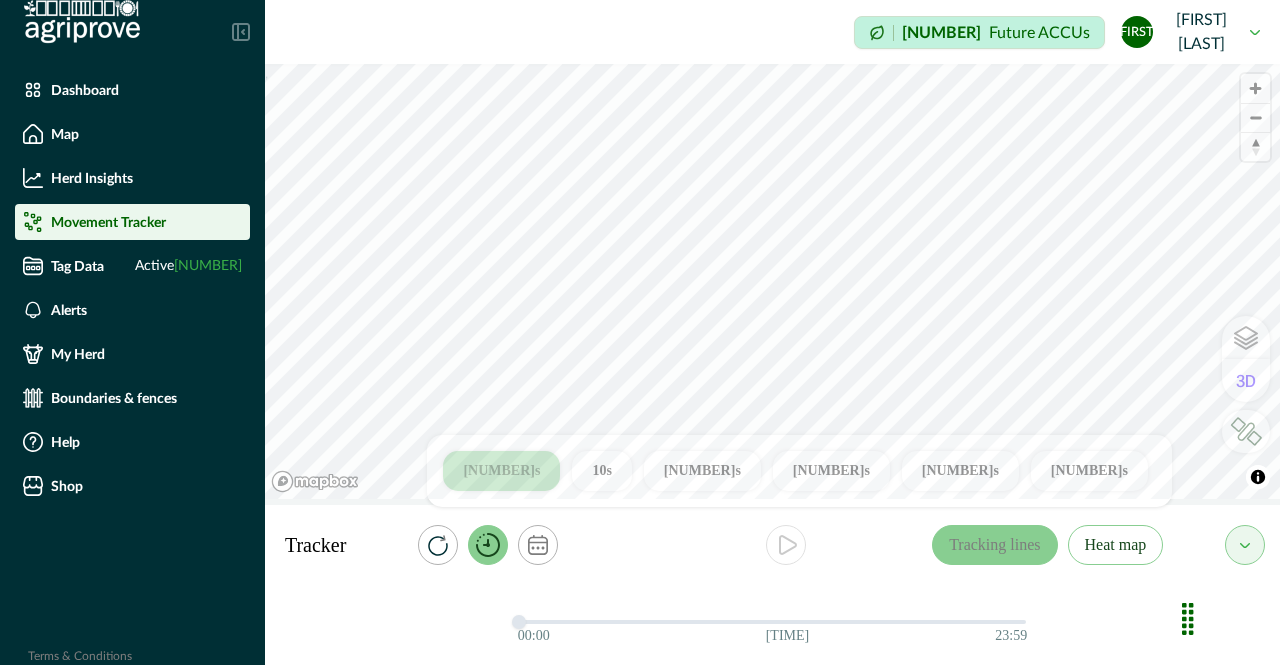click on "10s" at bounding box center (601, 471) 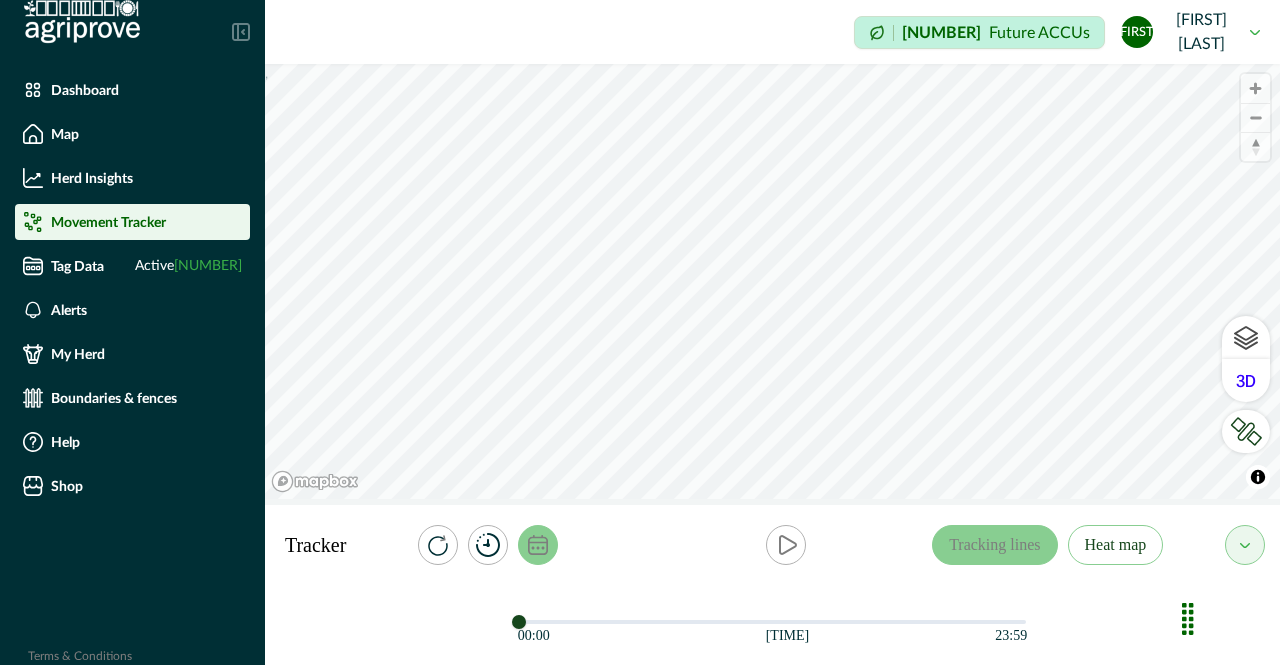 click 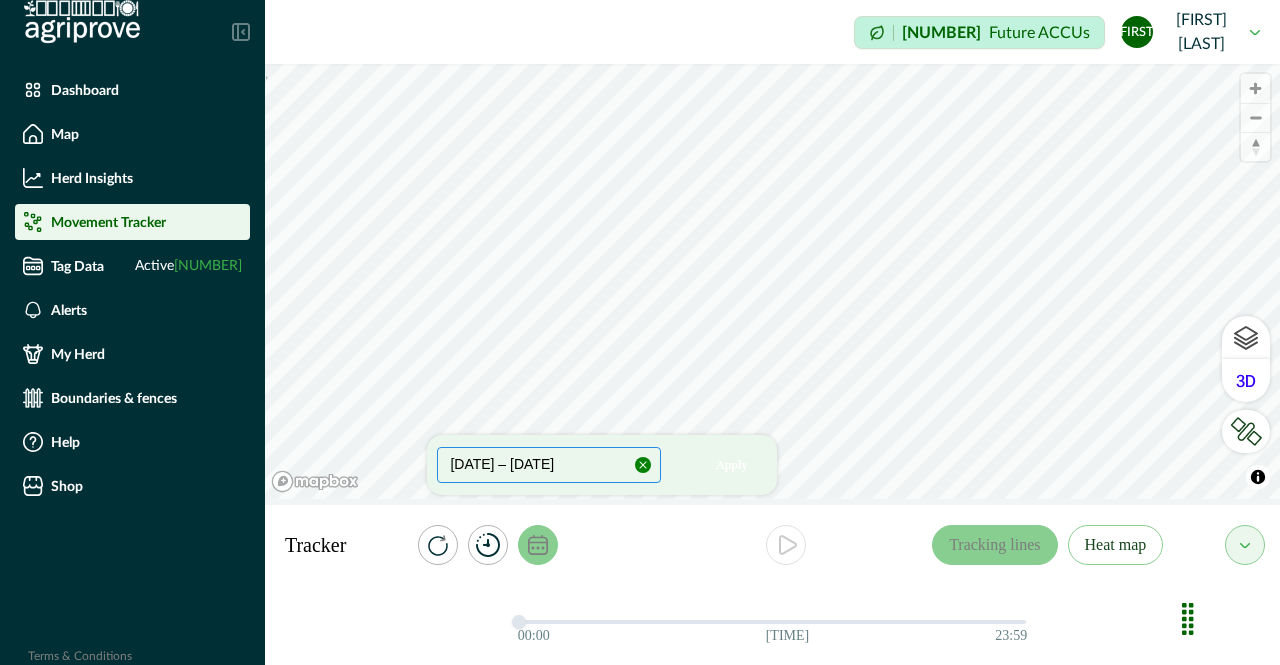 click on "[DATE] – [DATE]" at bounding box center (549, 465) 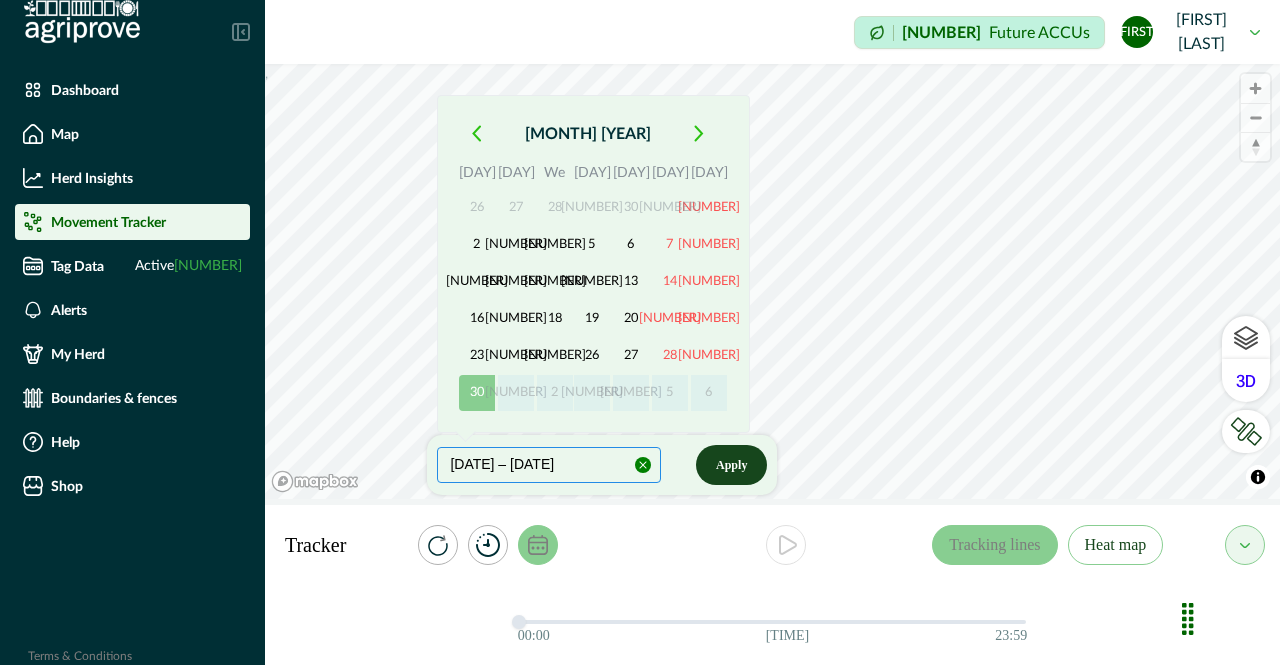 click on "Apply" at bounding box center [731, 465] 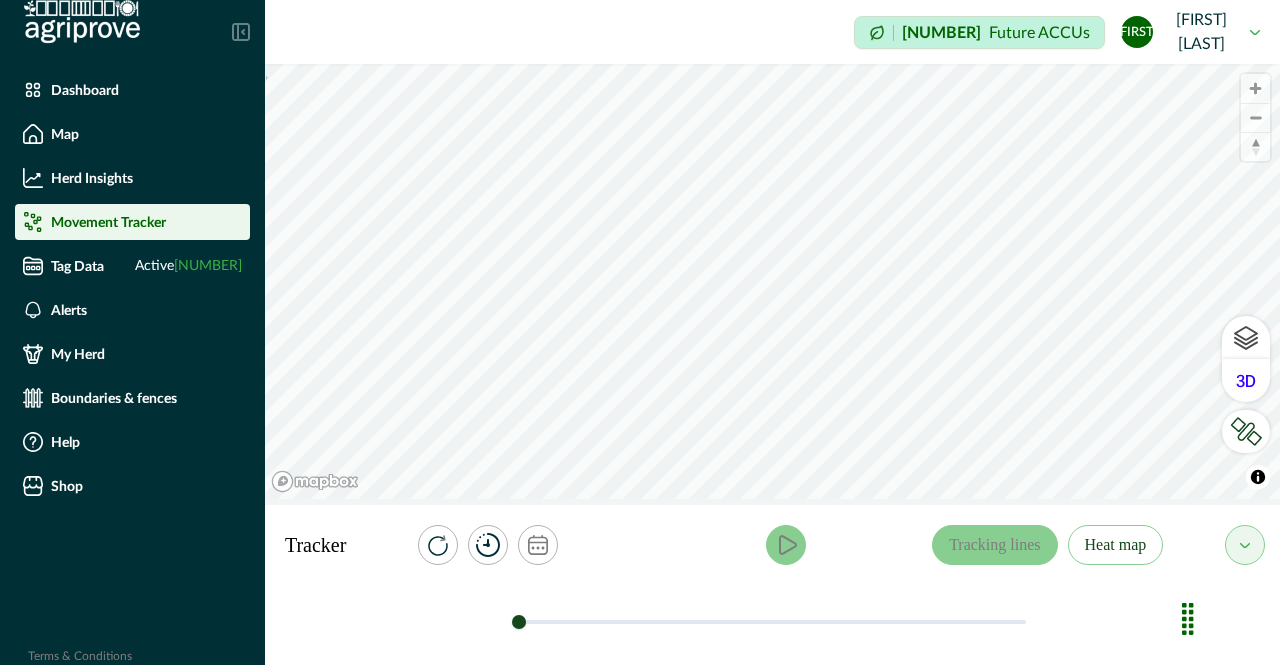 click 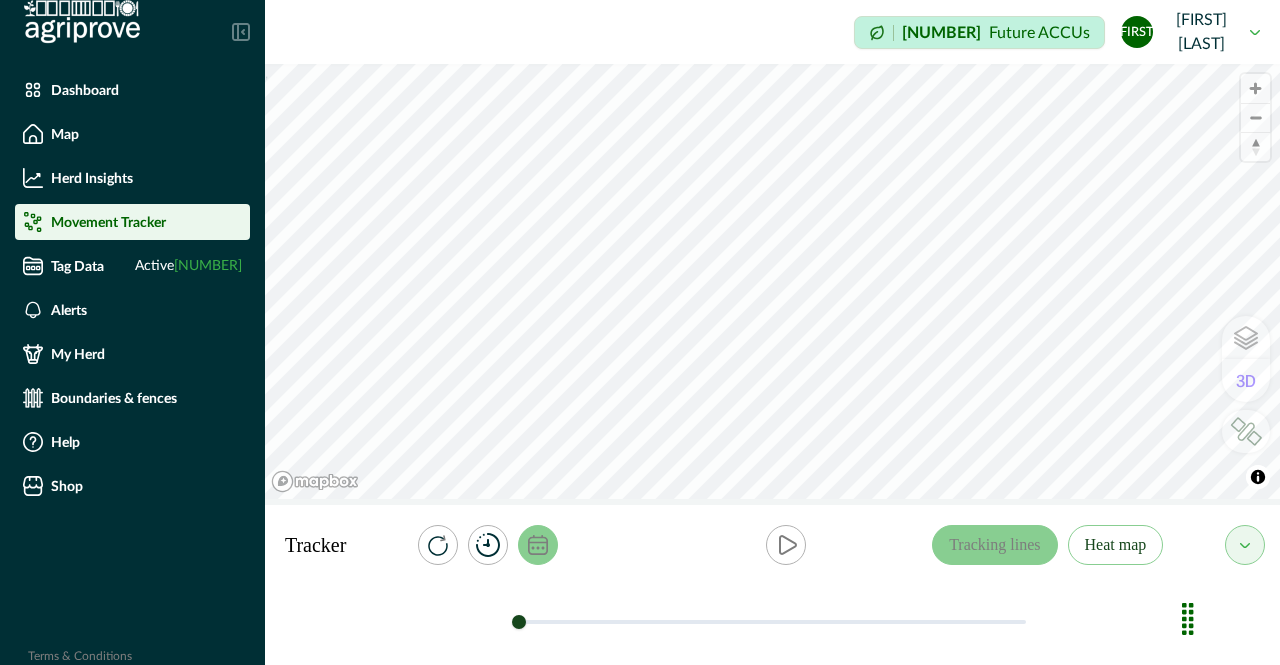click at bounding box center (538, 545) 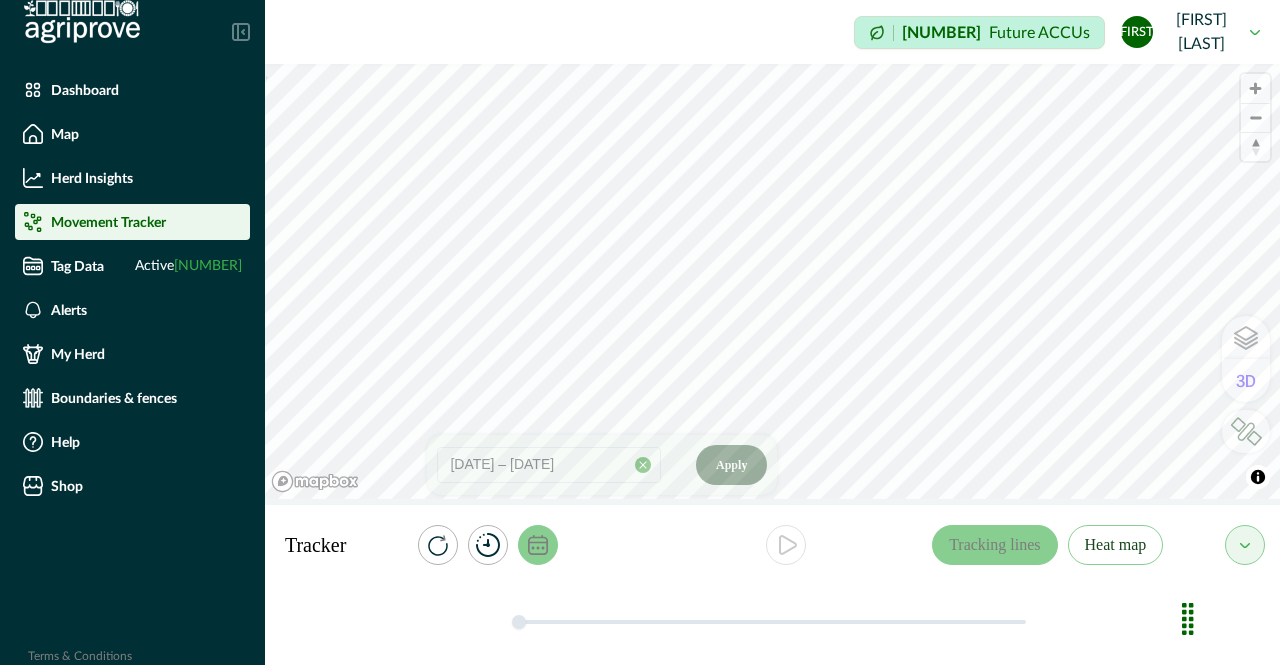 click on "Apply" at bounding box center [731, 465] 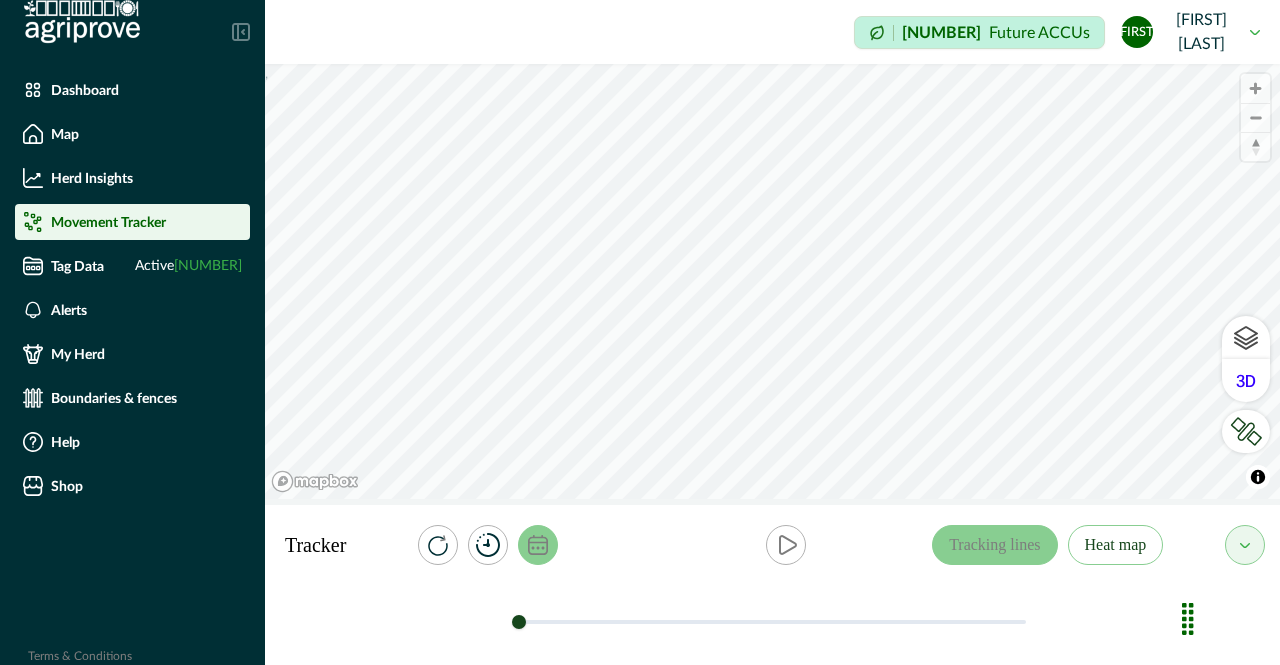 click 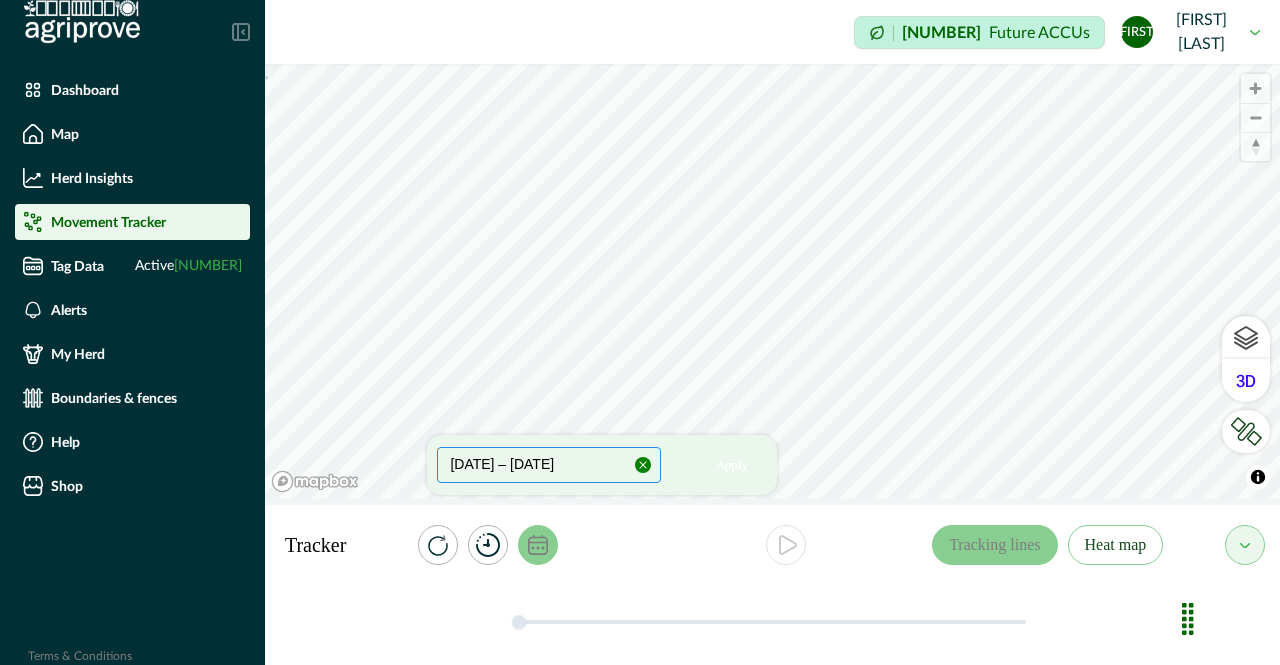 click on "[DATE] – [DATE]" at bounding box center (549, 465) 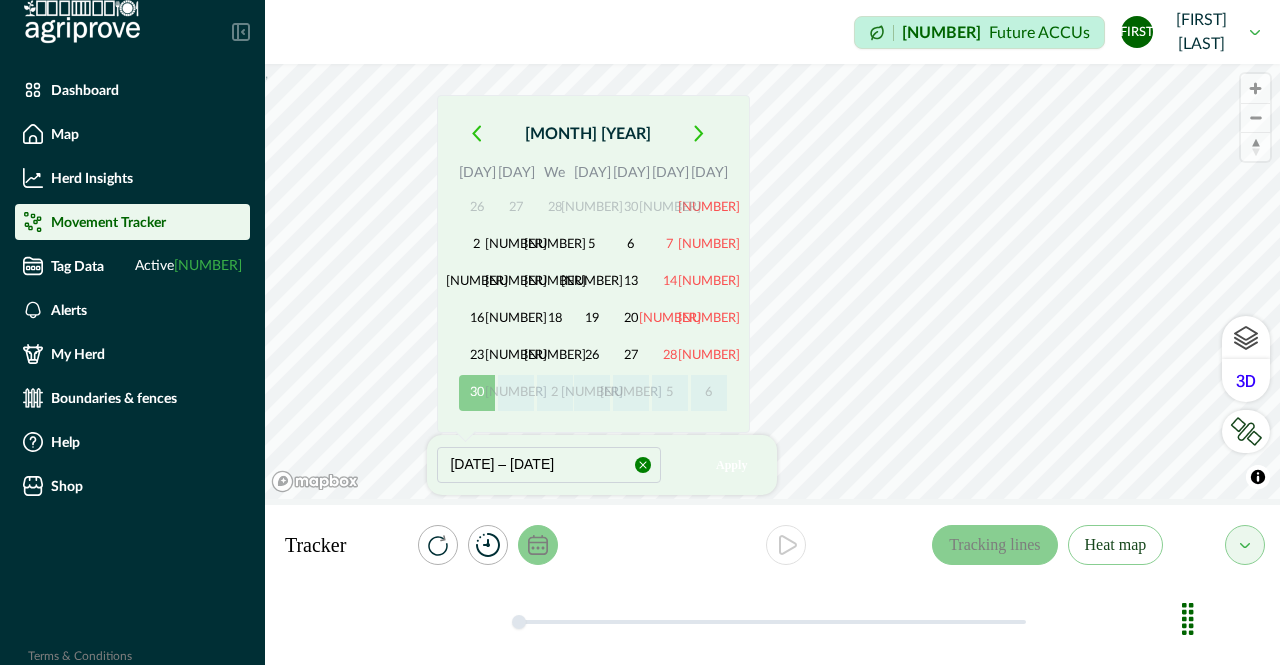 click 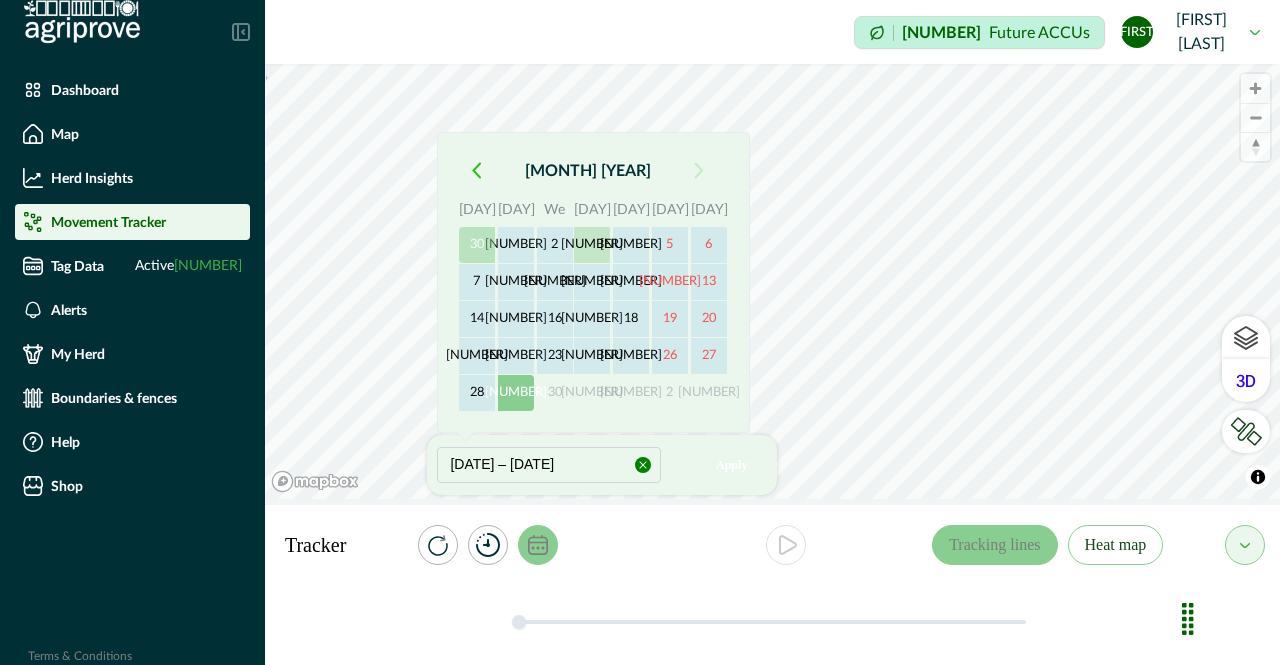 click on "[NUMBER]" at bounding box center (592, 245) 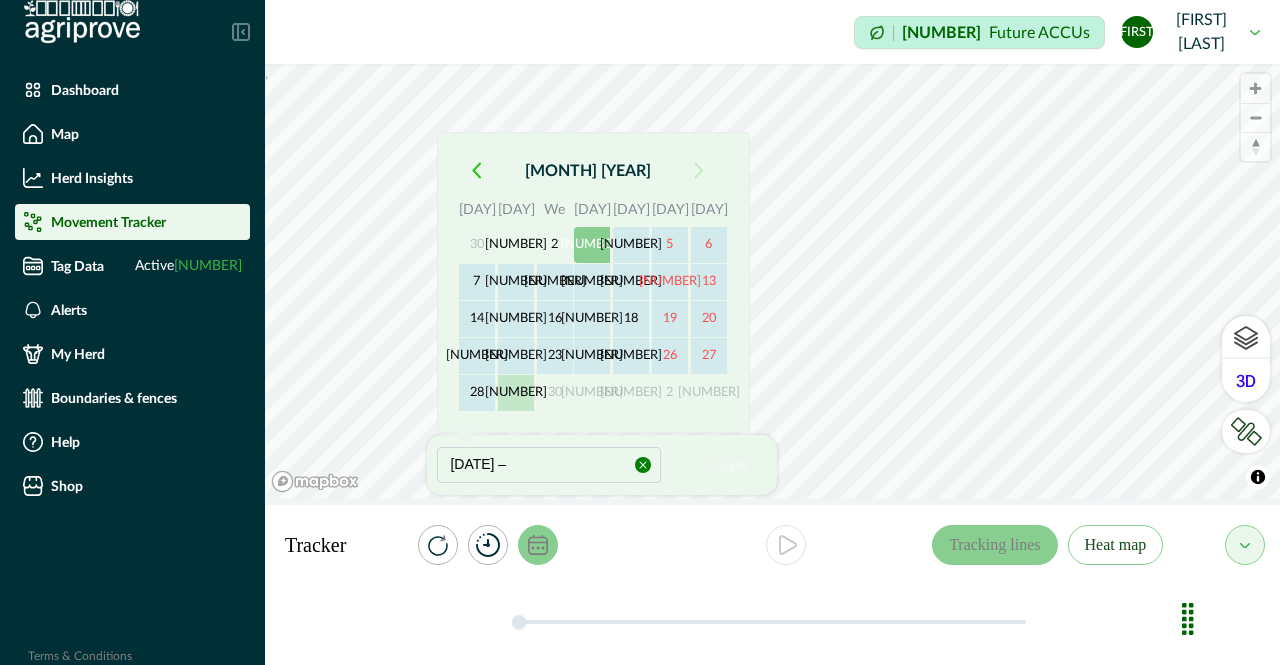 click on "[NUMBER]" at bounding box center [516, 393] 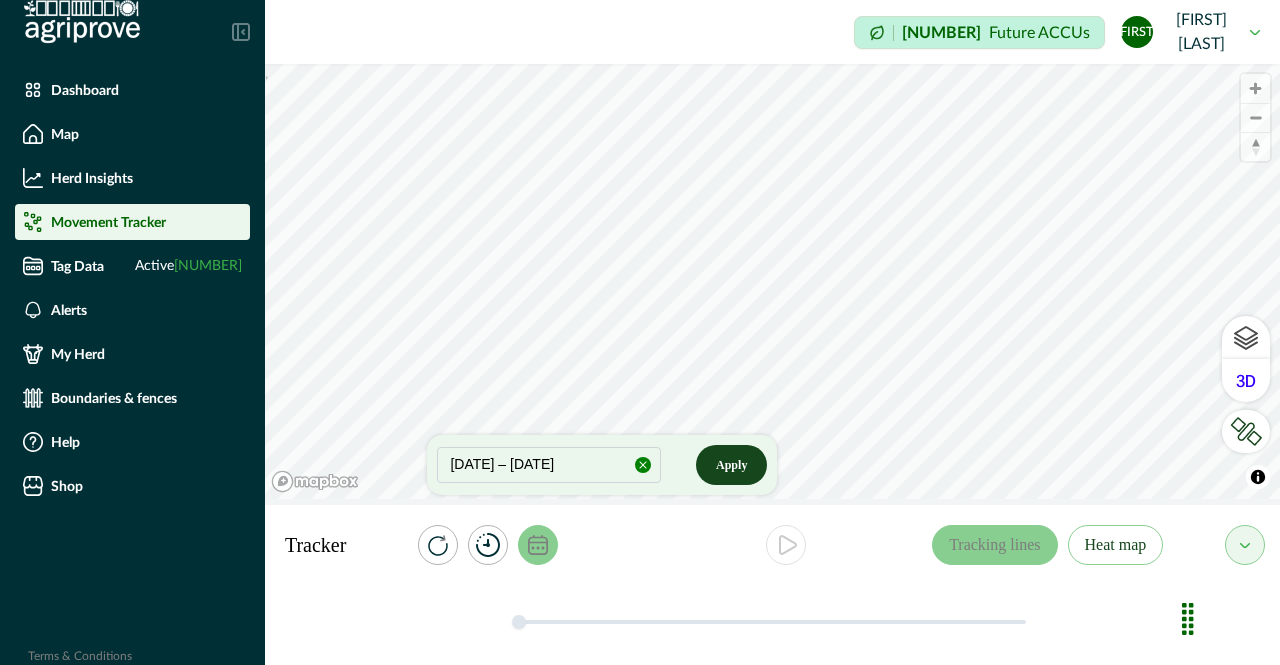 click on "Apply" at bounding box center (731, 465) 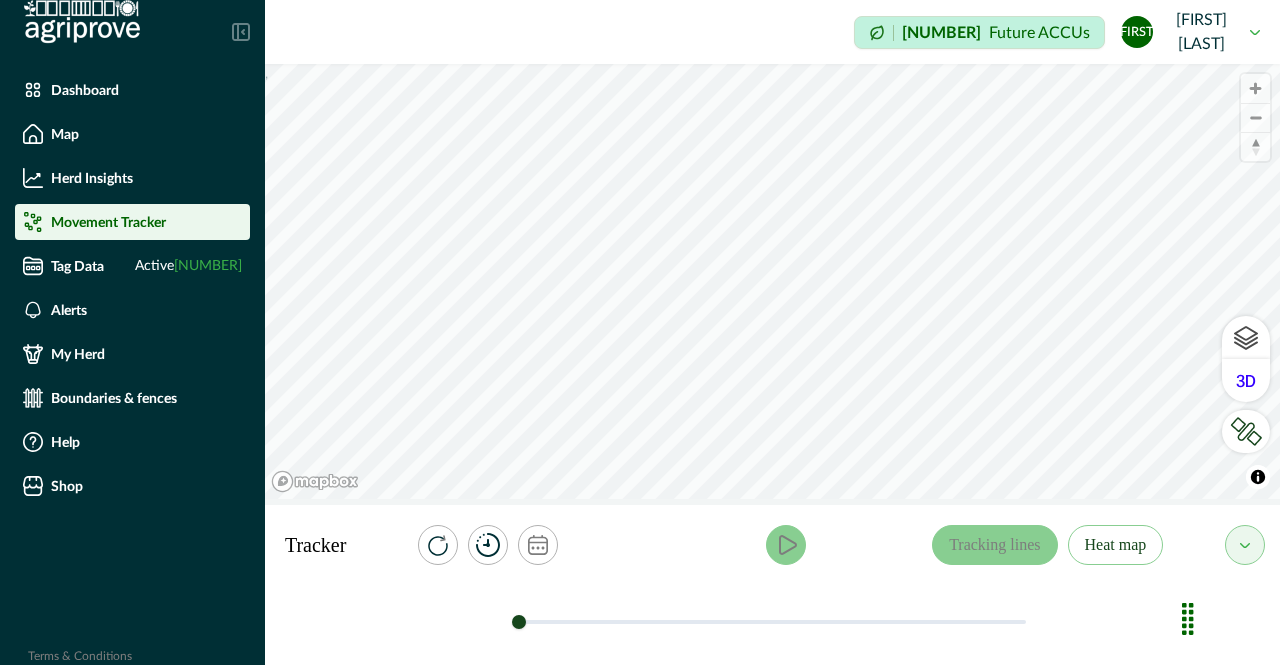 click at bounding box center (786, 545) 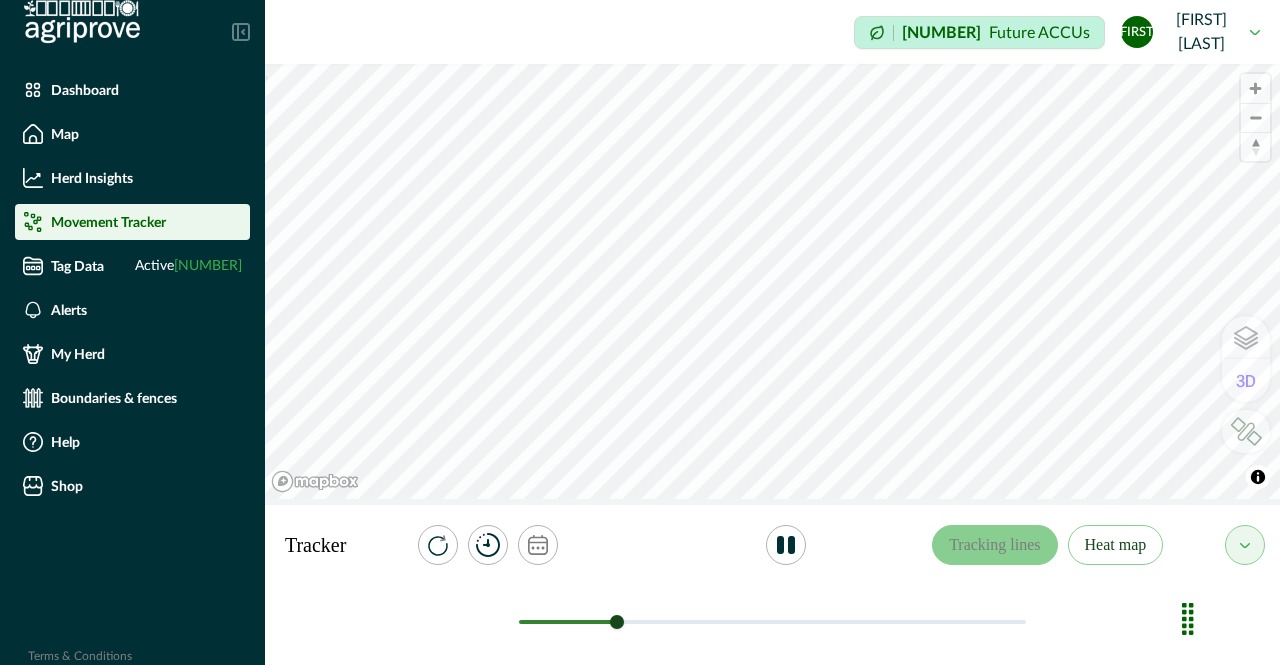 click at bounding box center [786, 545] 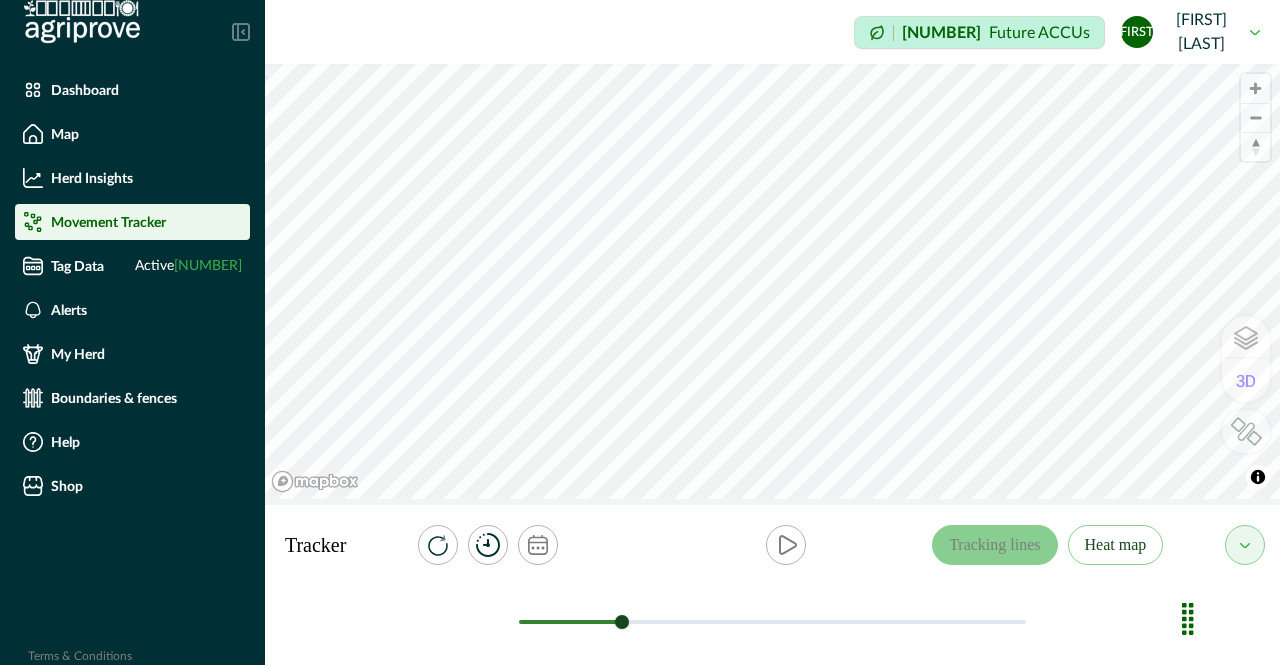 click at bounding box center (786, 545) 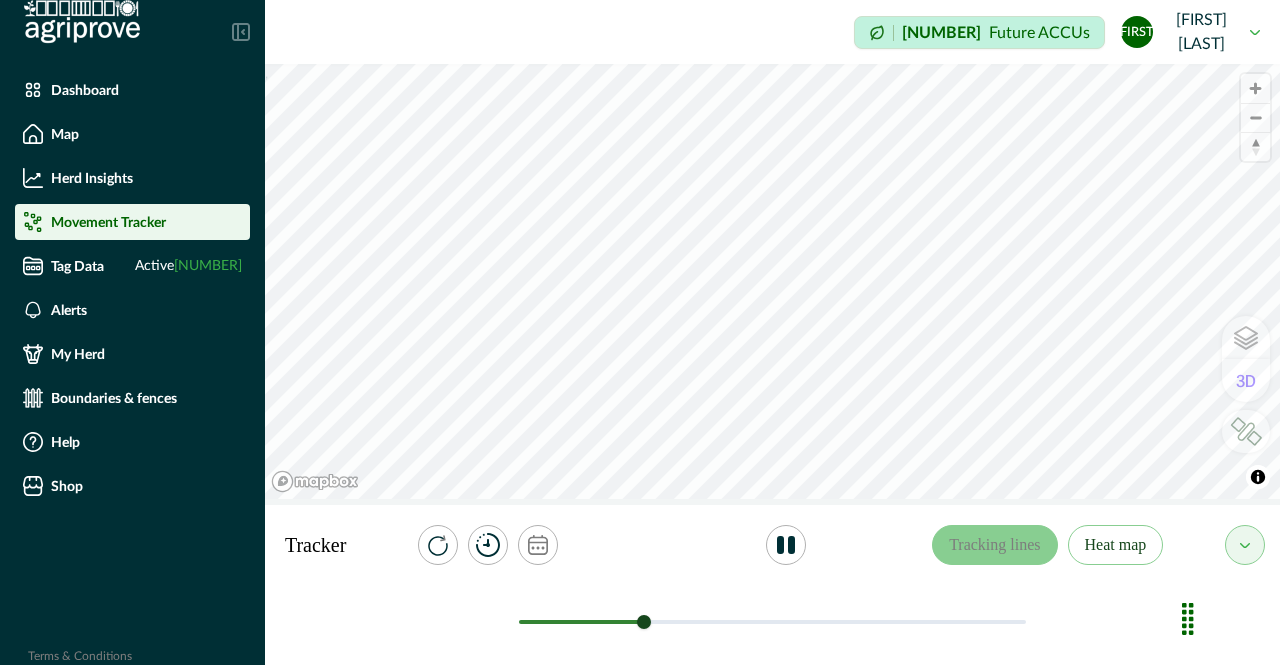 click at bounding box center [786, 545] 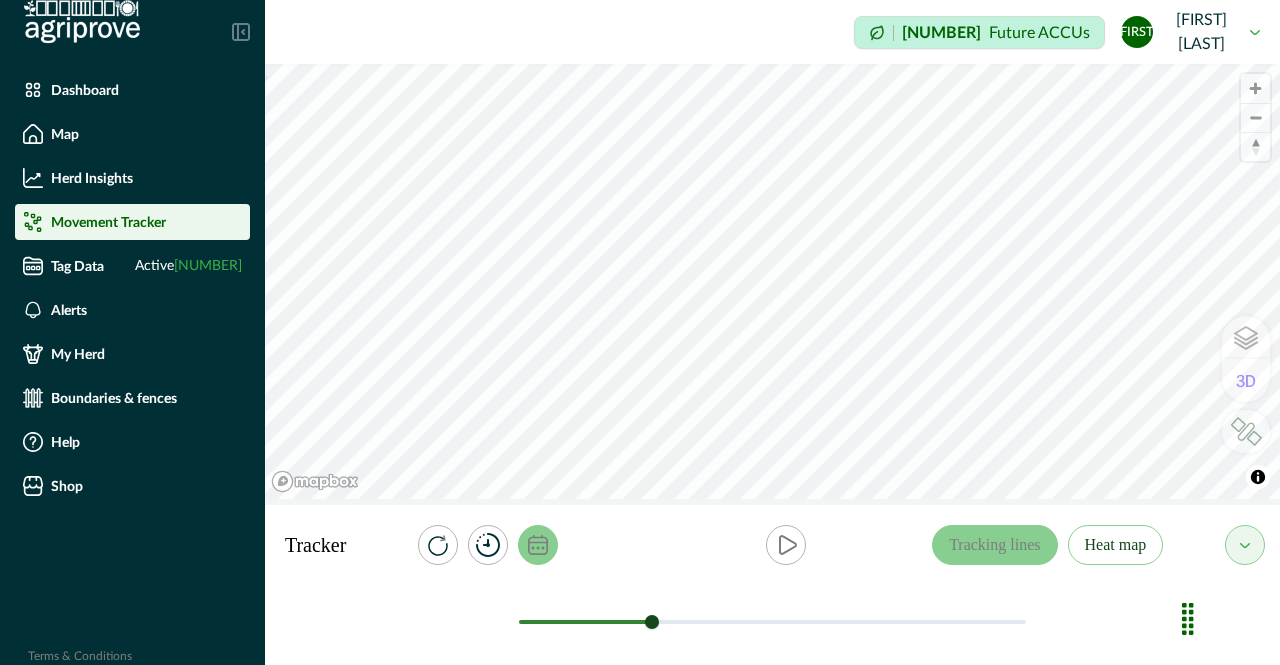 click 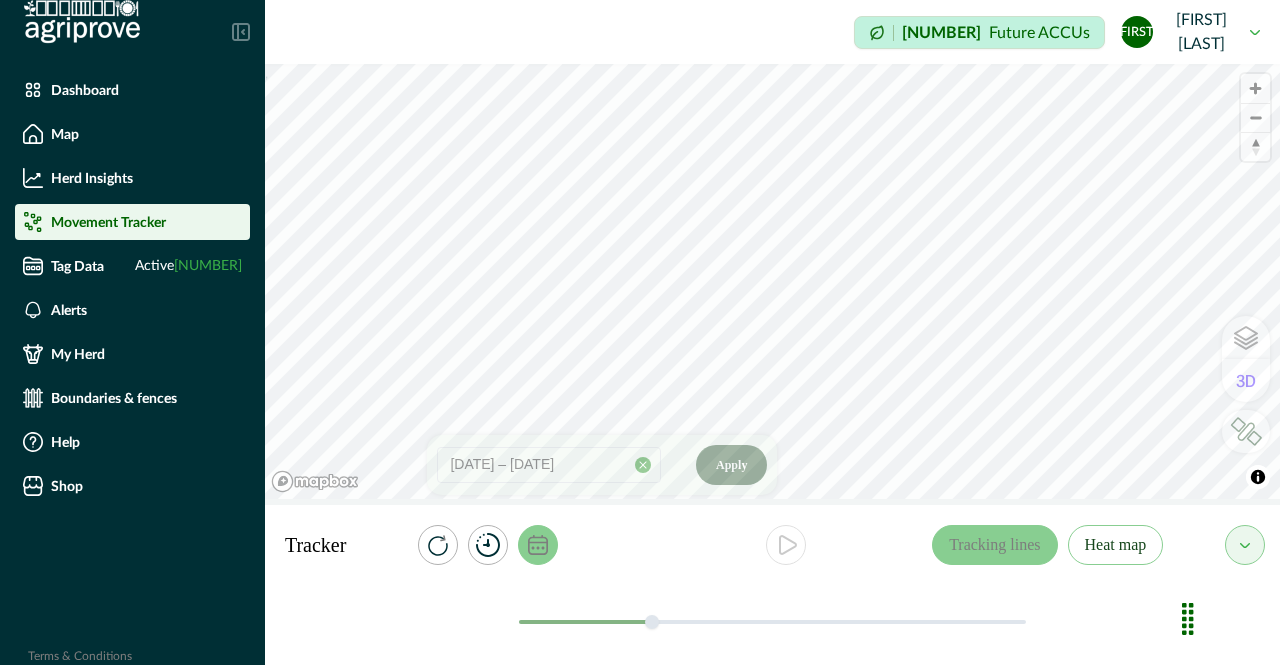click on "Apply" at bounding box center [731, 465] 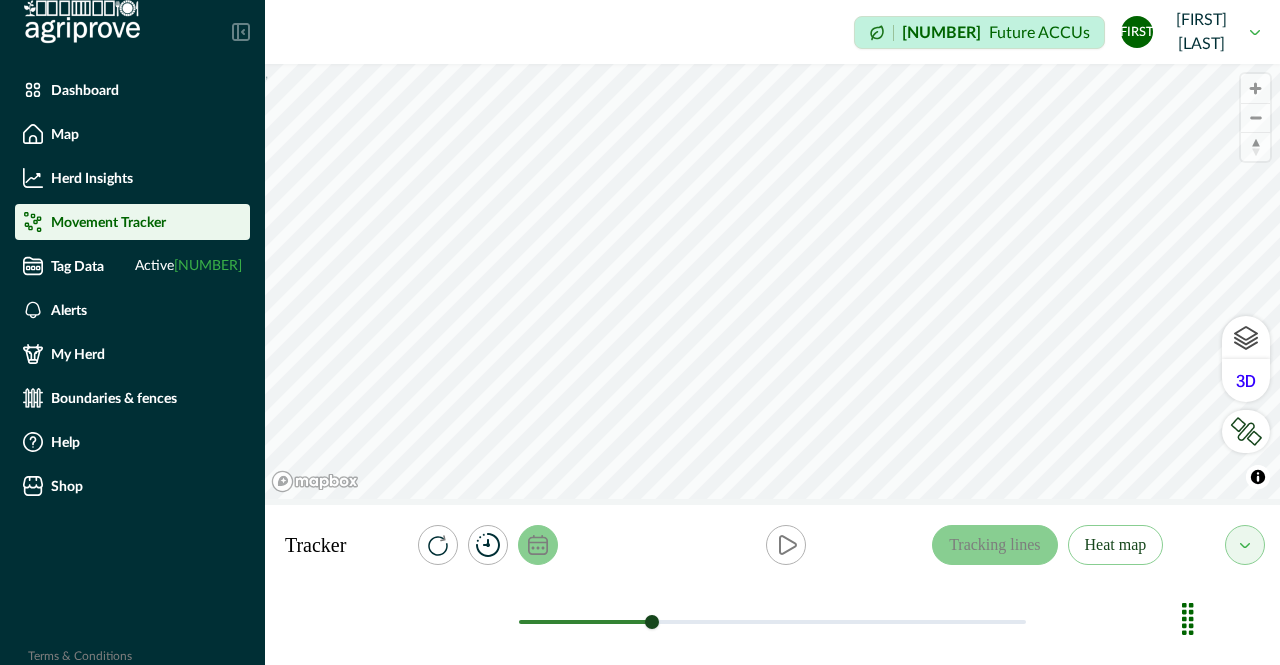 click 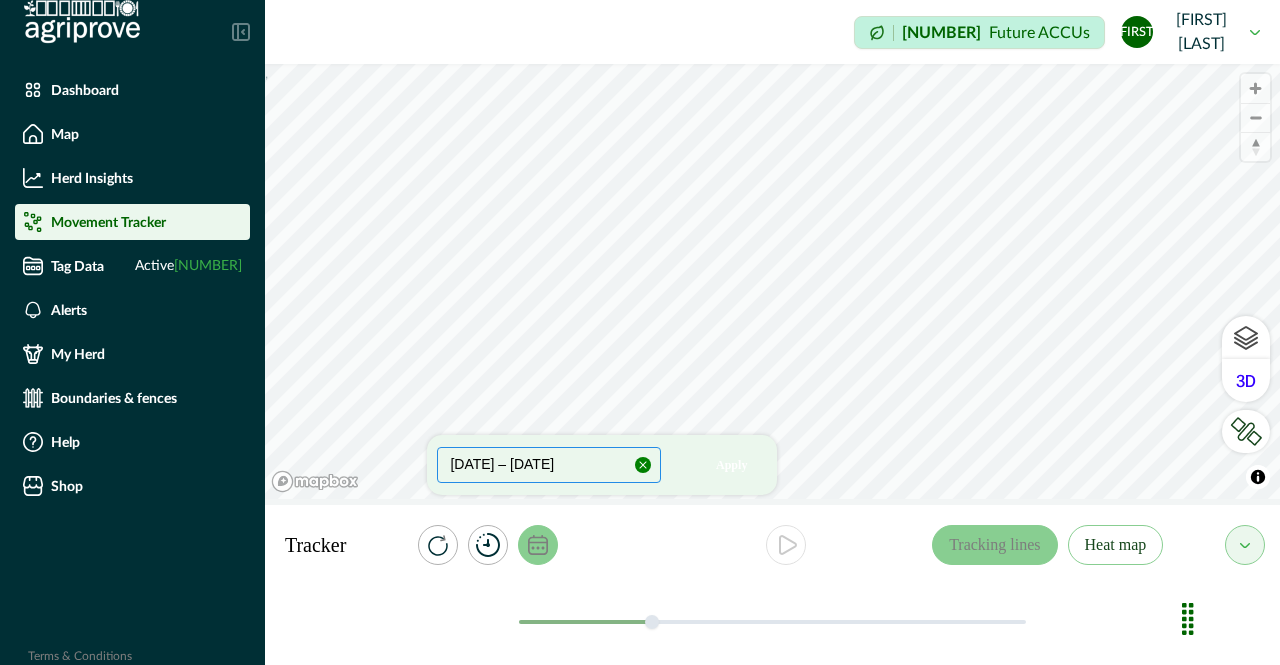 click on "[DATE] – [DATE]" at bounding box center [549, 465] 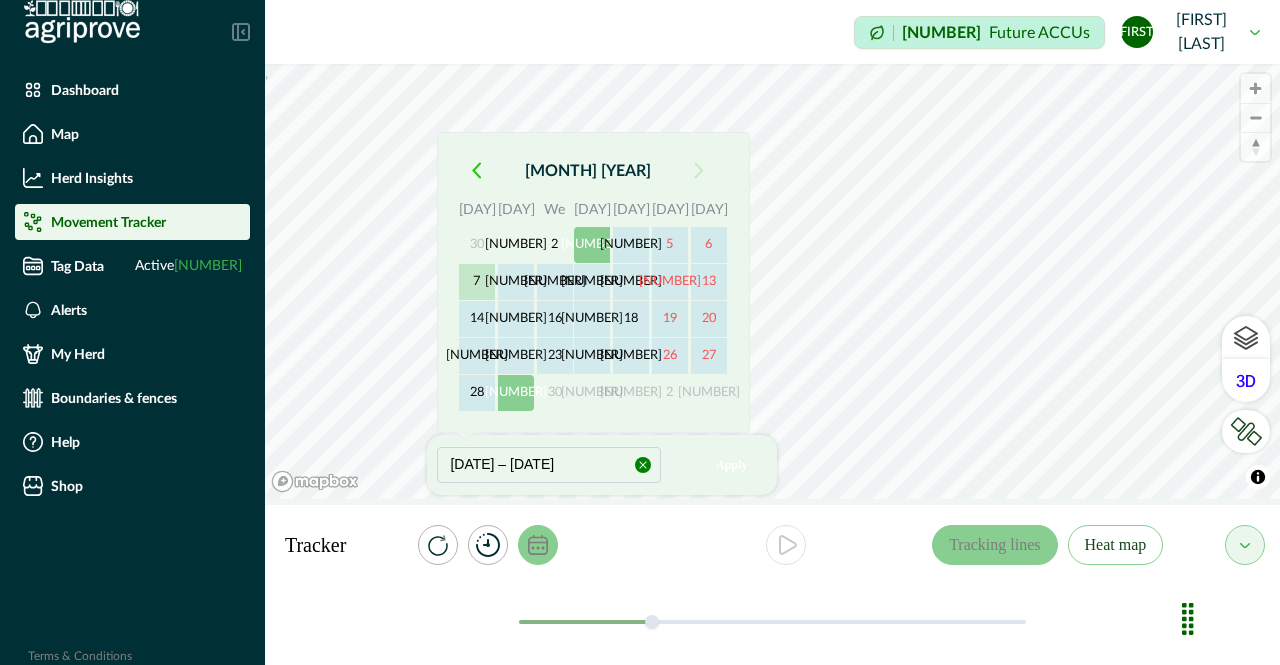 click on "7" at bounding box center (477, 282) 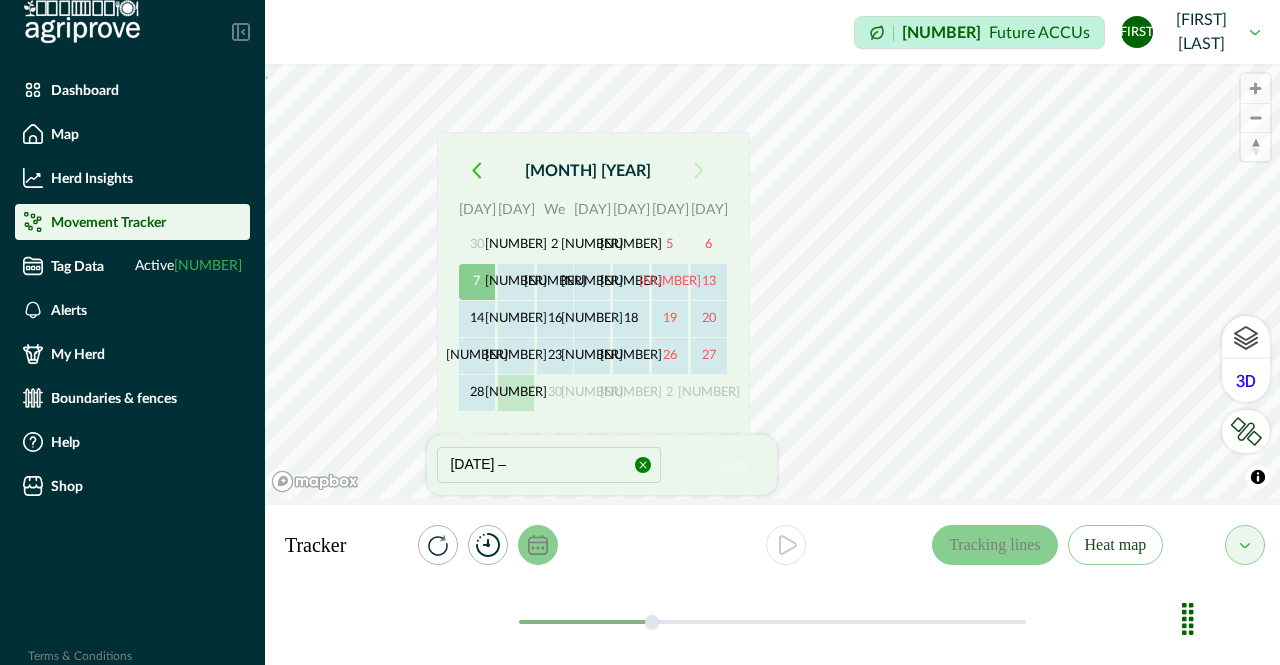 click on "[NUMBER]" at bounding box center (516, 393) 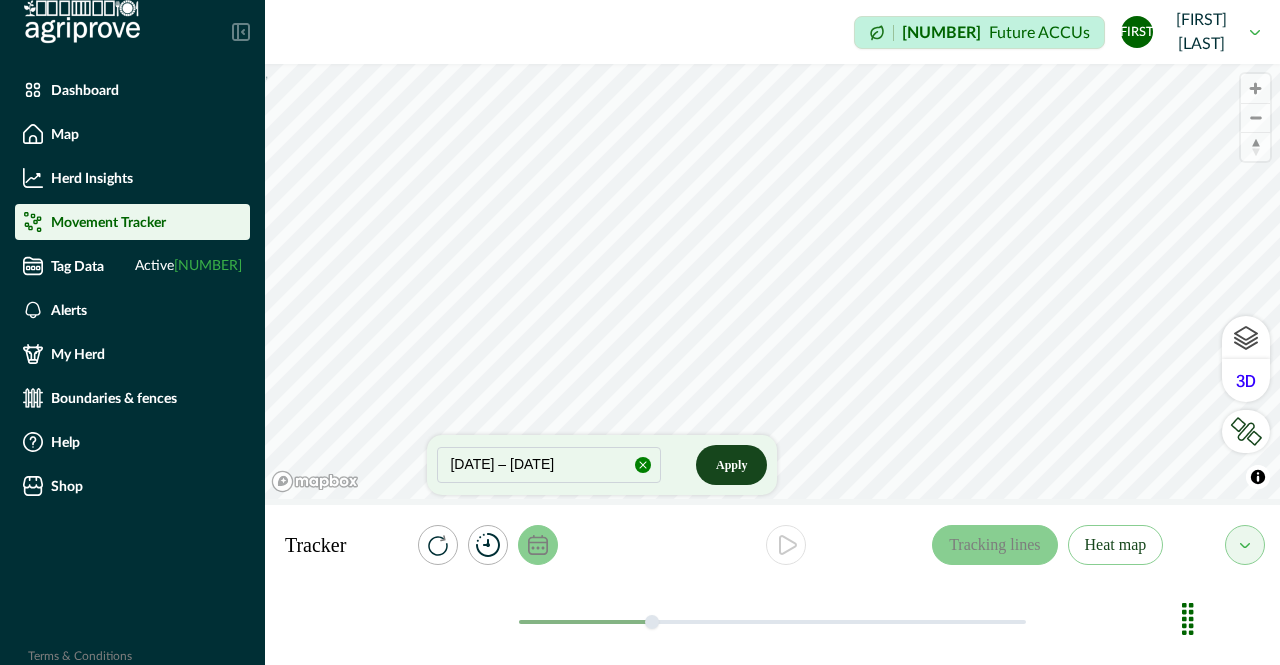 click on "Apply" at bounding box center [731, 465] 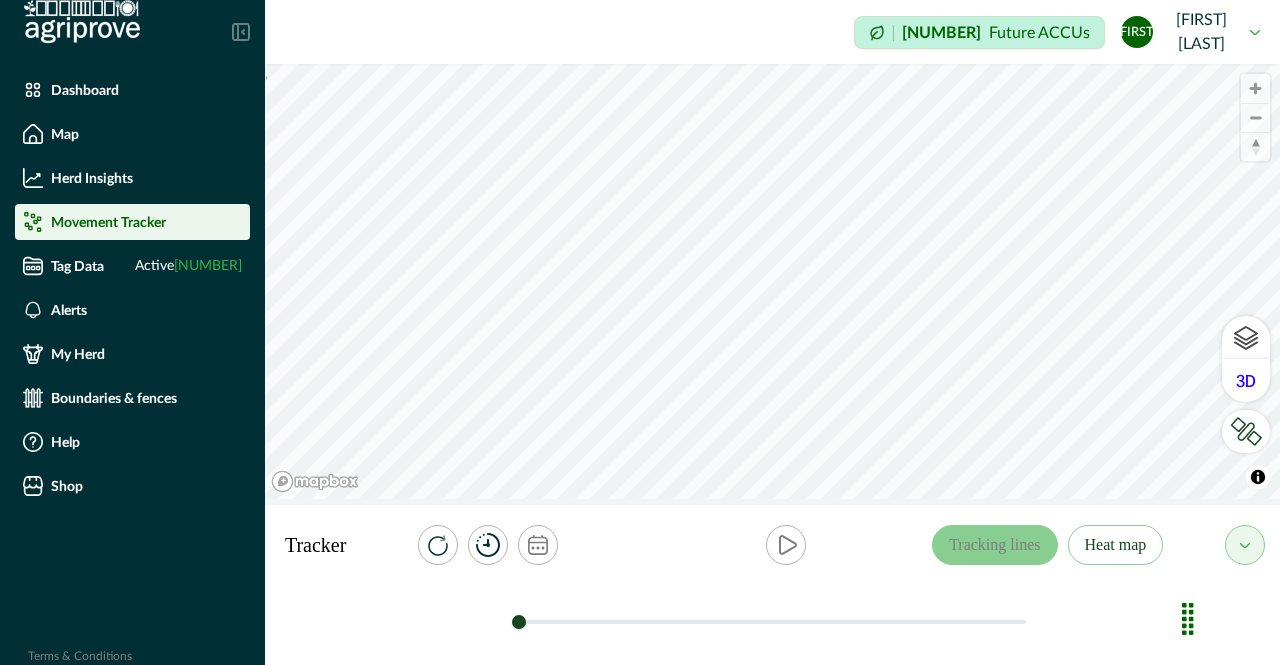 click at bounding box center (785, 545) 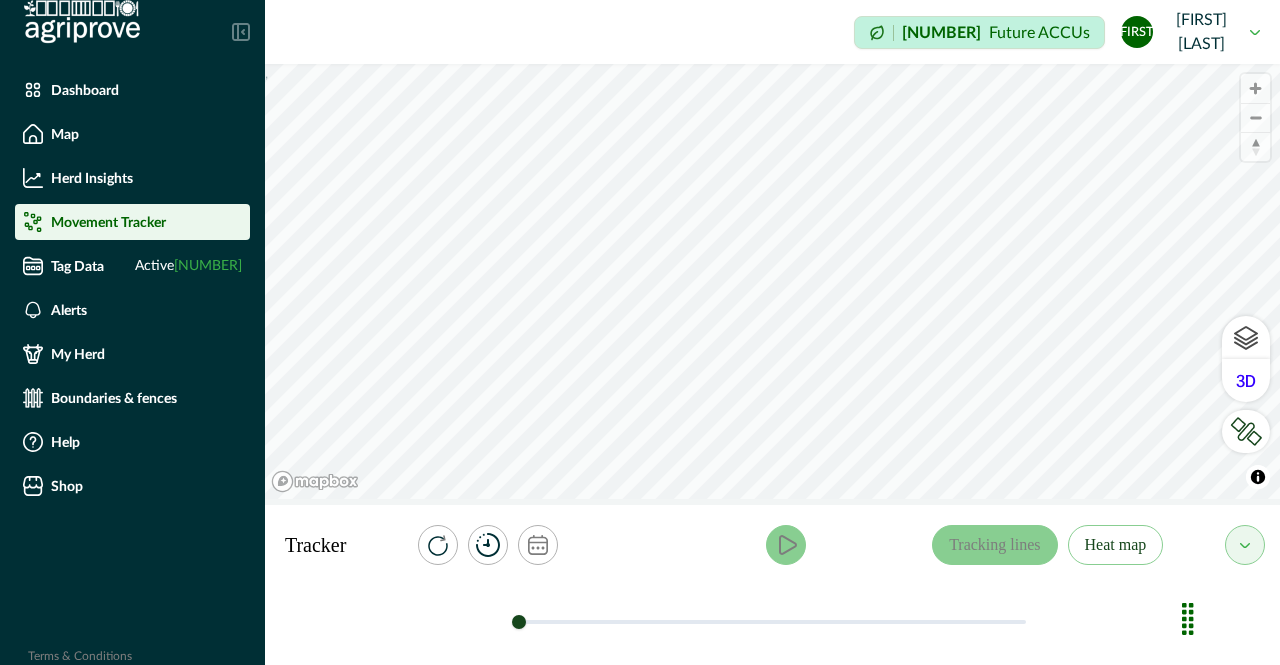 click 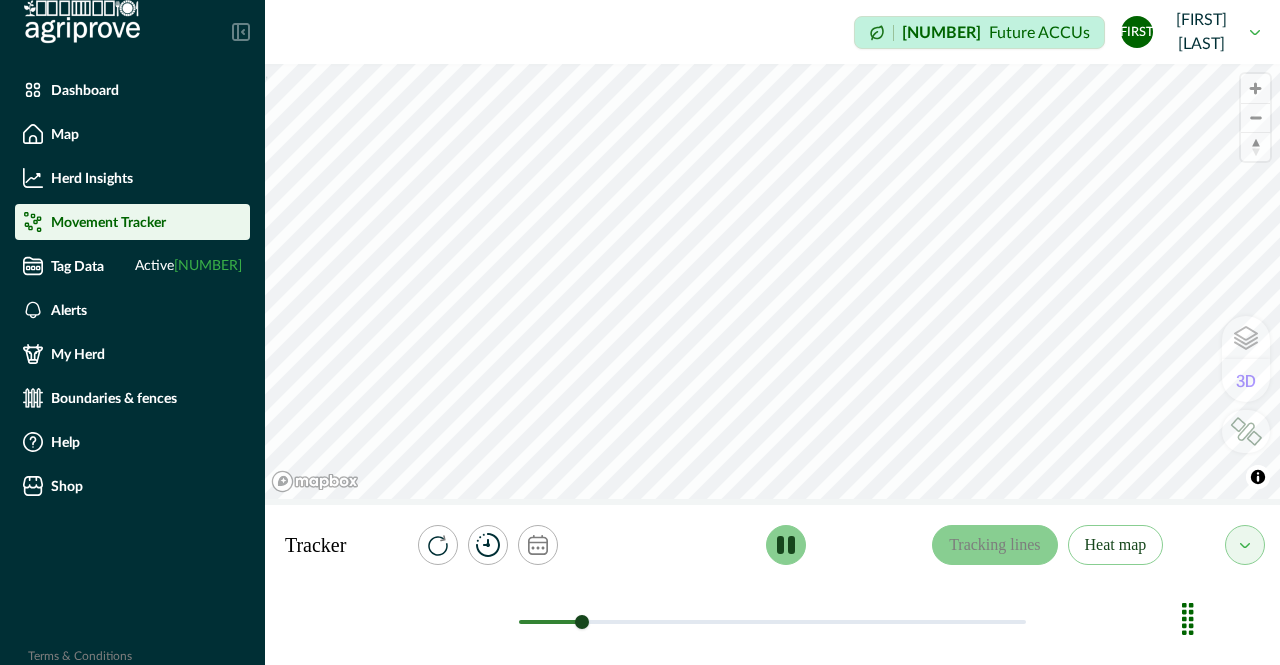 click 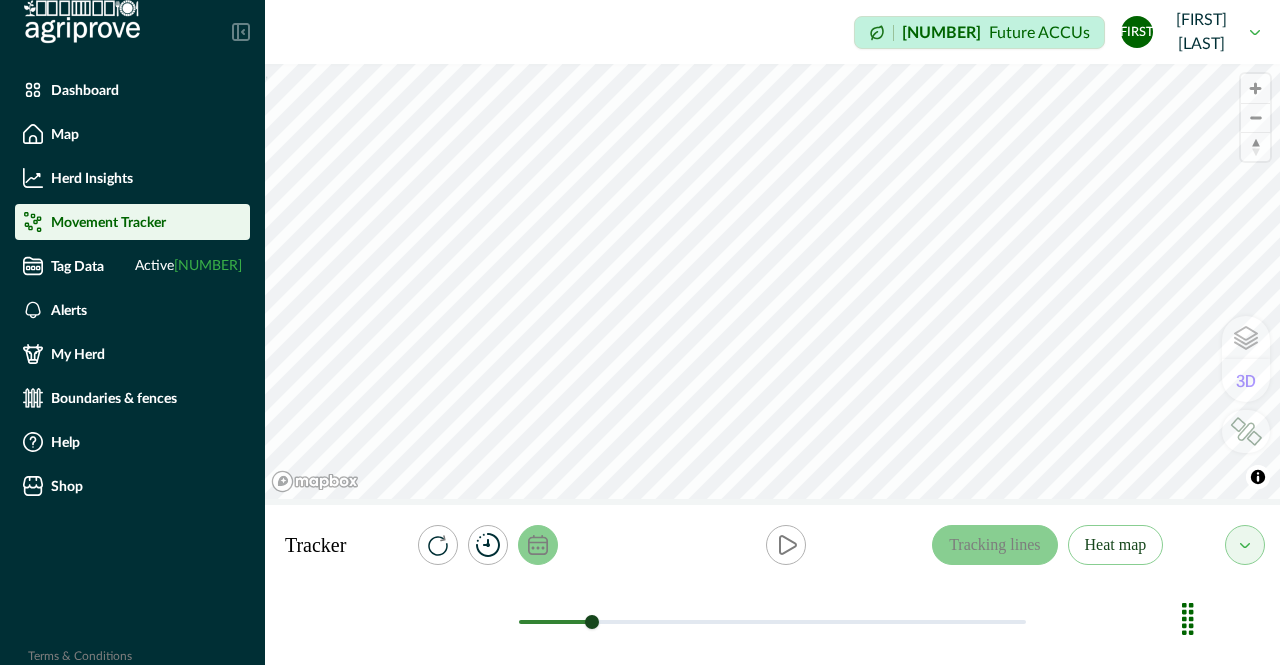 click 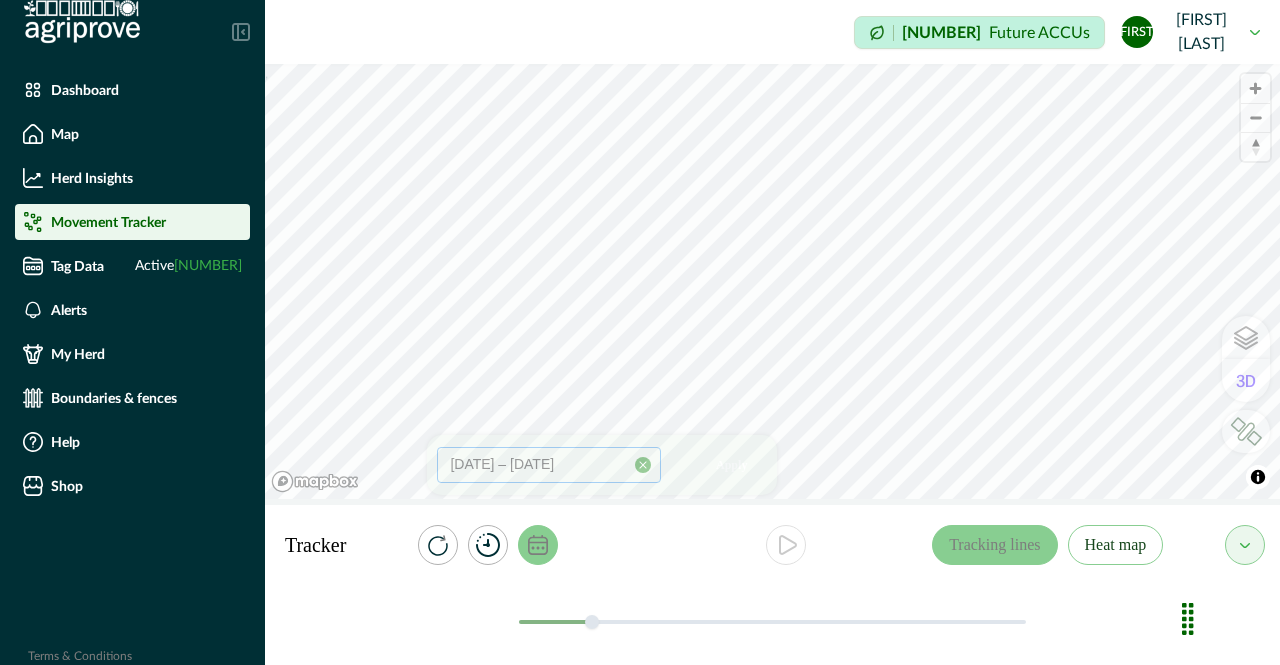 click on "[DATE] – [DATE]" at bounding box center (549, 465) 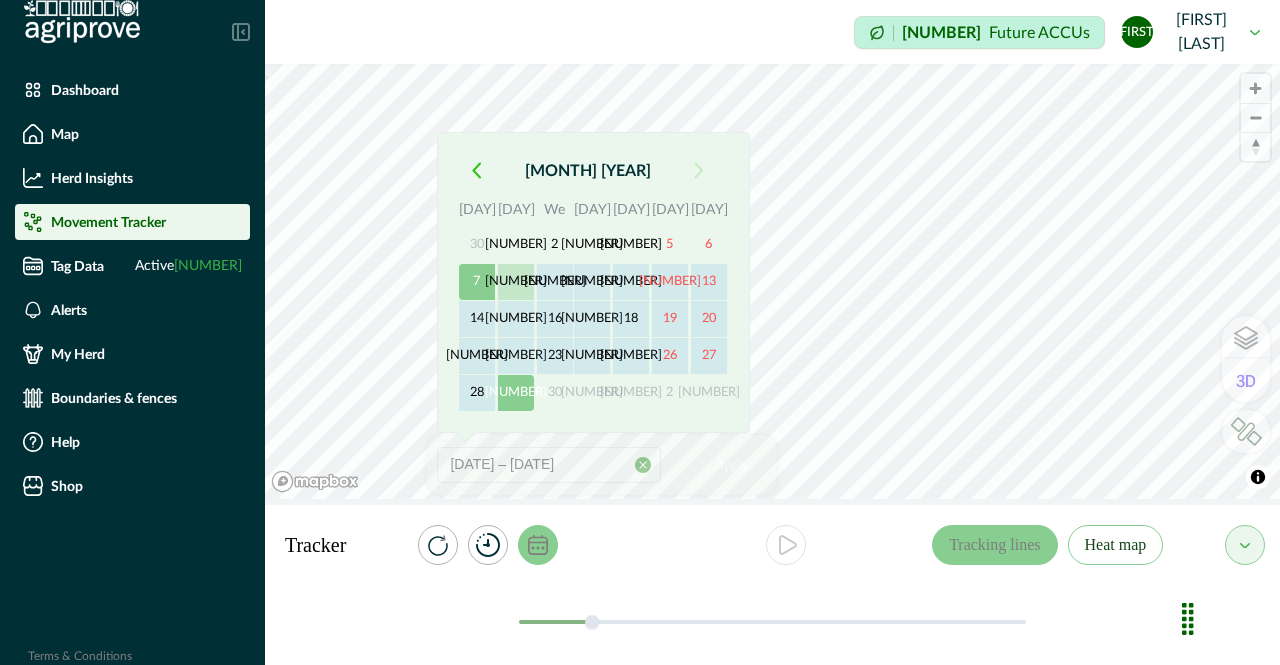 click on "[NUMBER]" at bounding box center [516, 282] 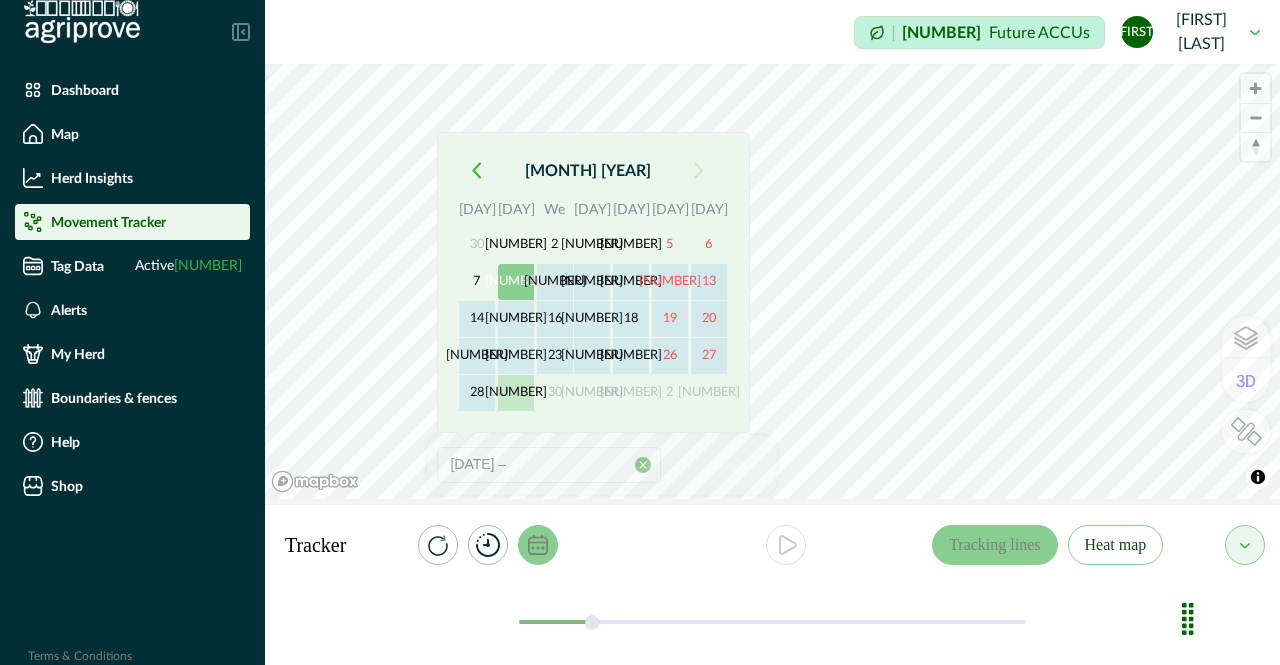 click on "[NUMBER]" at bounding box center (516, 393) 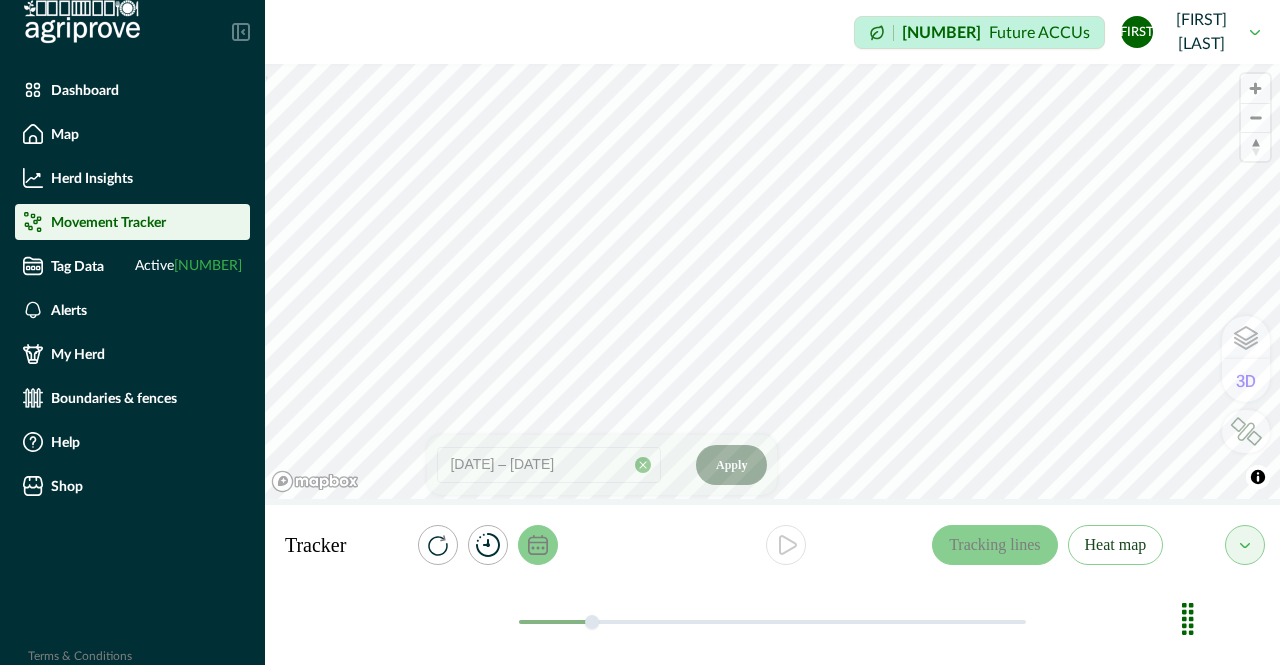 click on "Apply" at bounding box center [731, 465] 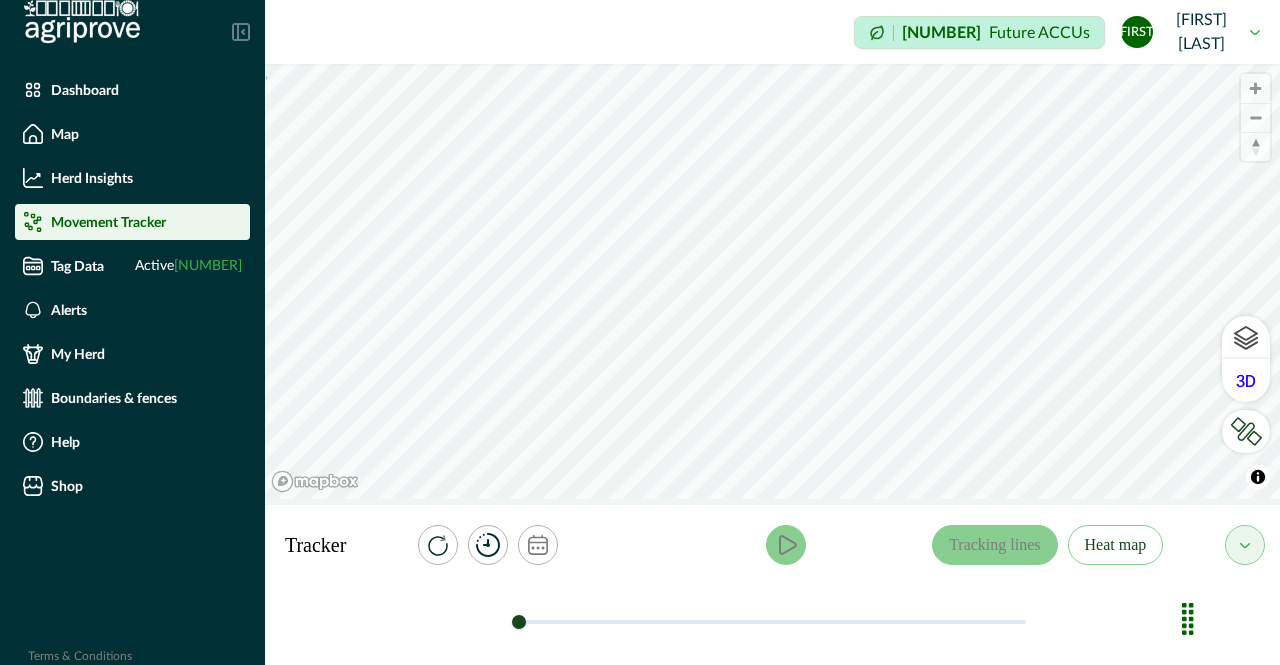 click at bounding box center [786, 545] 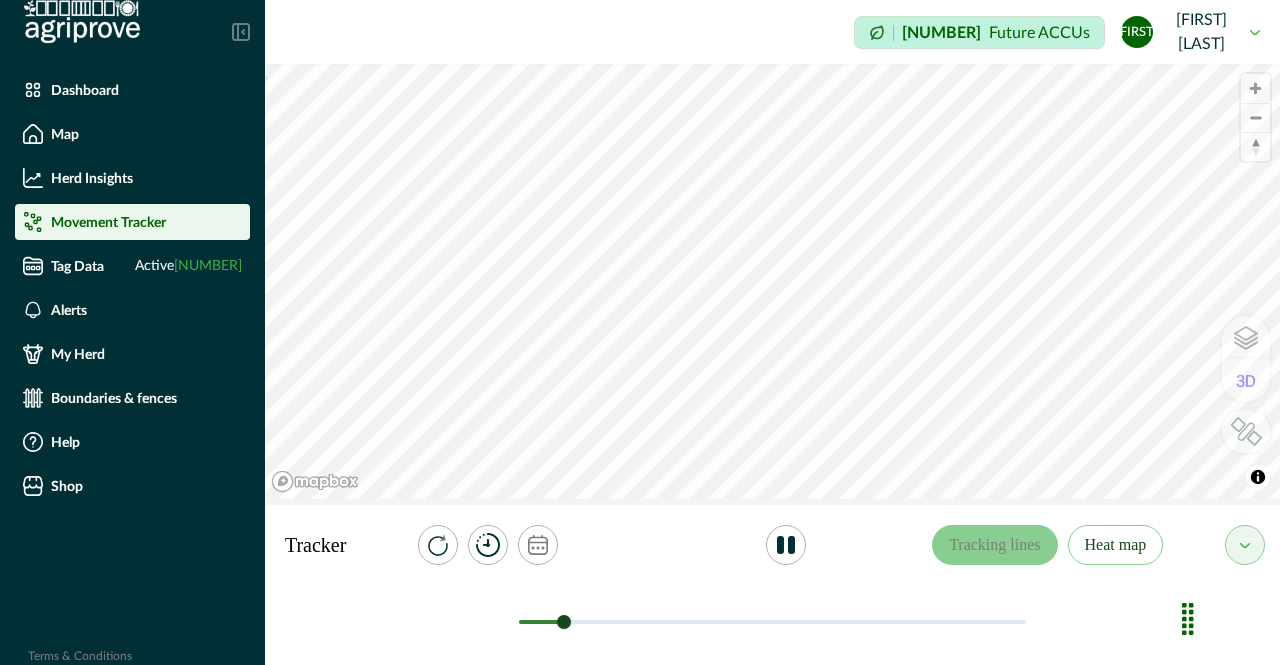 click at bounding box center [786, 545] 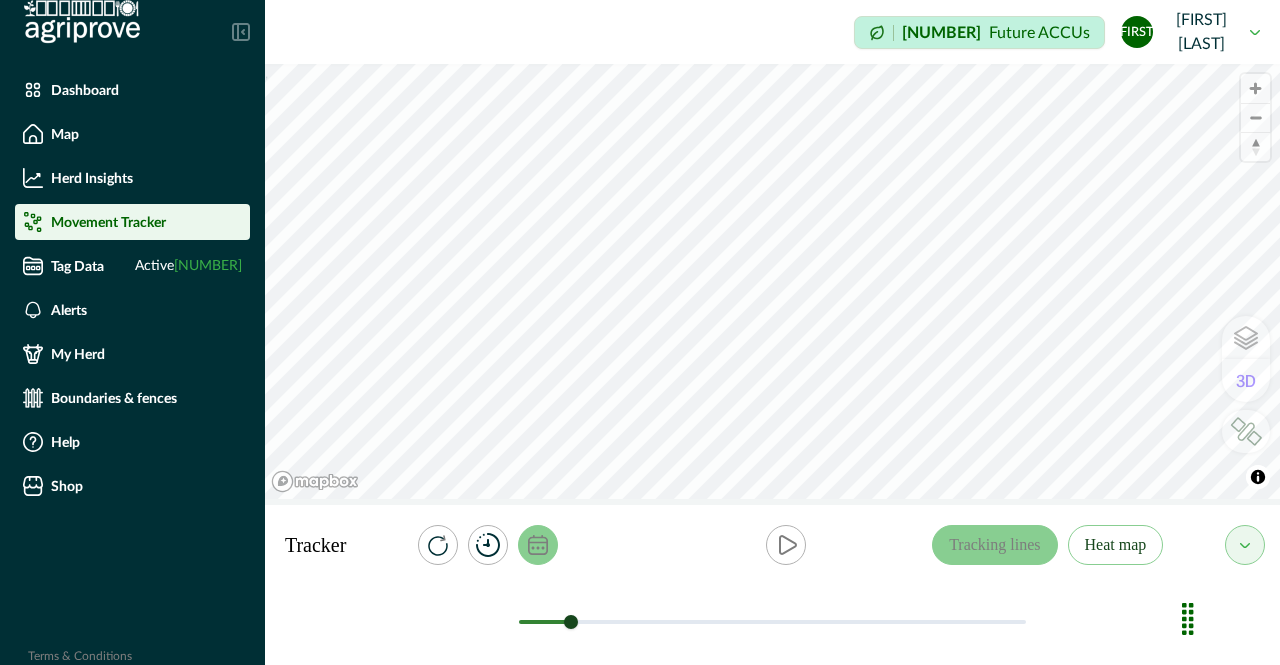 click at bounding box center [538, 545] 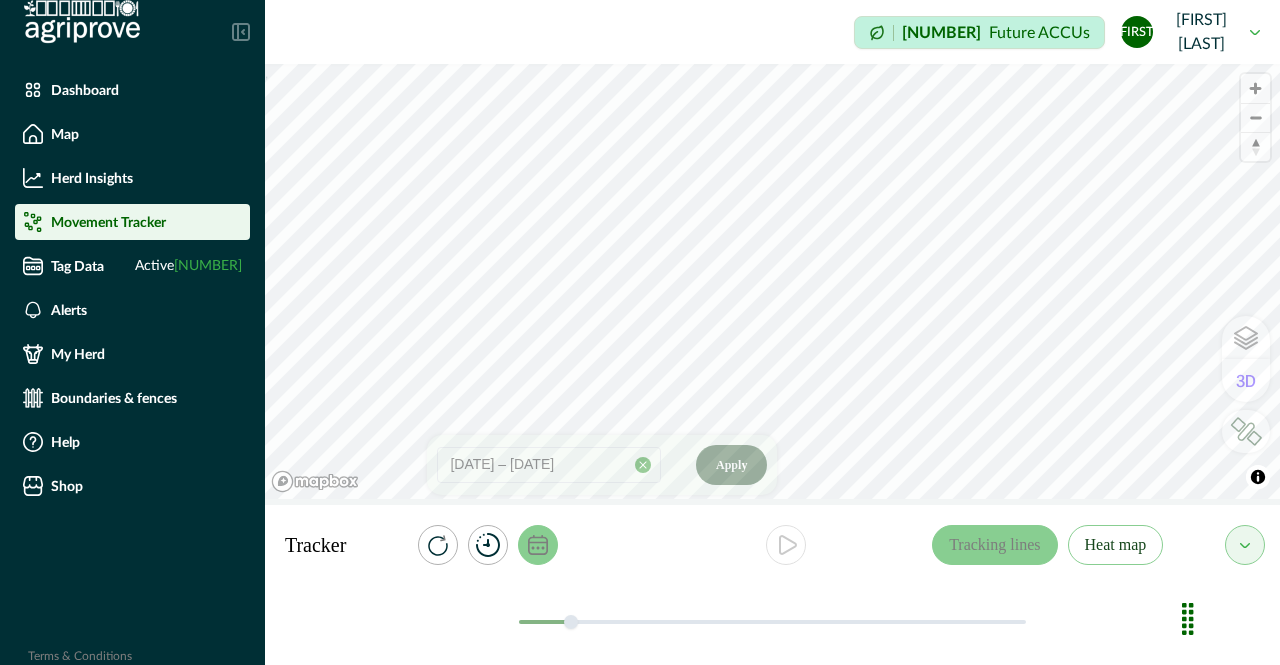 click on "Apply" at bounding box center (731, 465) 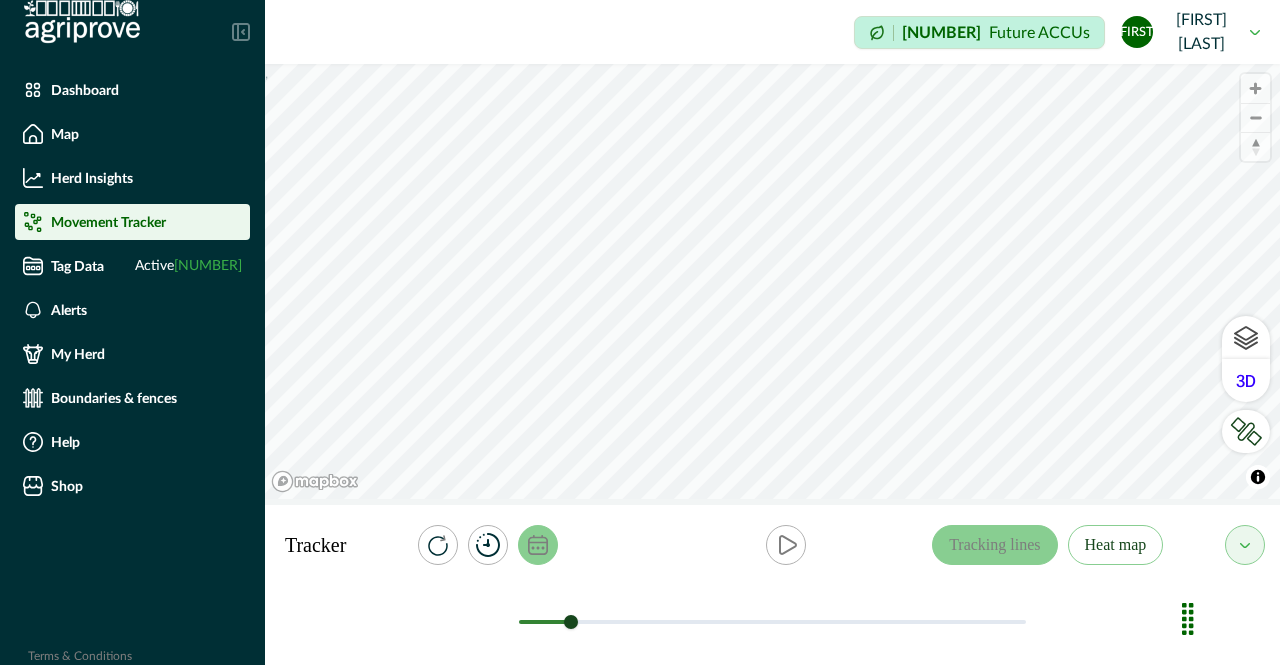 click at bounding box center [538, 545] 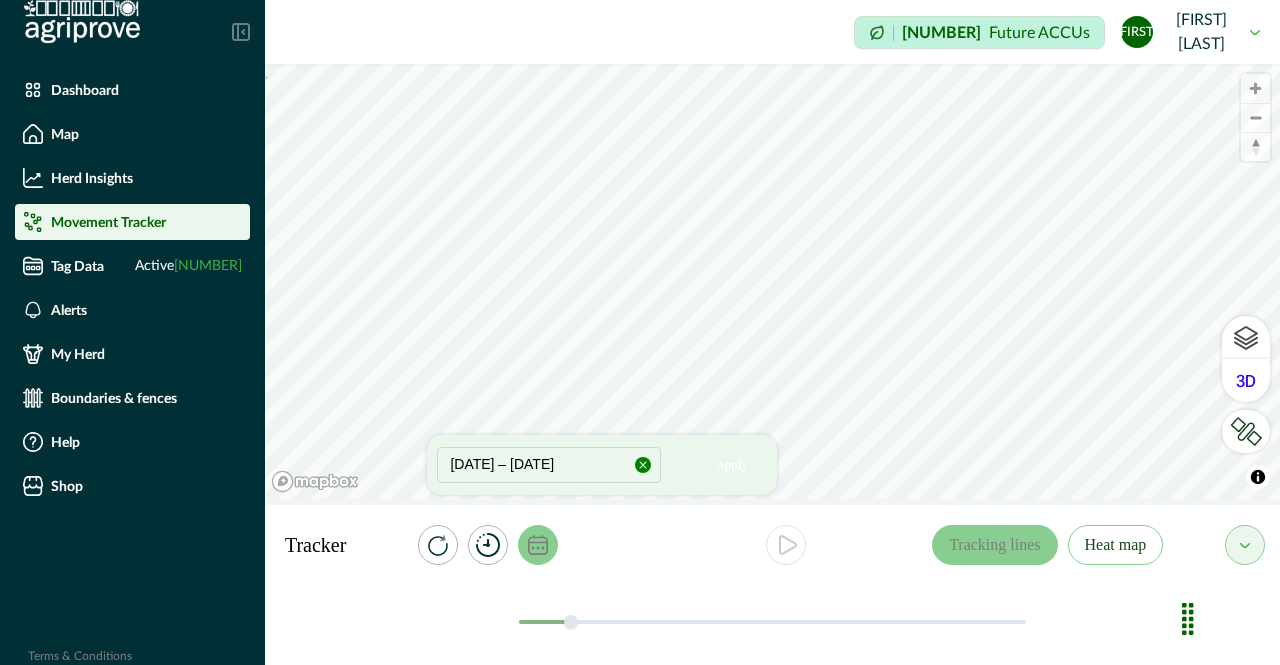 click on "[DATE] – [DATE] Apply" at bounding box center (602, 465) 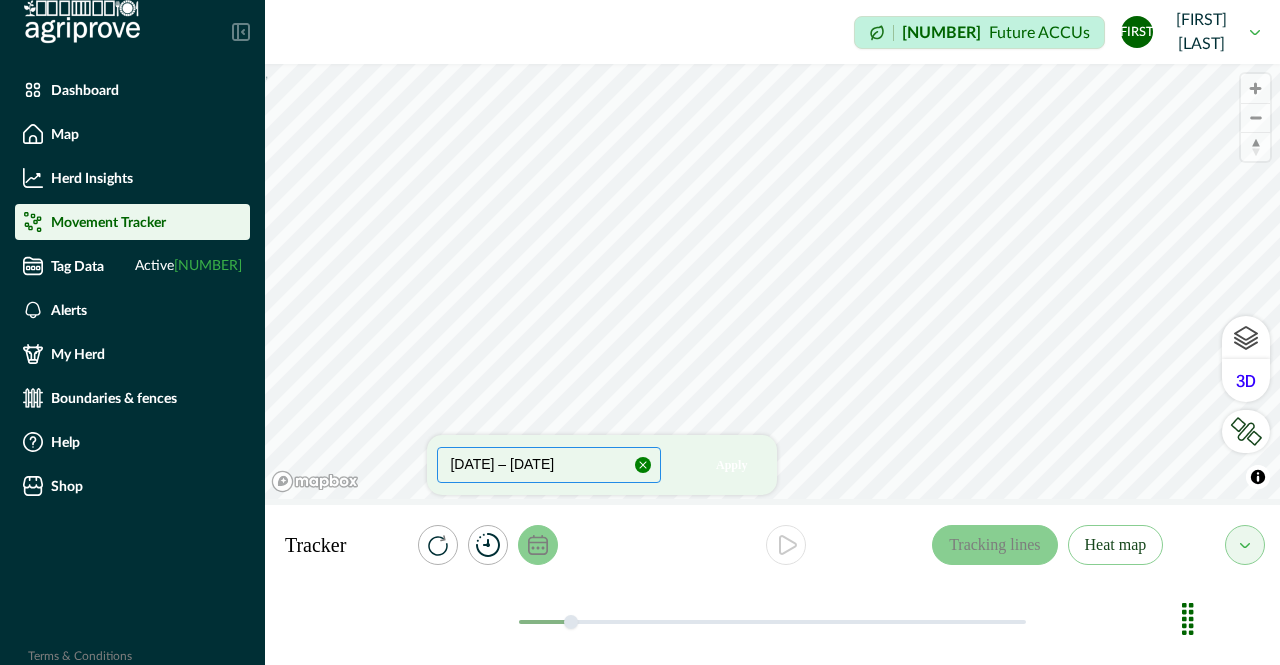 click on "[DATE] – [DATE]" at bounding box center [549, 465] 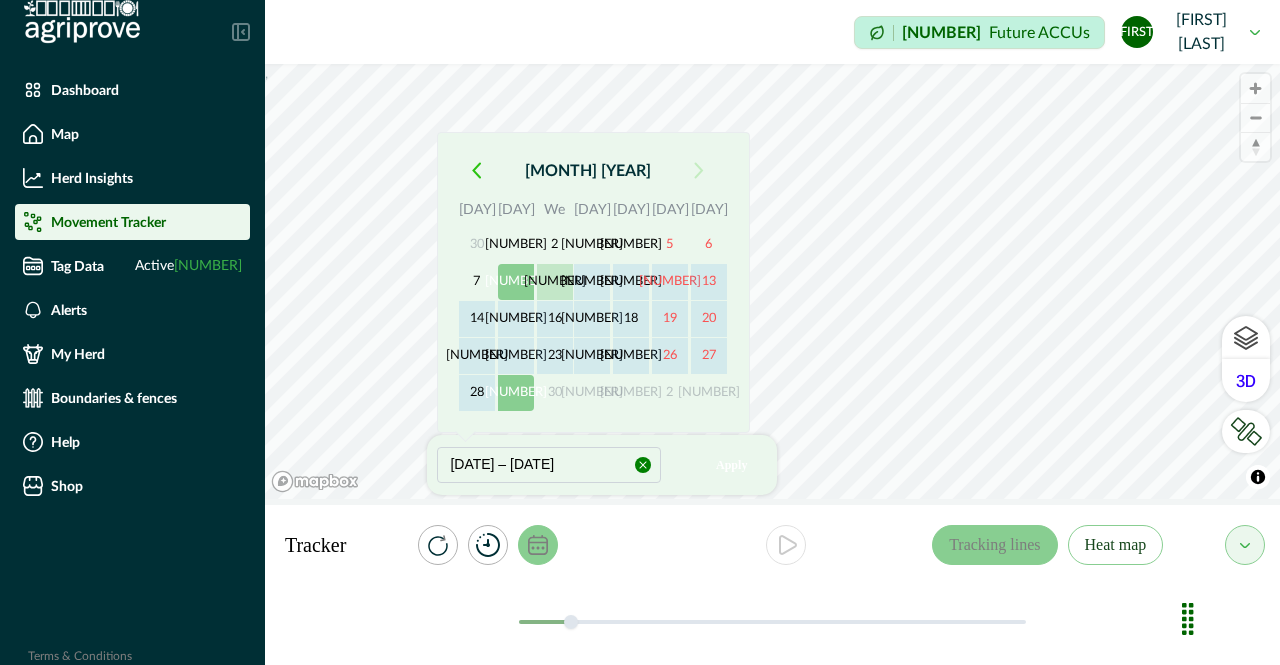 click on "[NUMBER]" at bounding box center (555, 282) 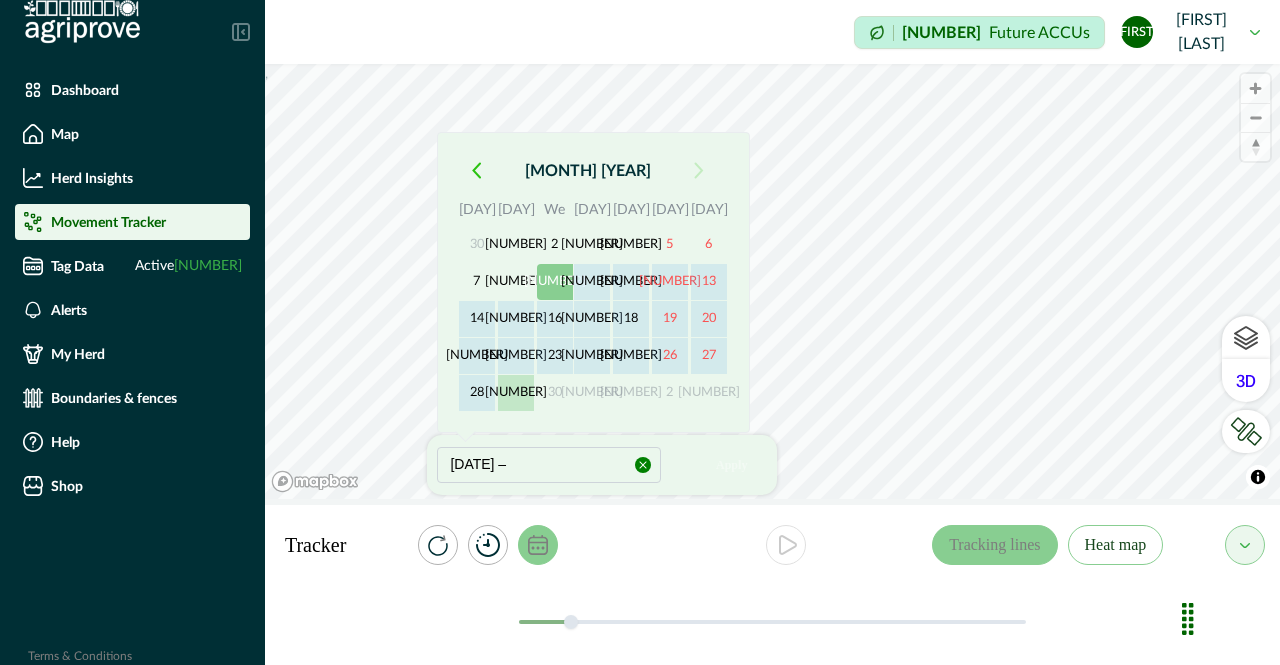 click on "[NUMBER]" at bounding box center (516, 393) 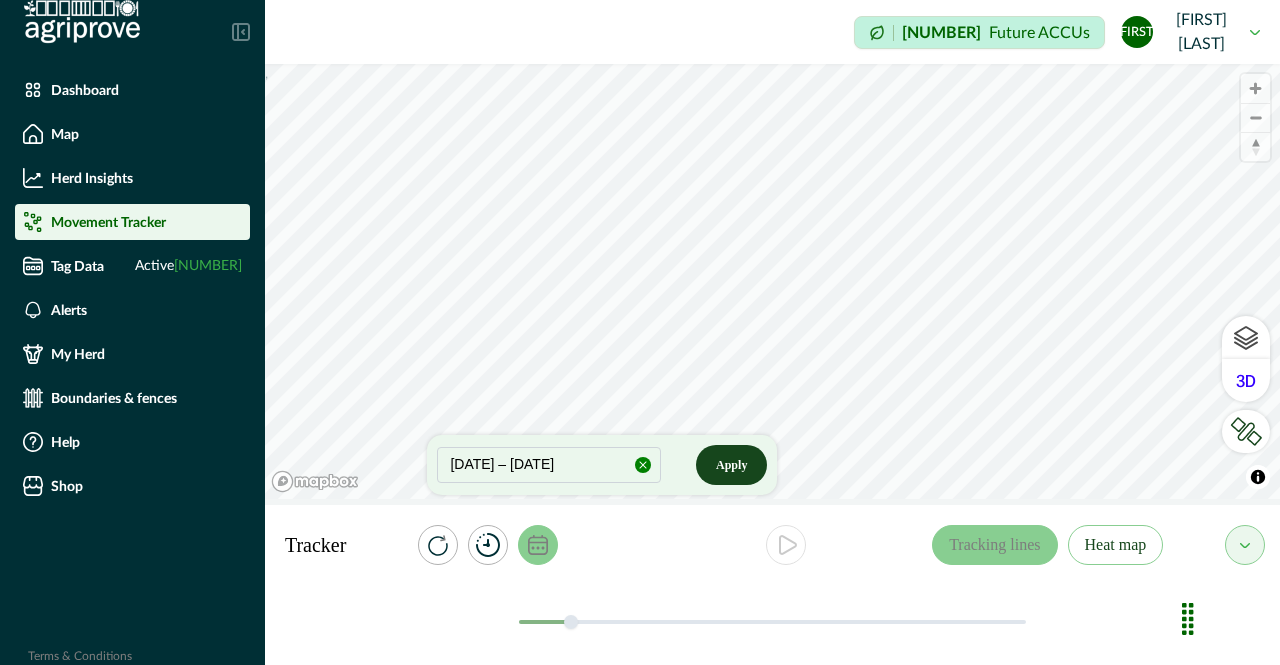 click on "Apply" at bounding box center [731, 465] 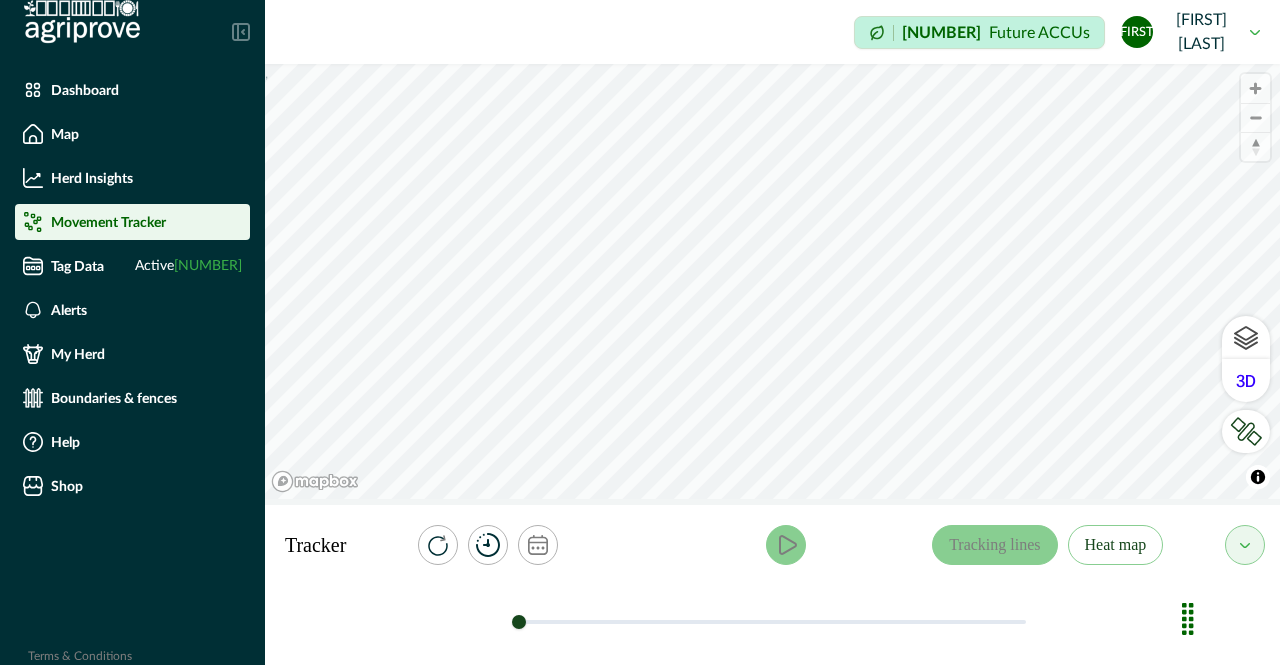 click 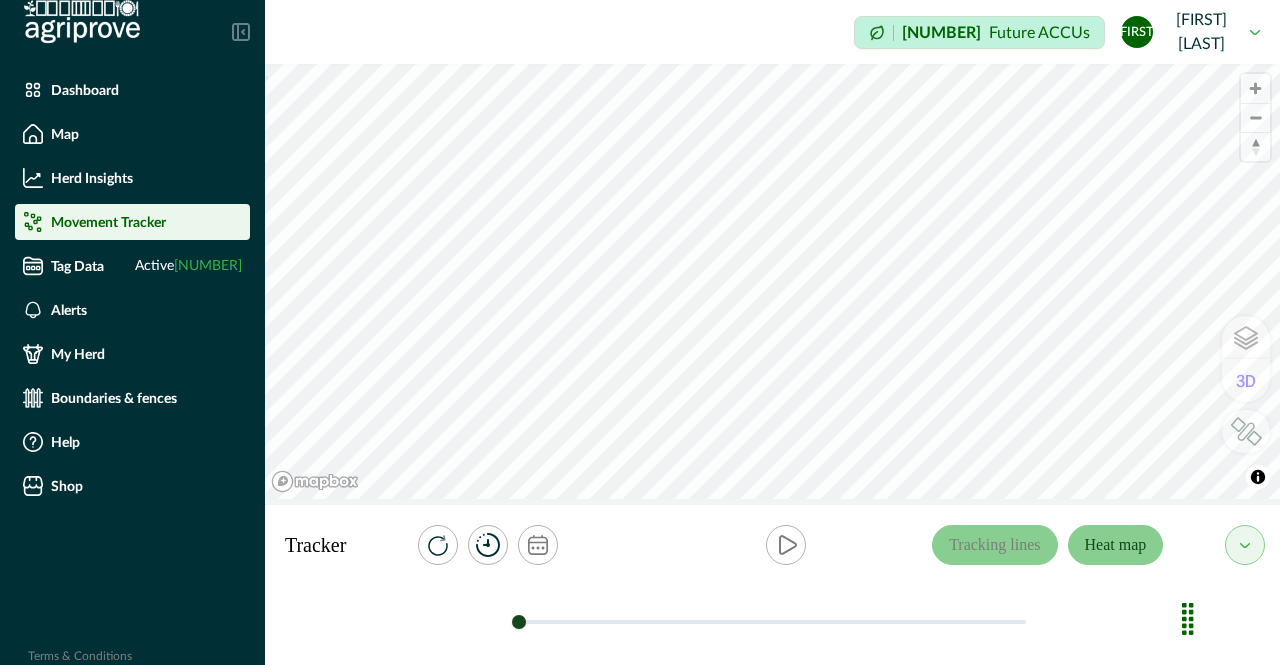 click on "Heat map" at bounding box center (1116, 545) 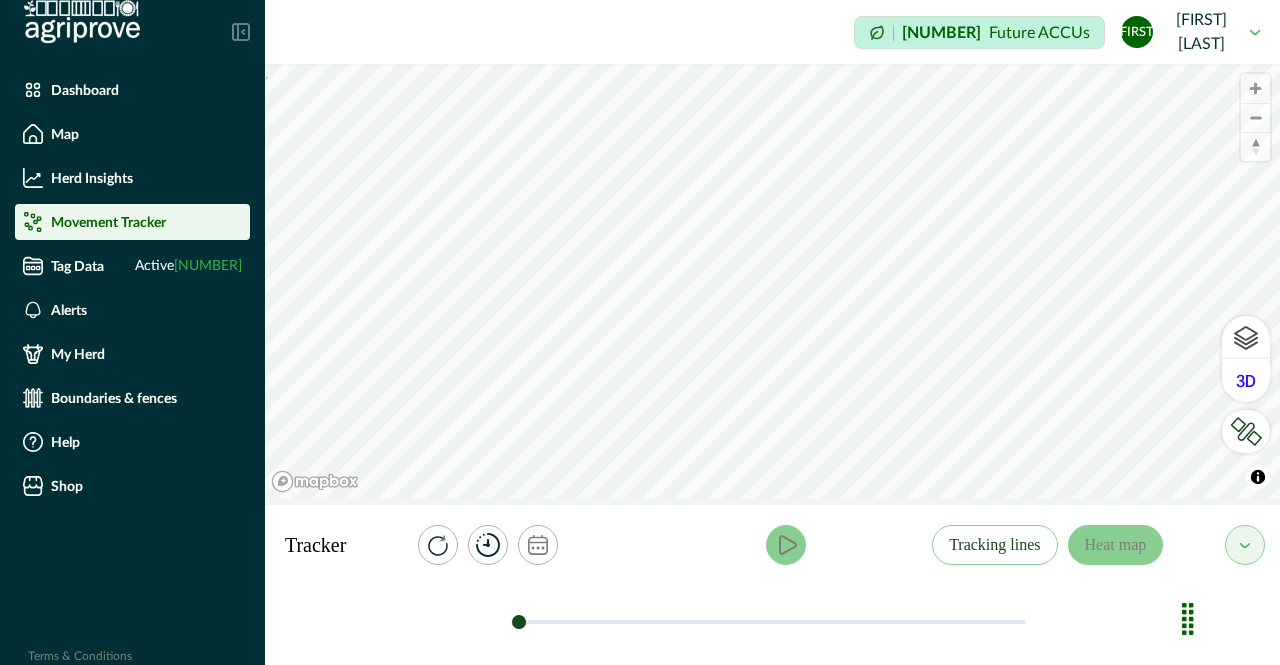 click 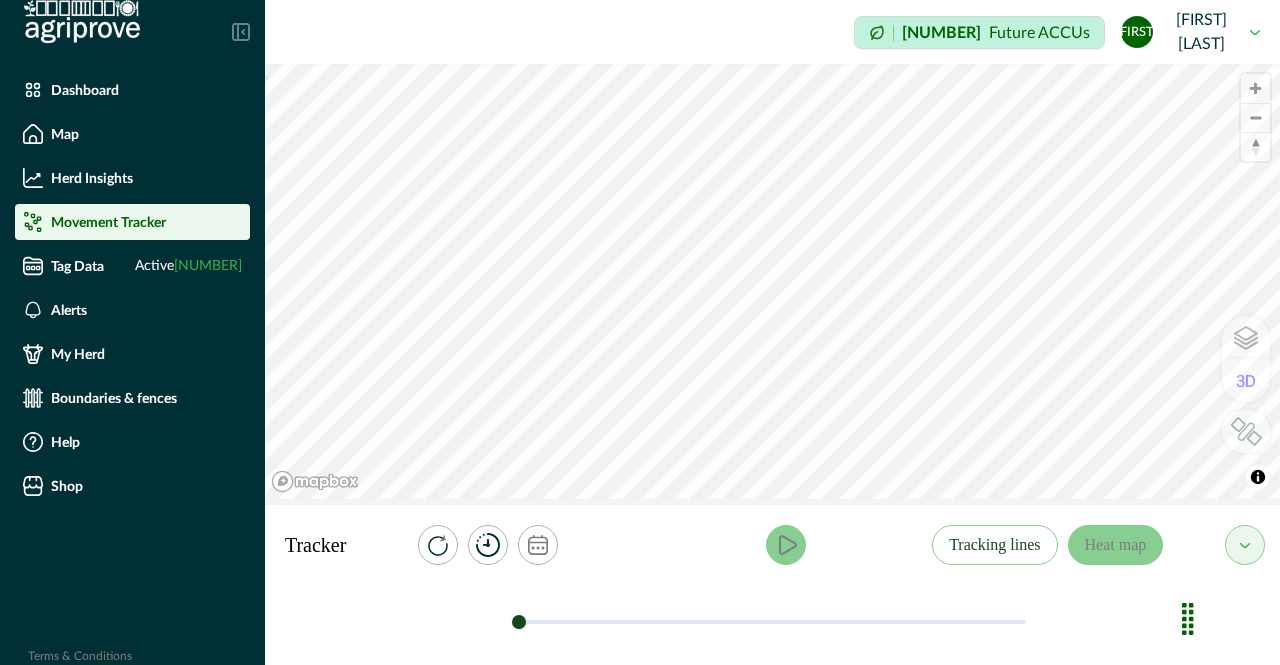 click 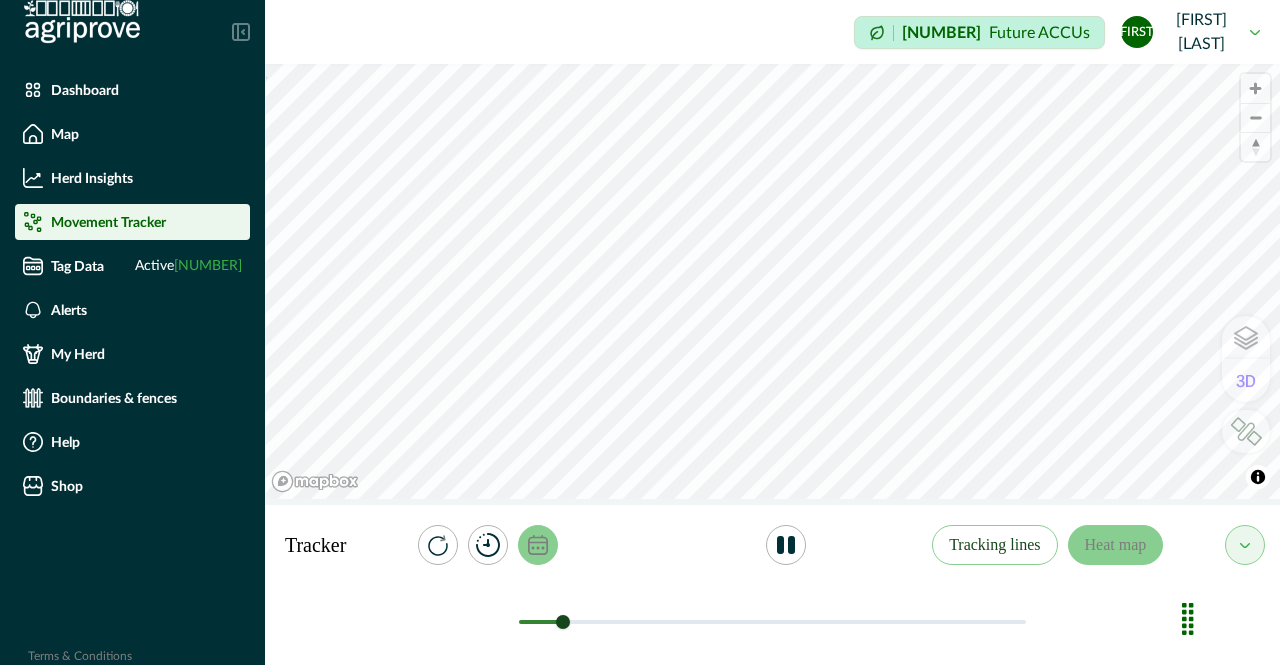 click 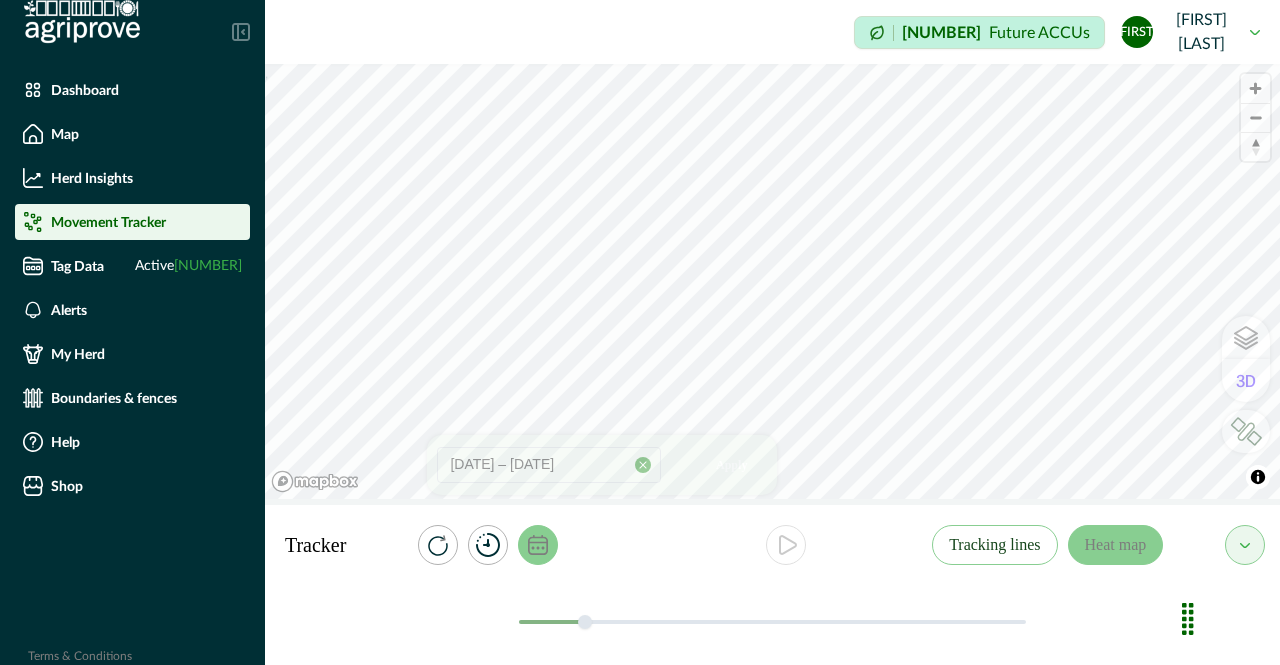 click at bounding box center (772, 625) 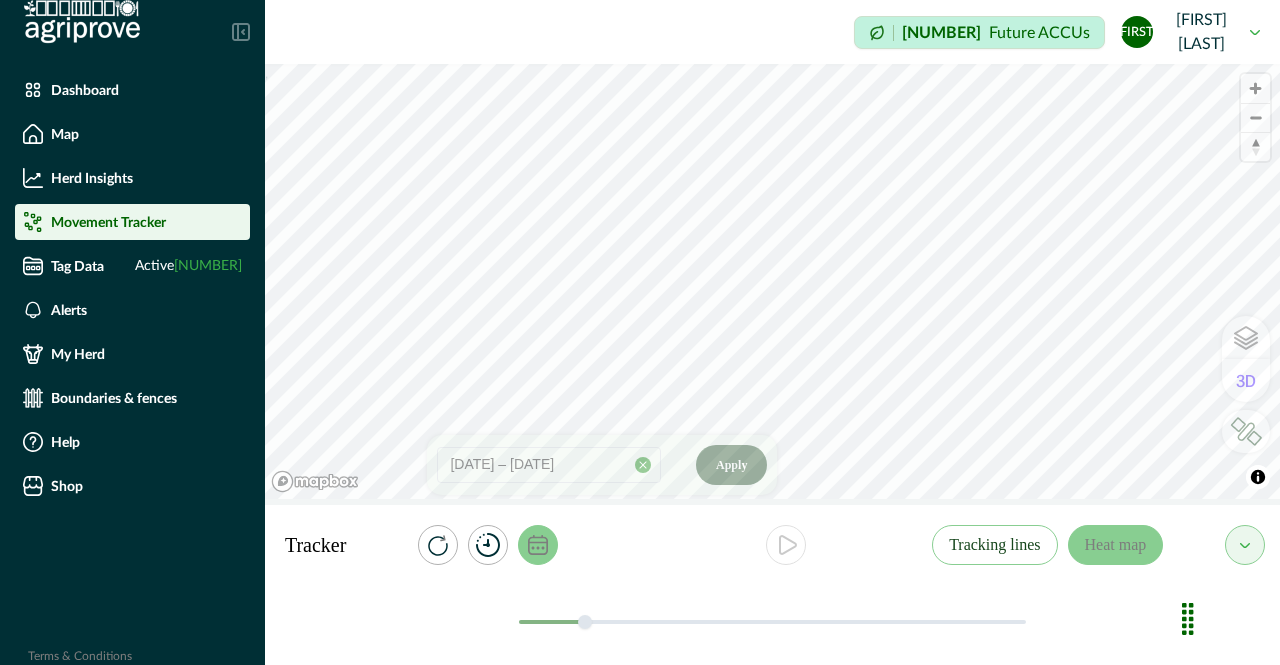 click on "Apply" at bounding box center [731, 465] 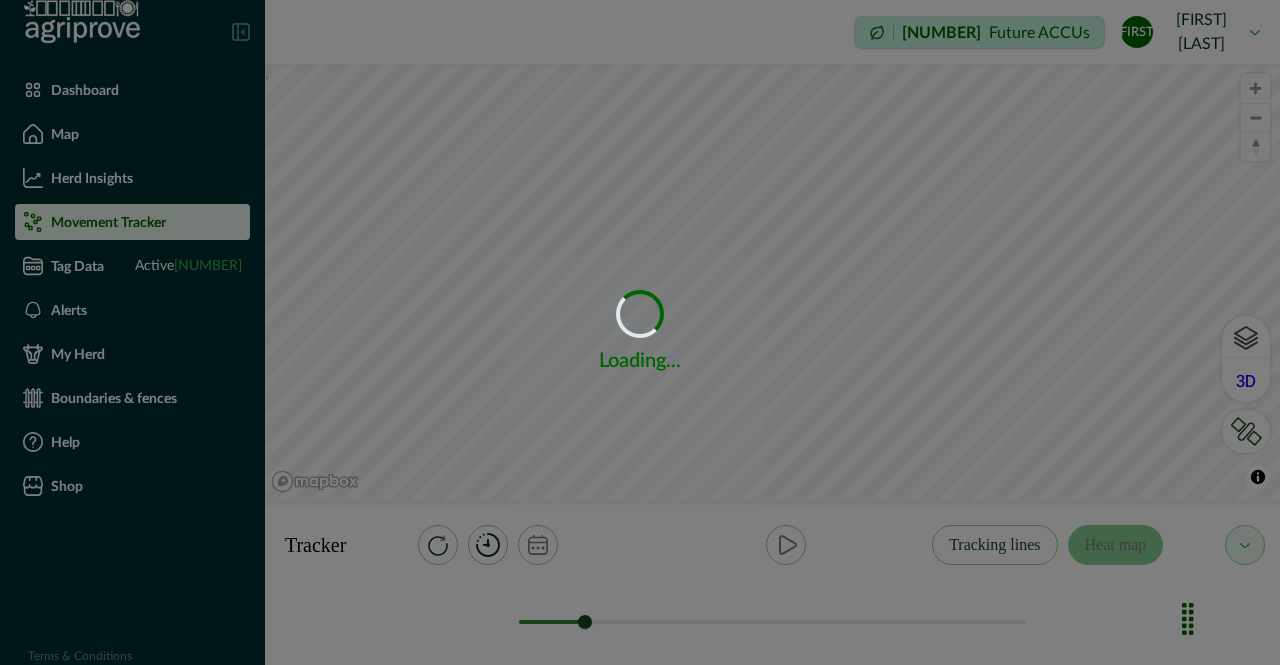 click 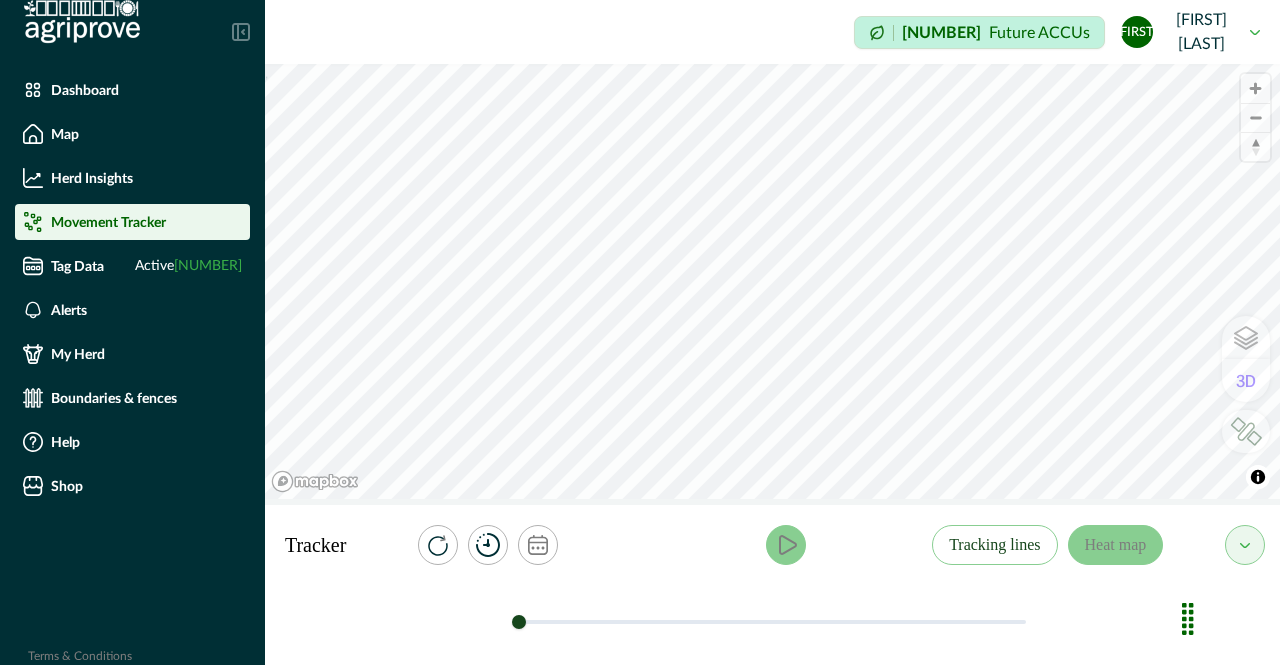 click 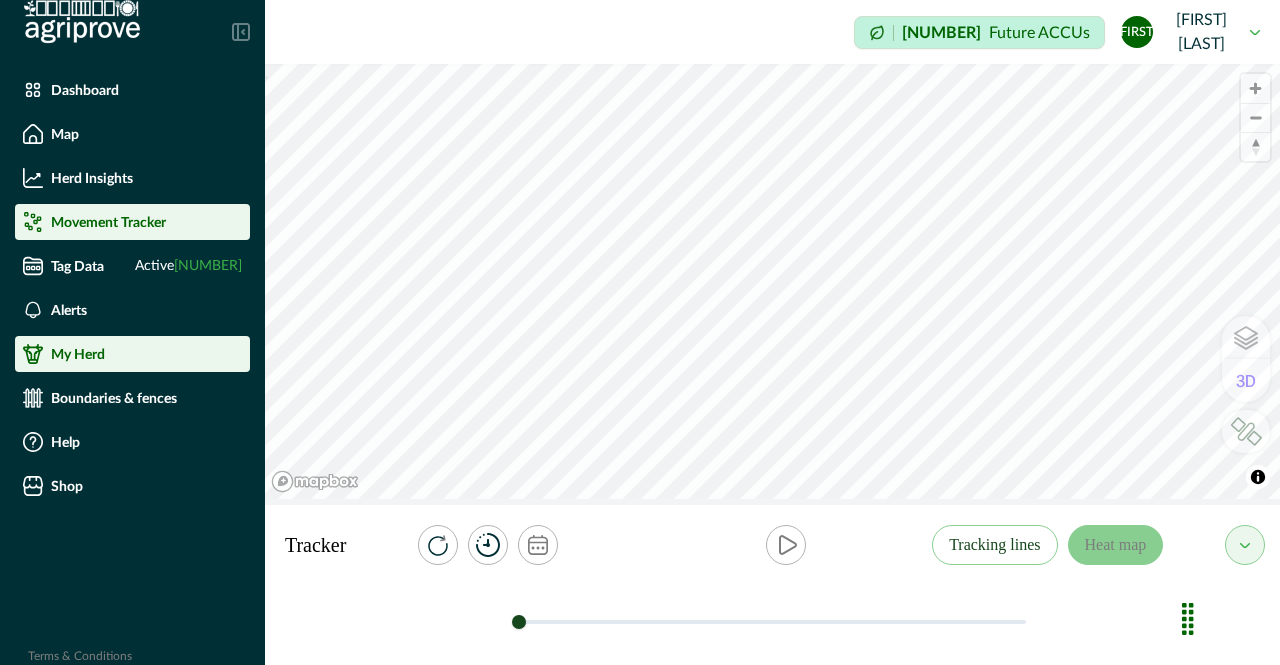 click on "My Herd" at bounding box center [78, 354] 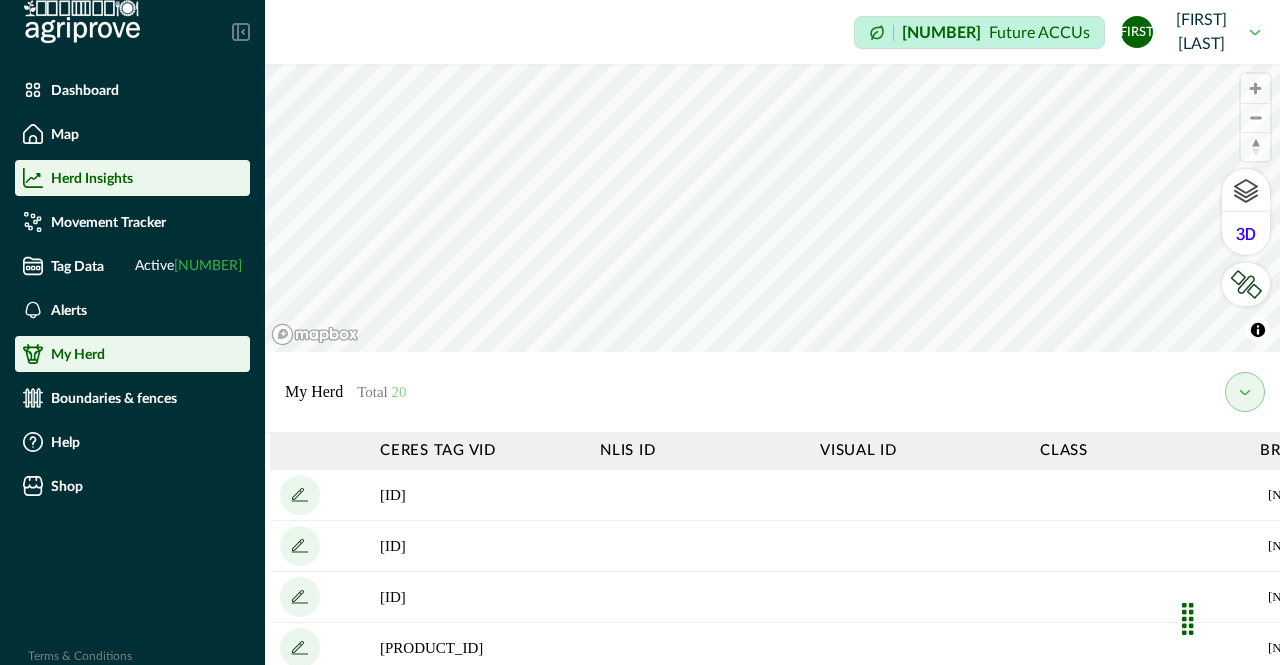 click on "Herd Insights" at bounding box center [92, 178] 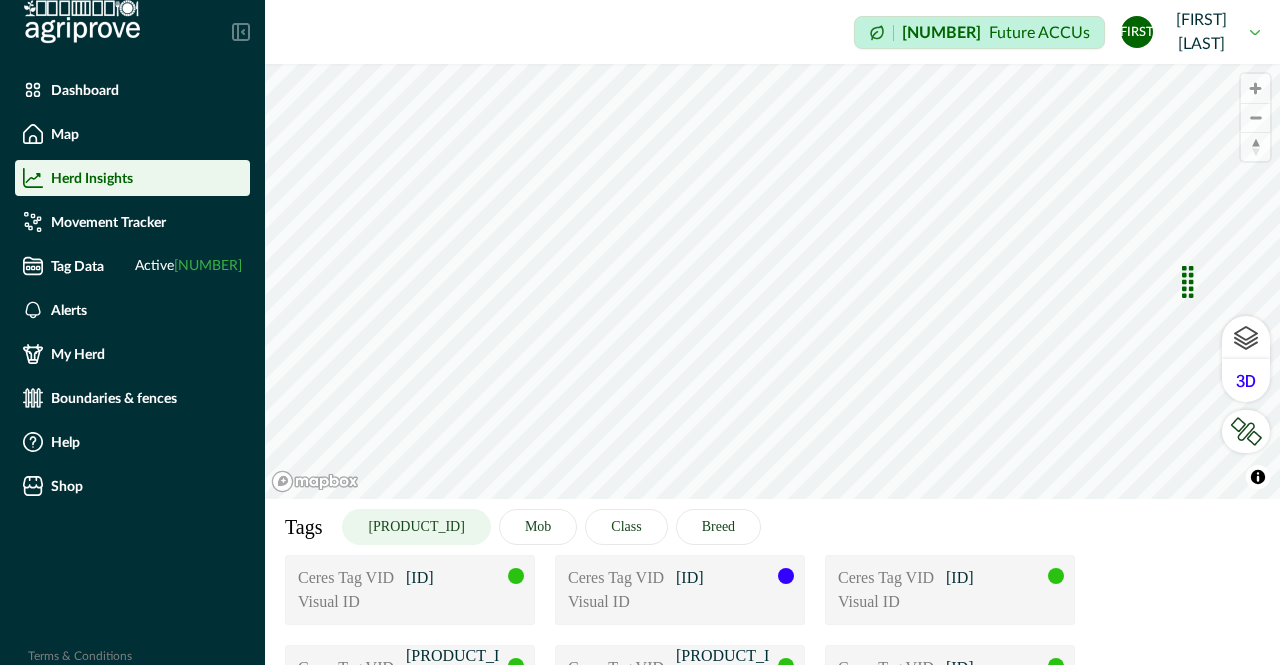 drag, startPoint x: 1186, startPoint y: 625, endPoint x: 1190, endPoint y: 291, distance: 334.02396 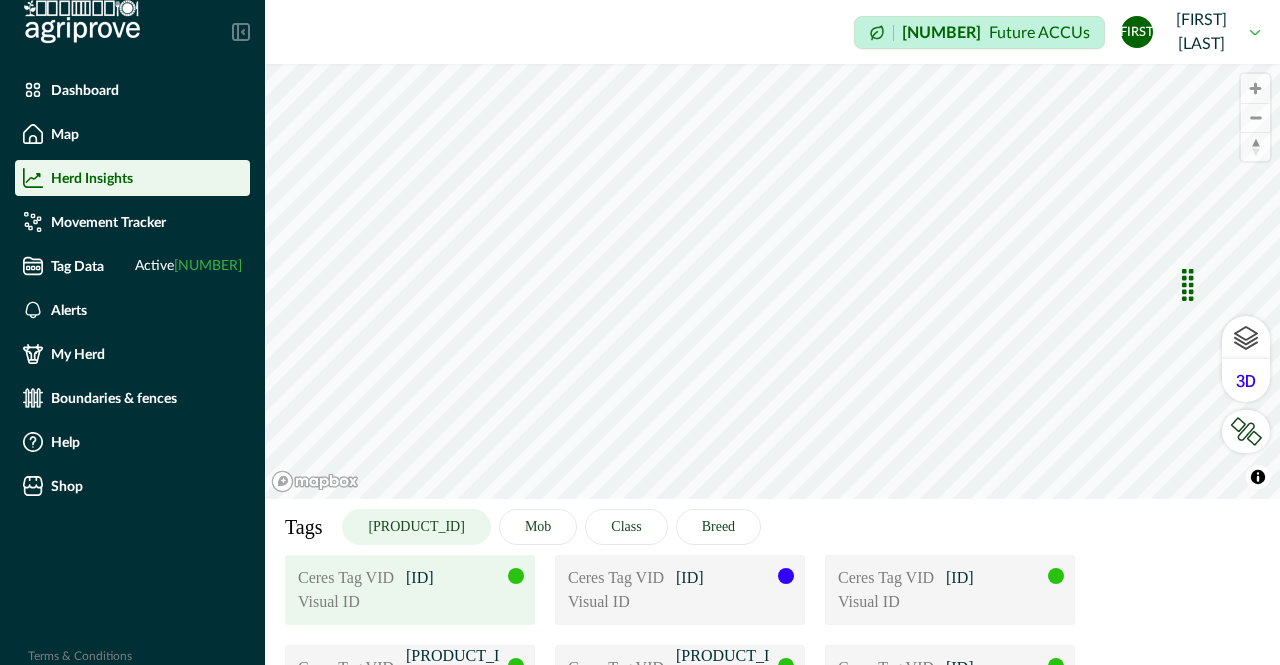 click on "Visual ID" at bounding box center (410, 602) 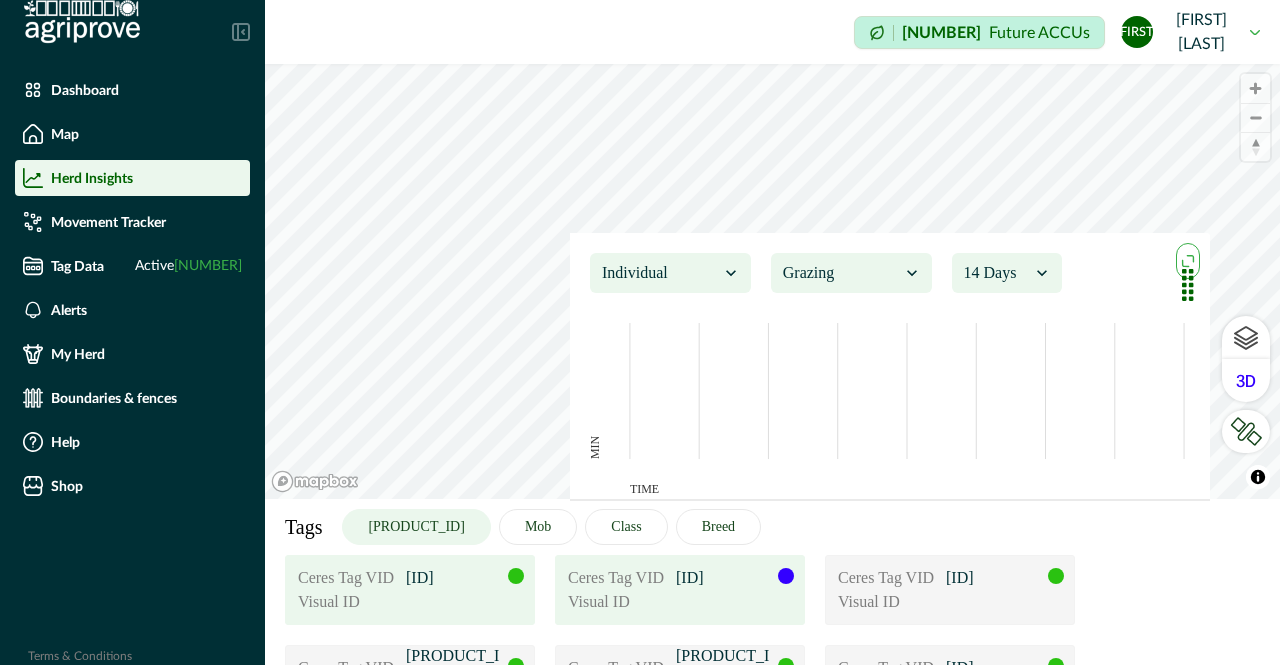 click on "Visual ID" at bounding box center (680, 602) 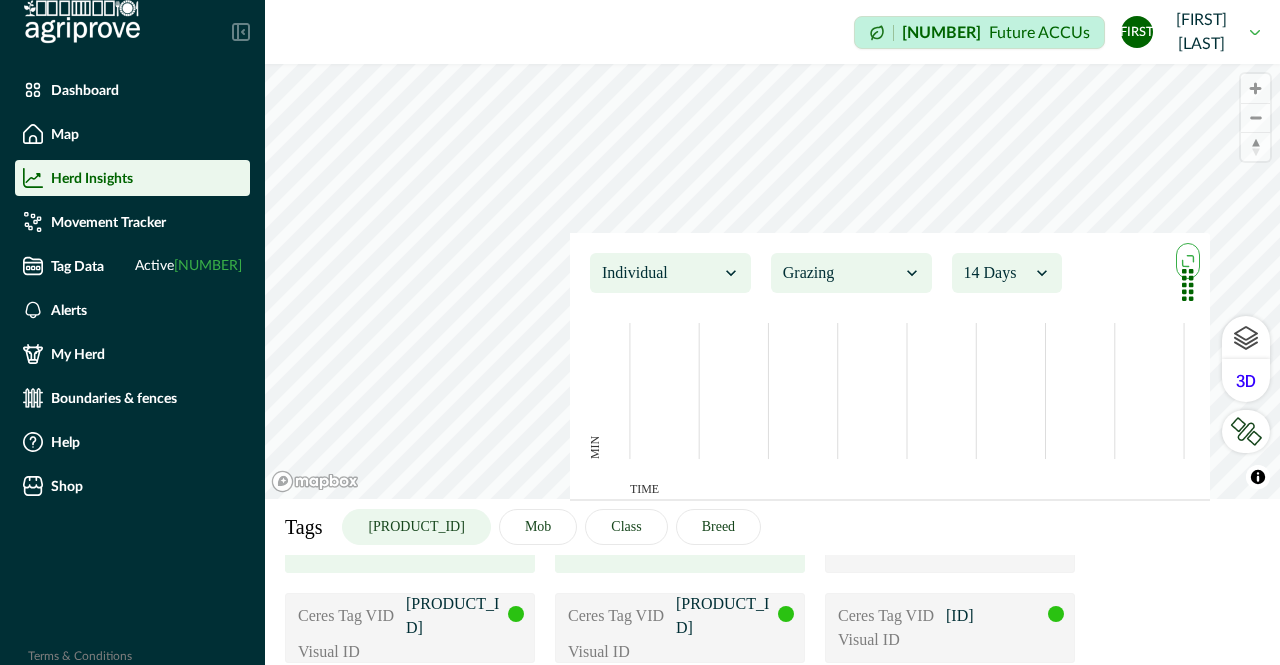 scroll, scrollTop: 0, scrollLeft: 0, axis: both 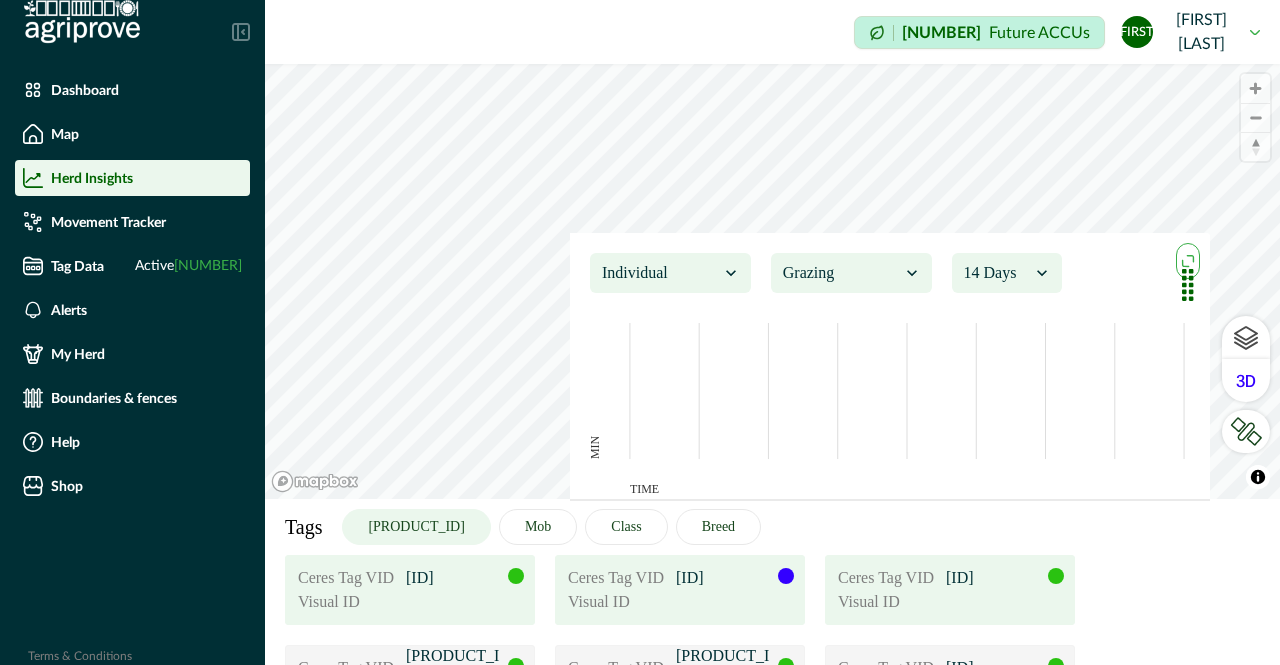 click on "Visual ID" at bounding box center (950, 602) 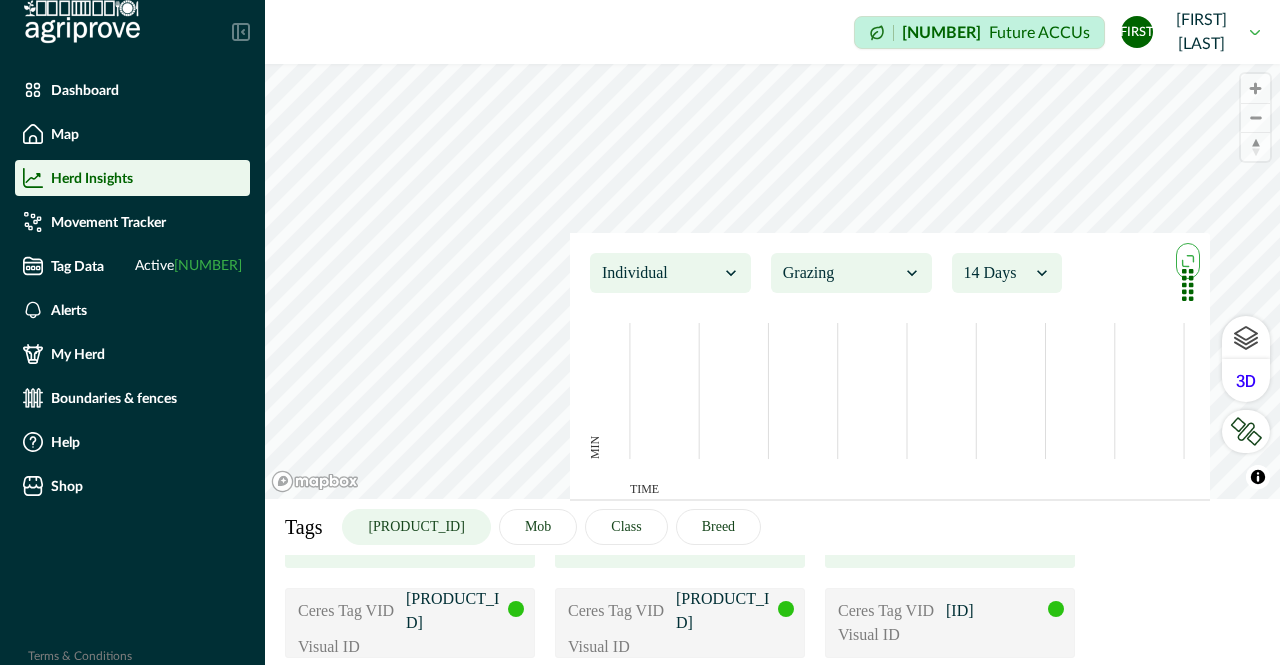 scroll, scrollTop: 62, scrollLeft: 0, axis: vertical 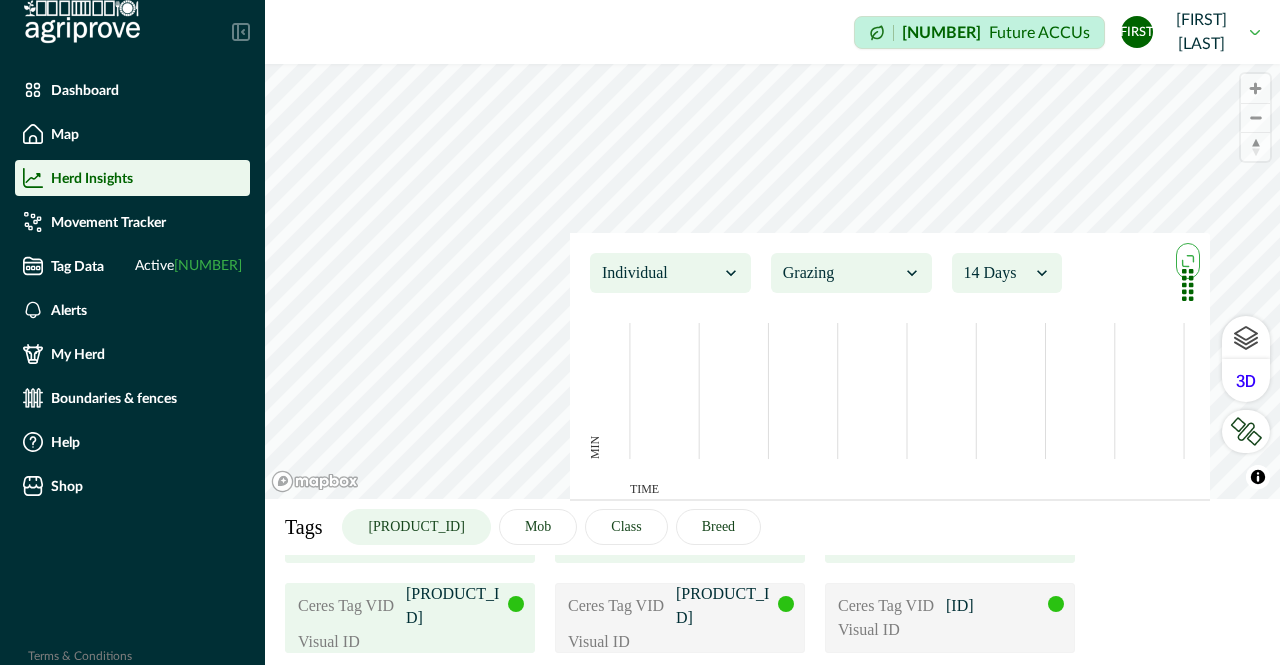 click on "Visual ID" at bounding box center (410, 642) 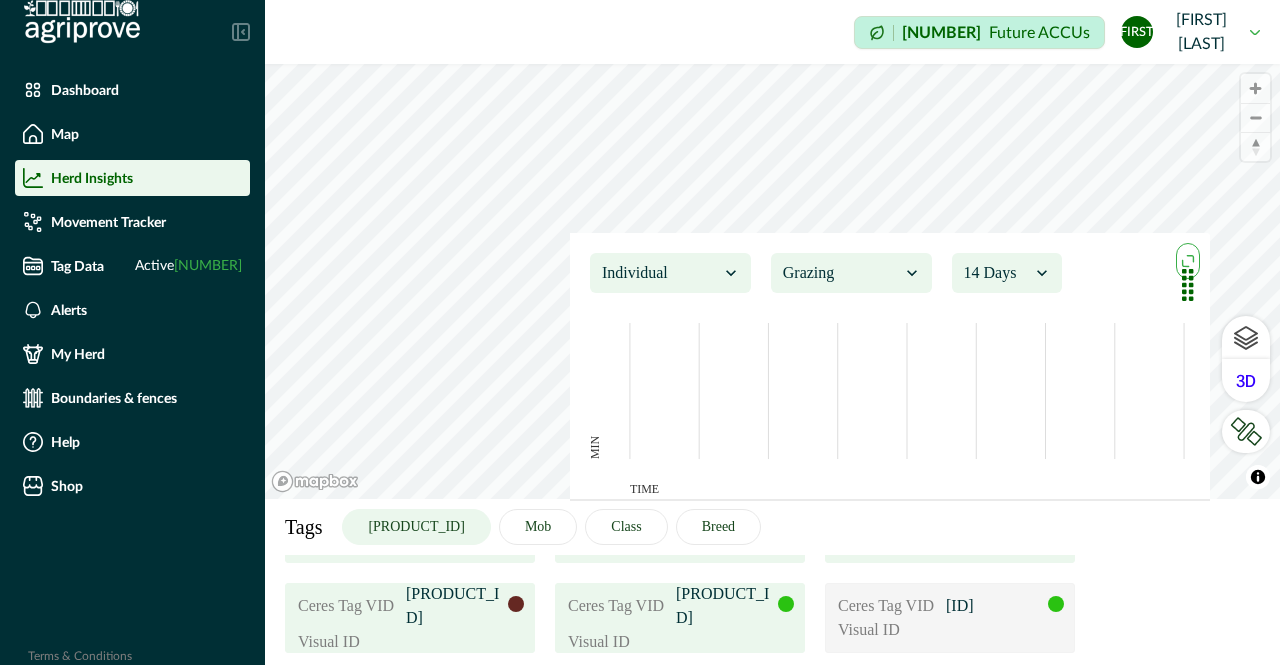 click on "Visual ID" at bounding box center [680, 642] 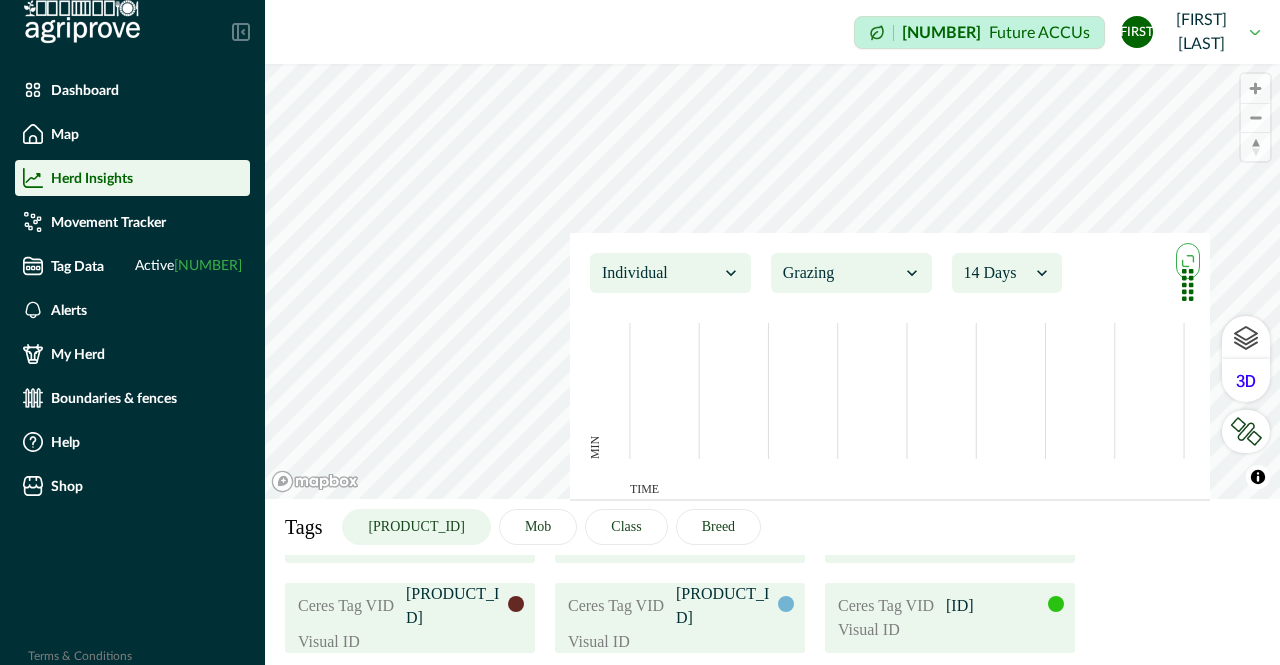 click on "Visual ID" at bounding box center (950, 630) 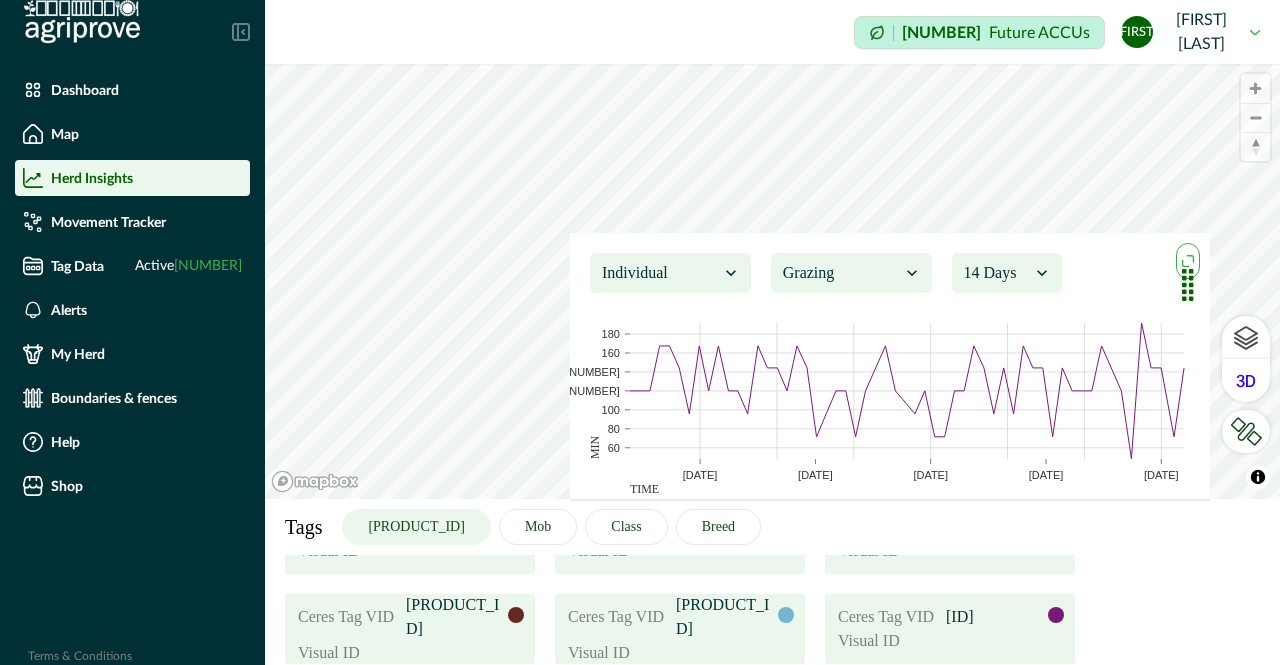 scroll, scrollTop: 53, scrollLeft: 0, axis: vertical 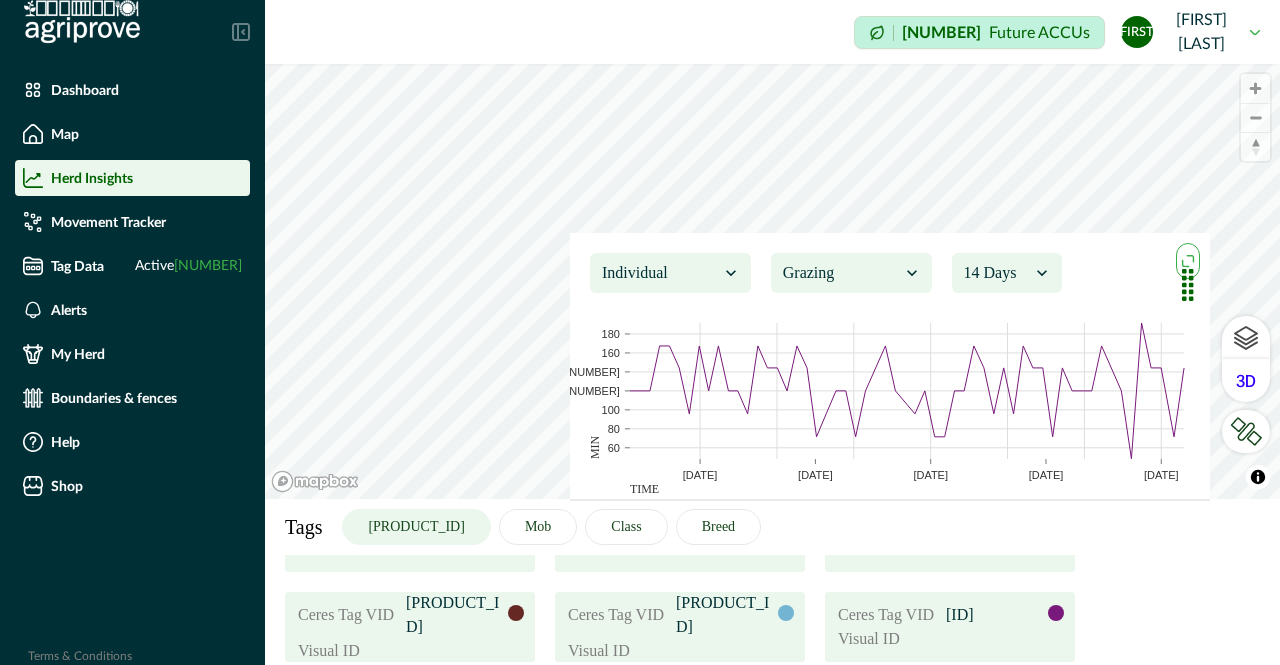 click on "Visual ID" at bounding box center (680, 651) 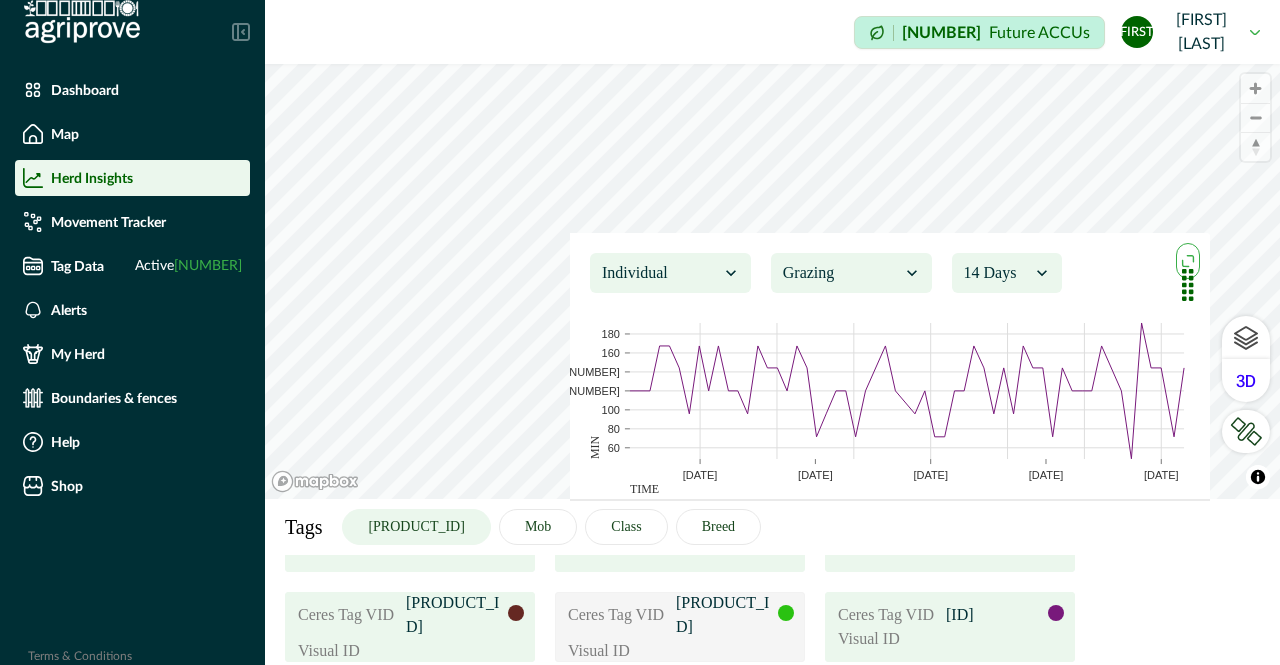 click on "[PRODUCT_ID]" at bounding box center (456, 615) 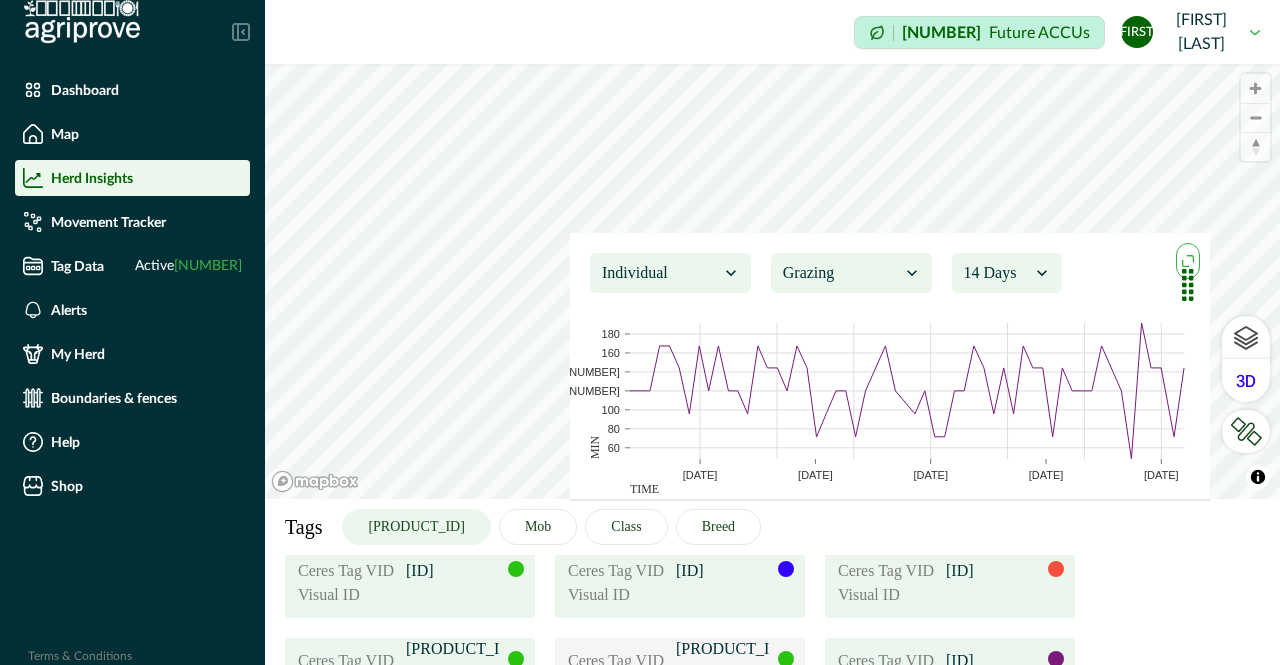 scroll, scrollTop: 5, scrollLeft: 0, axis: vertical 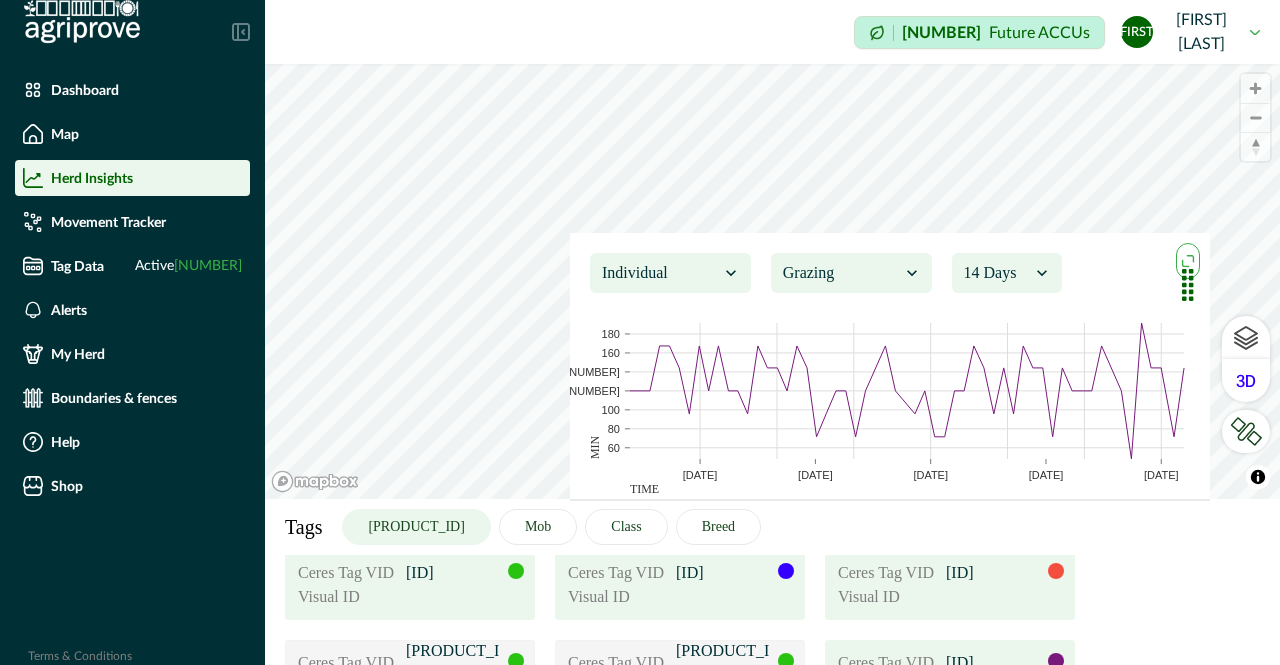 click on "Visual ID" at bounding box center [410, 597] 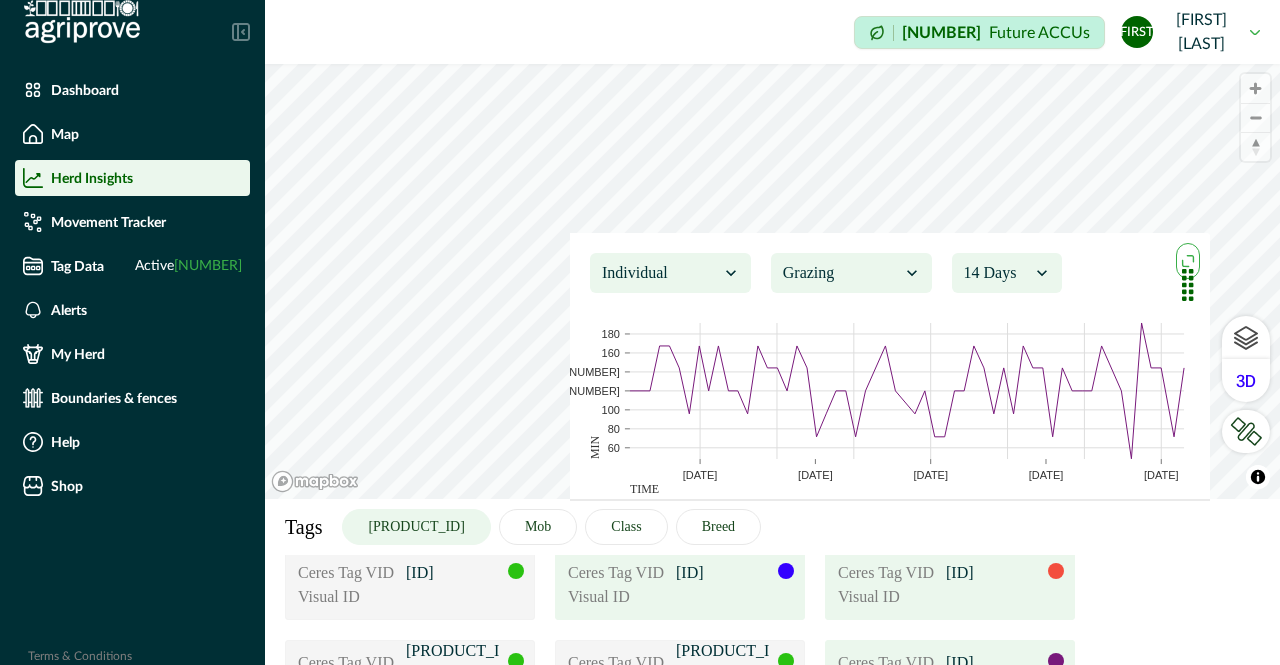click on "Visual ID" at bounding box center [680, 597] 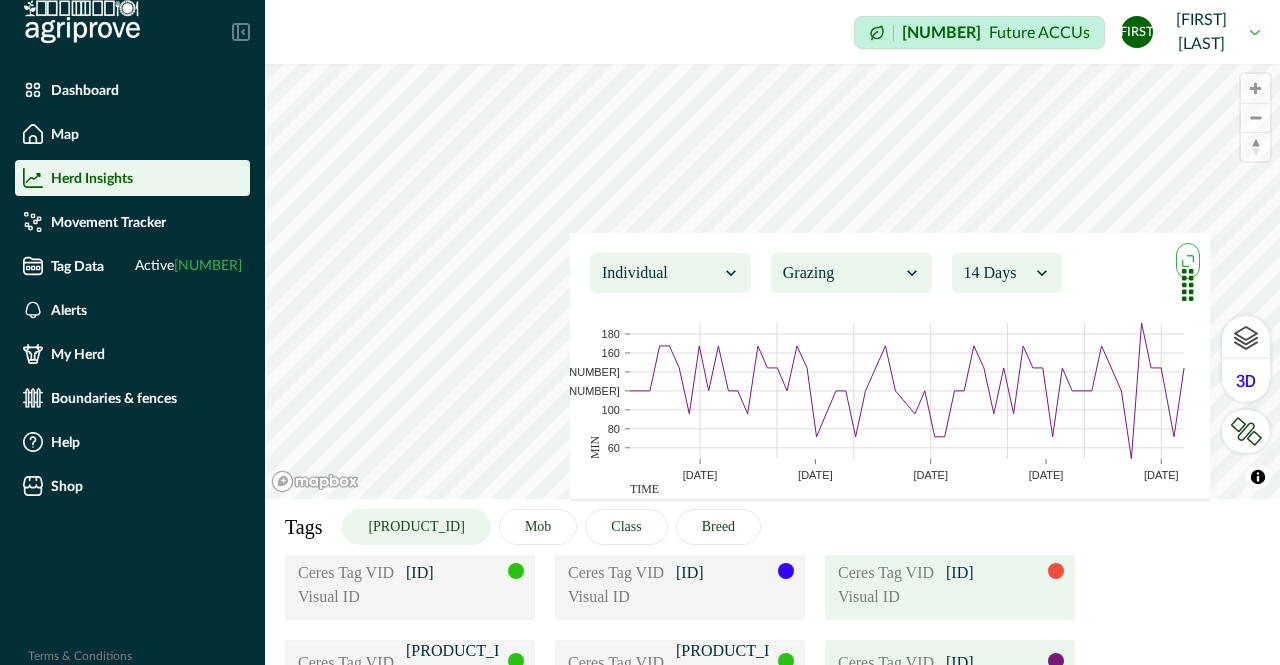 click on "Visual ID" at bounding box center (950, 597) 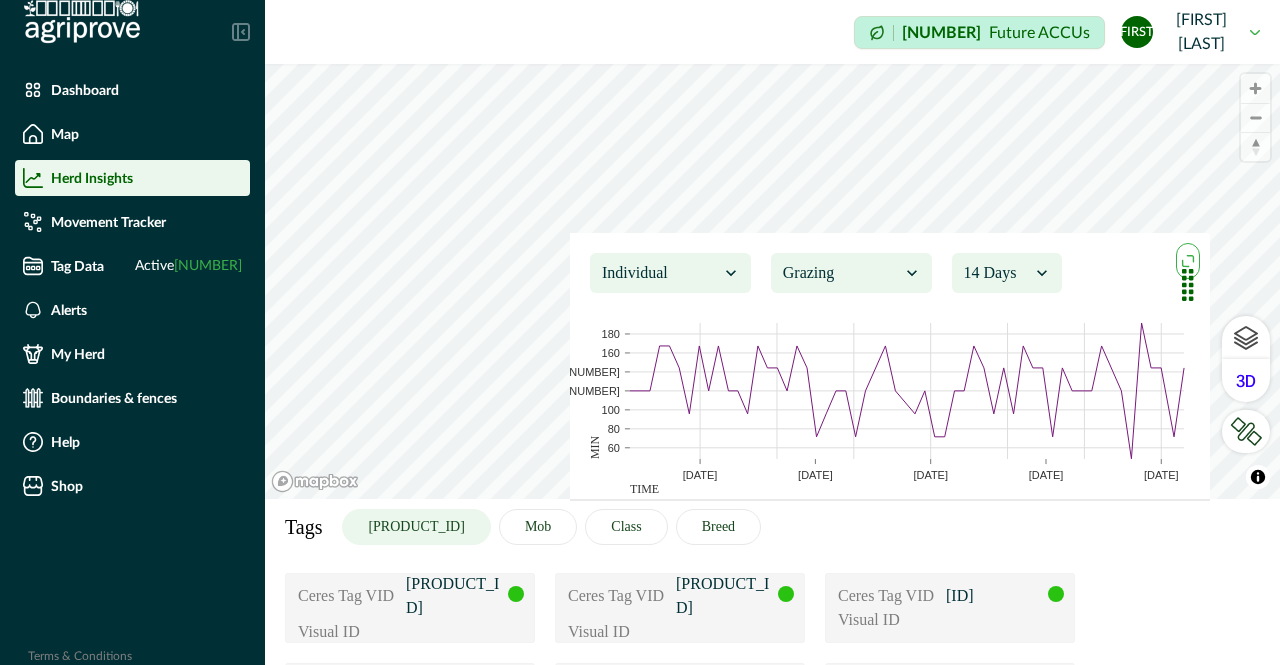 scroll, scrollTop: 166, scrollLeft: 0, axis: vertical 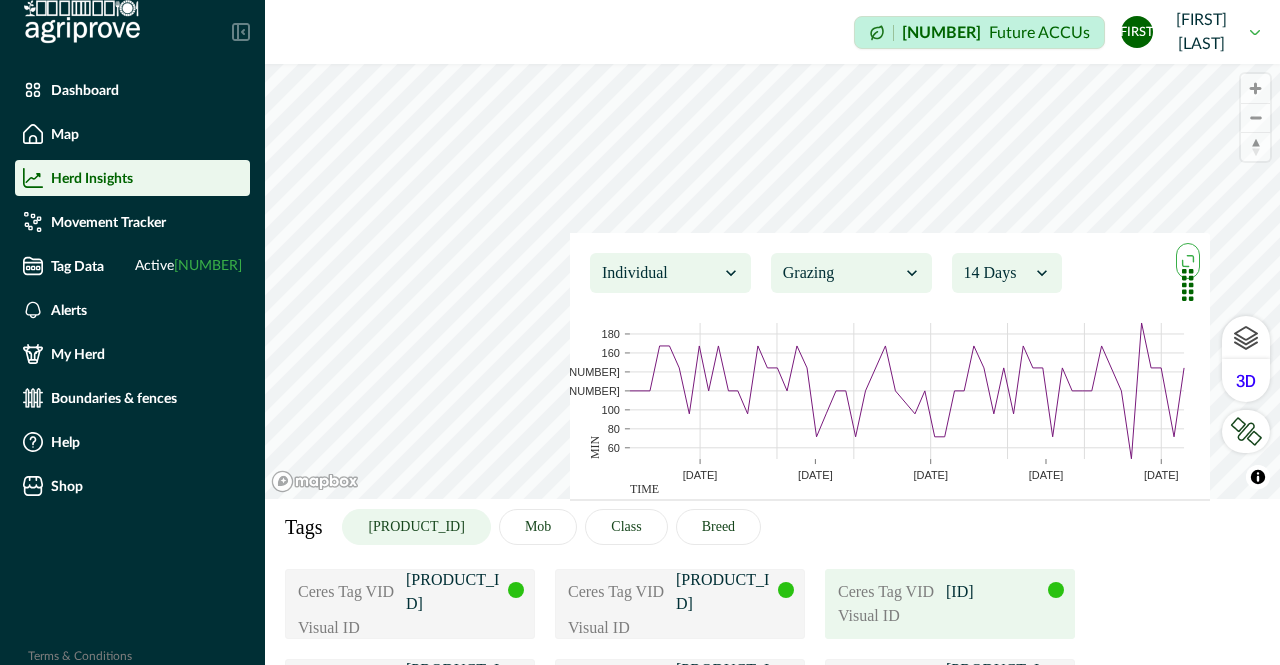 click on "Visual ID" at bounding box center (950, 616) 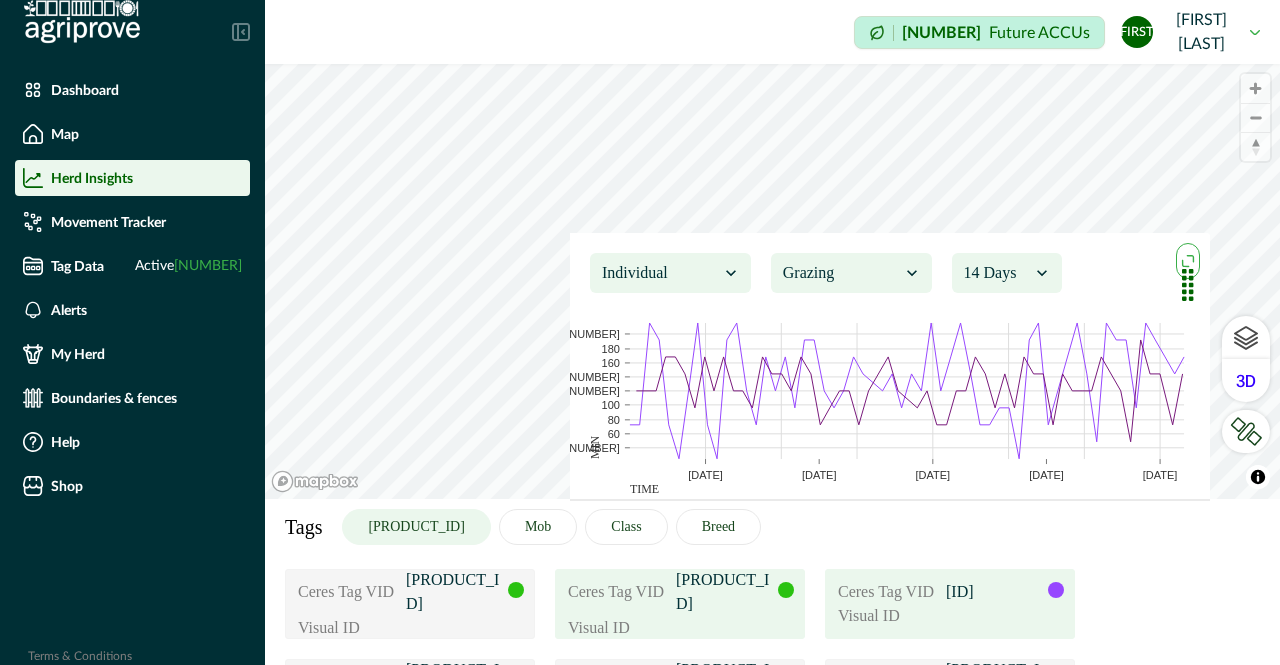 click on "Visual ID" at bounding box center [680, 628] 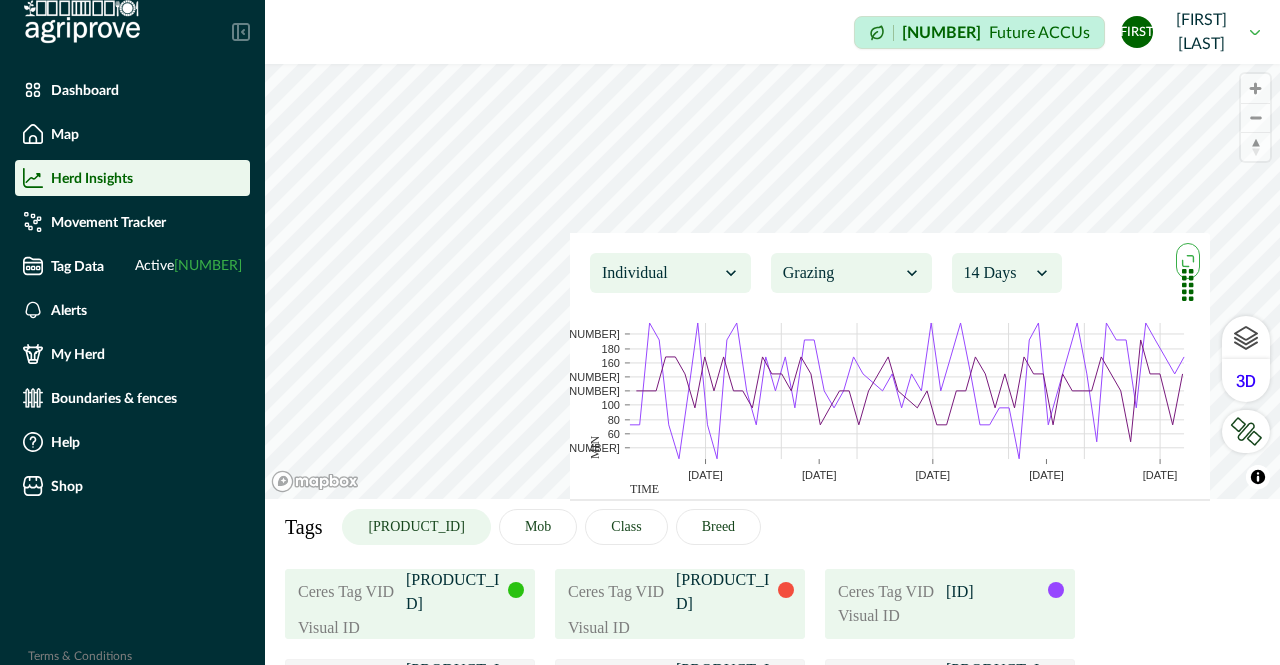 click on "Visual ID" at bounding box center [410, 628] 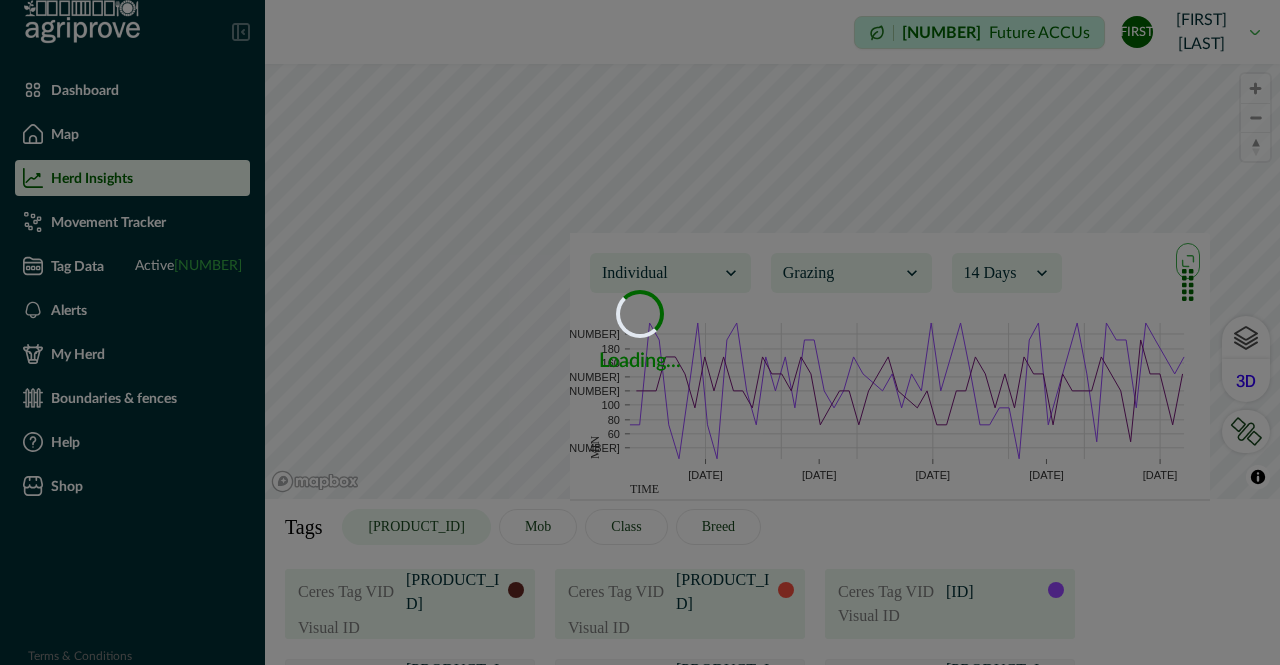 click on "Loading... Loading..." at bounding box center [640, 332] 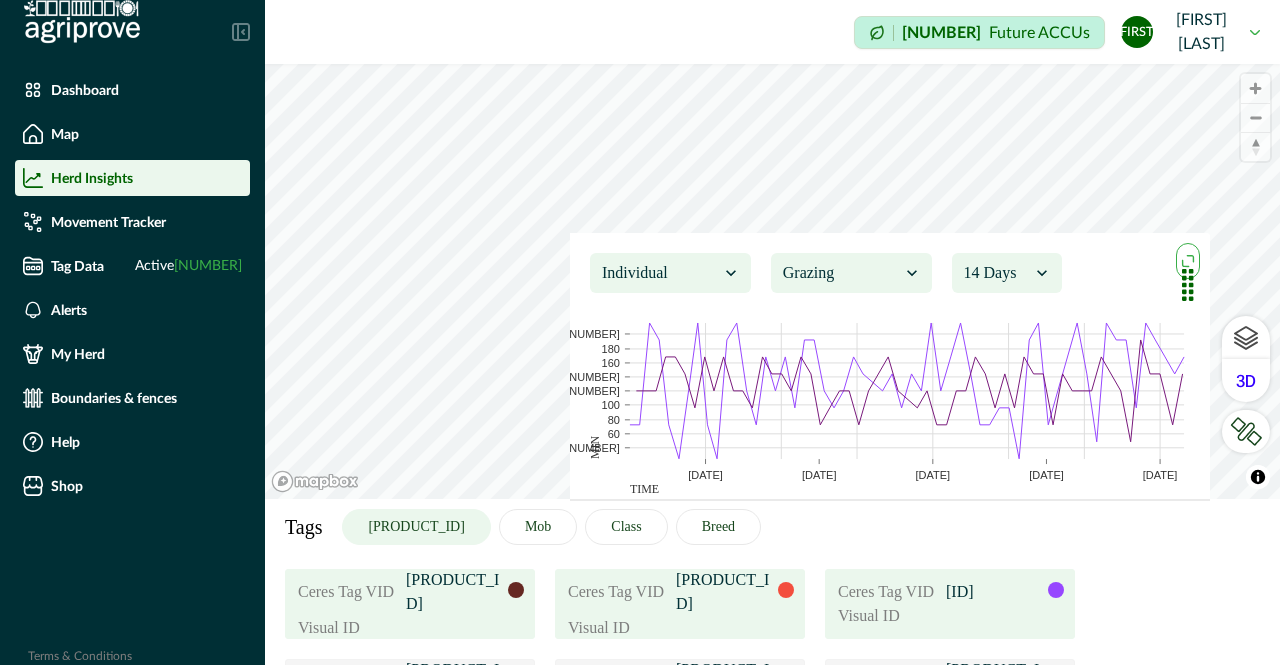click on "[PRODUCT_ID]" at bounding box center (726, 592) 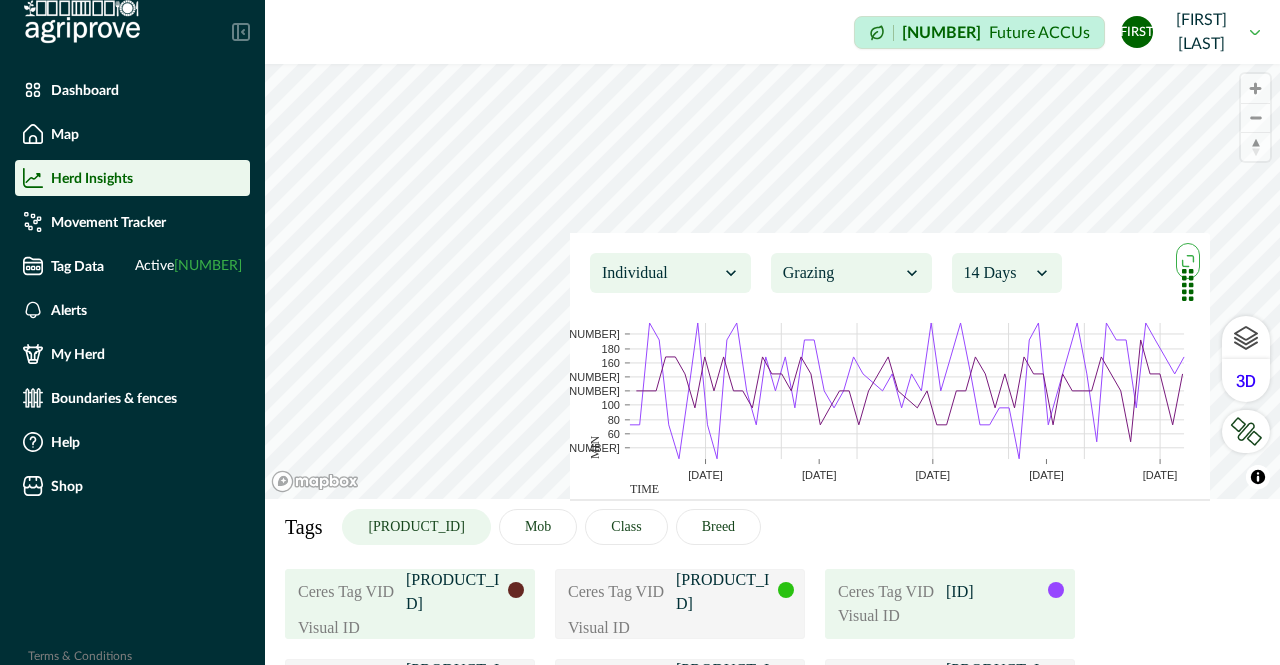 click on "Ceres Tag VID 2349B0529 Visual ID" at bounding box center (410, 604) 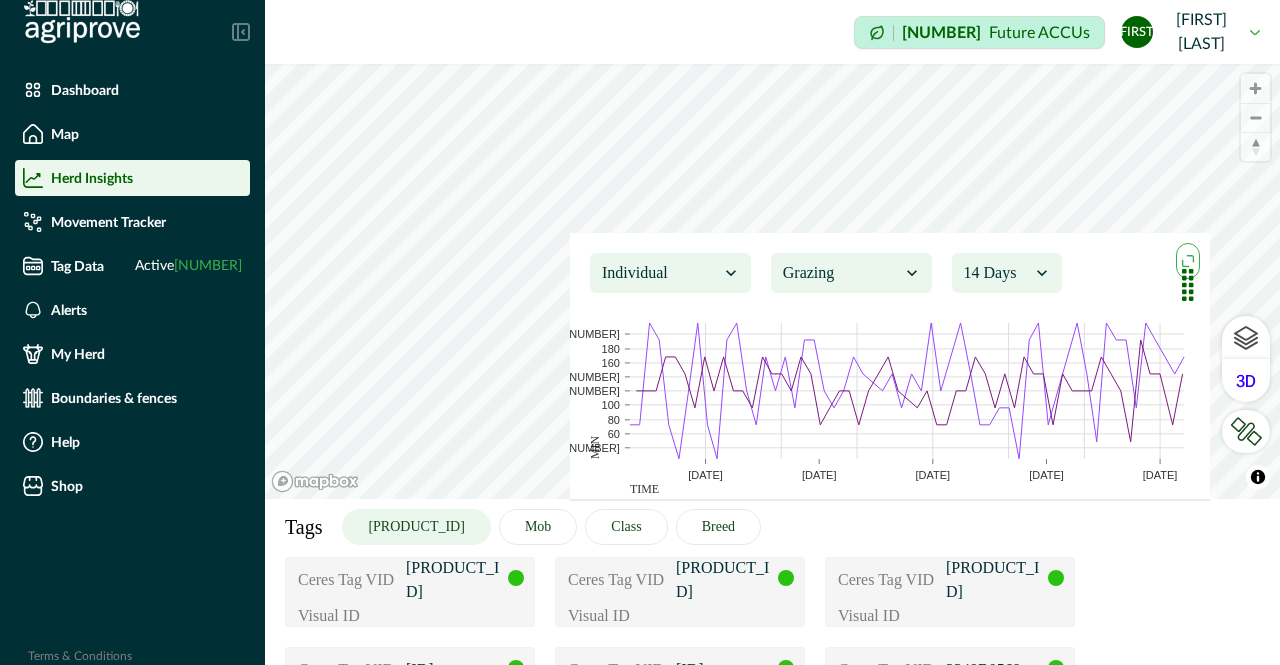 scroll, scrollTop: 273, scrollLeft: 0, axis: vertical 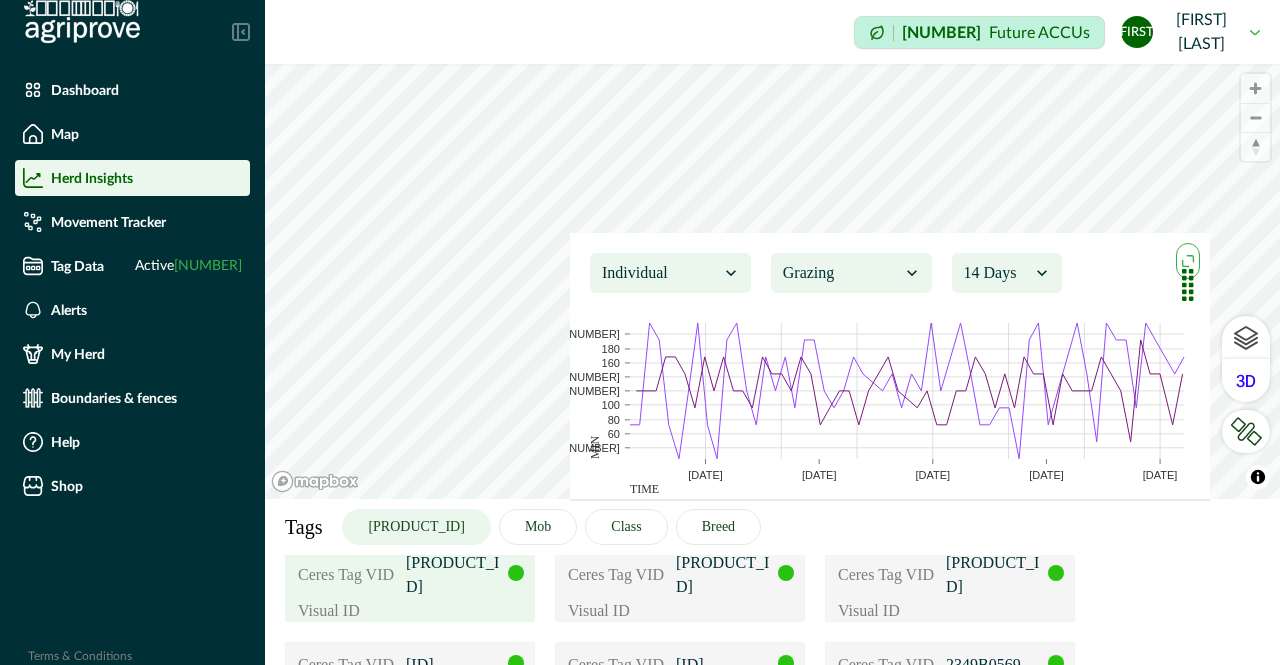 click on "[PRODUCT_ID]" at bounding box center [456, 575] 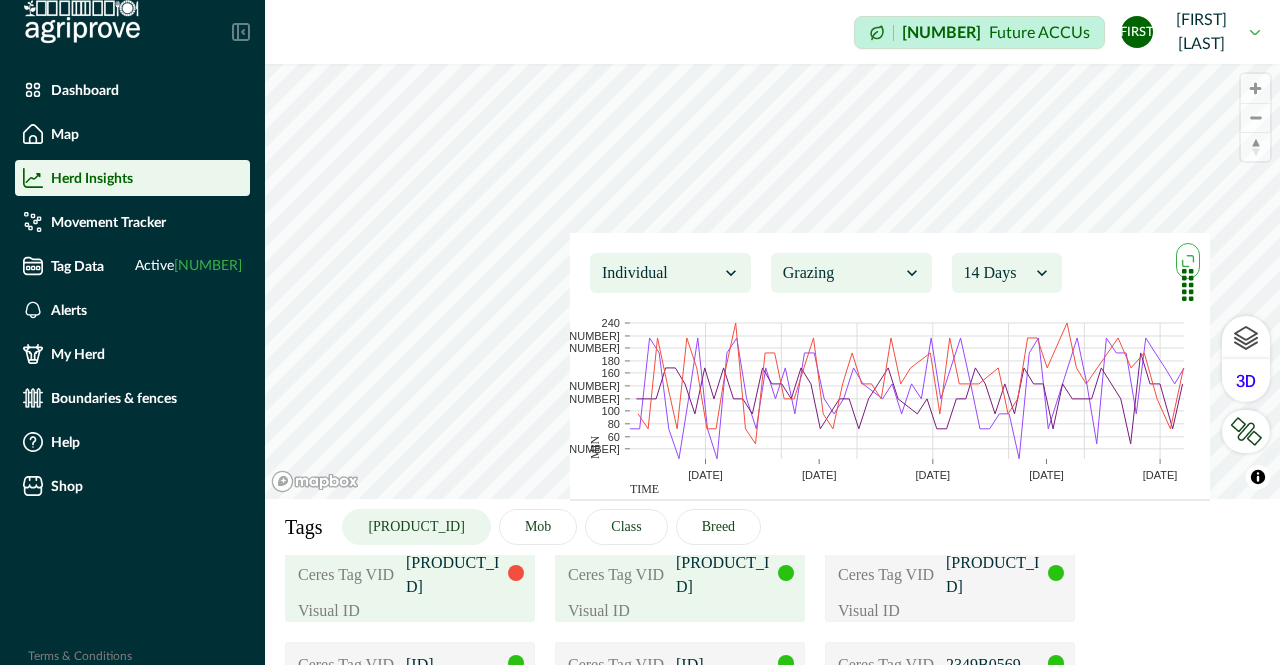 click on "Visual ID" at bounding box center [618, 611] 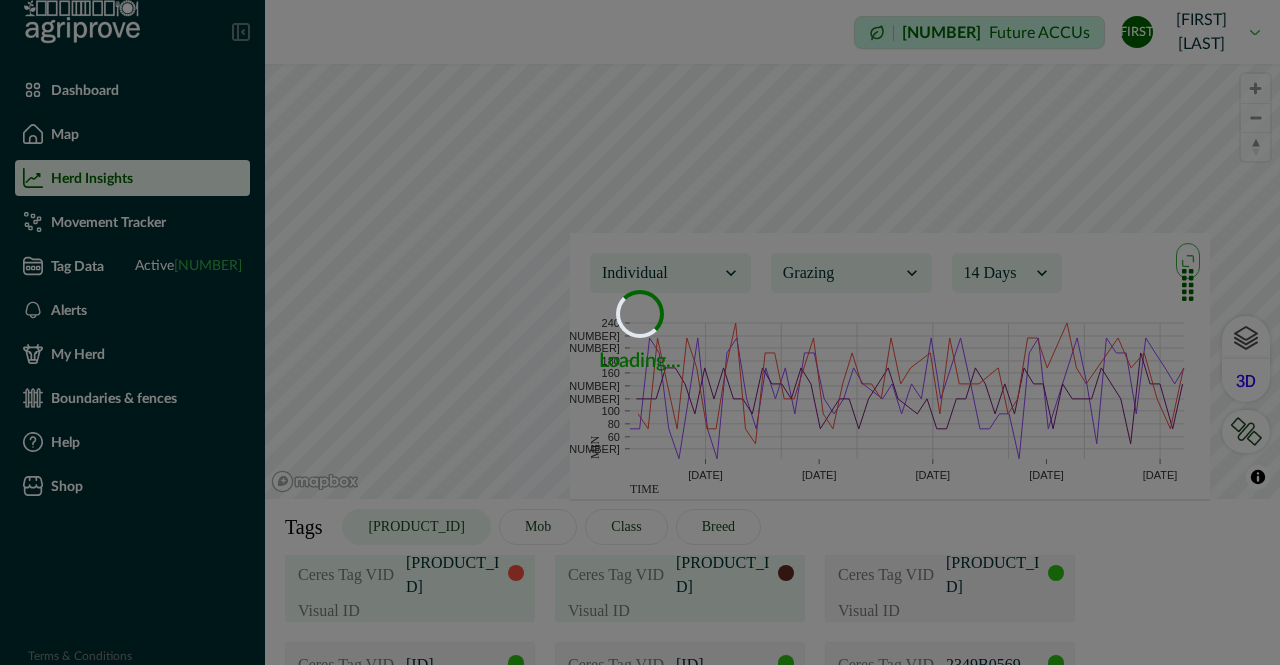 click on "Visual ID" at bounding box center [410, 611] 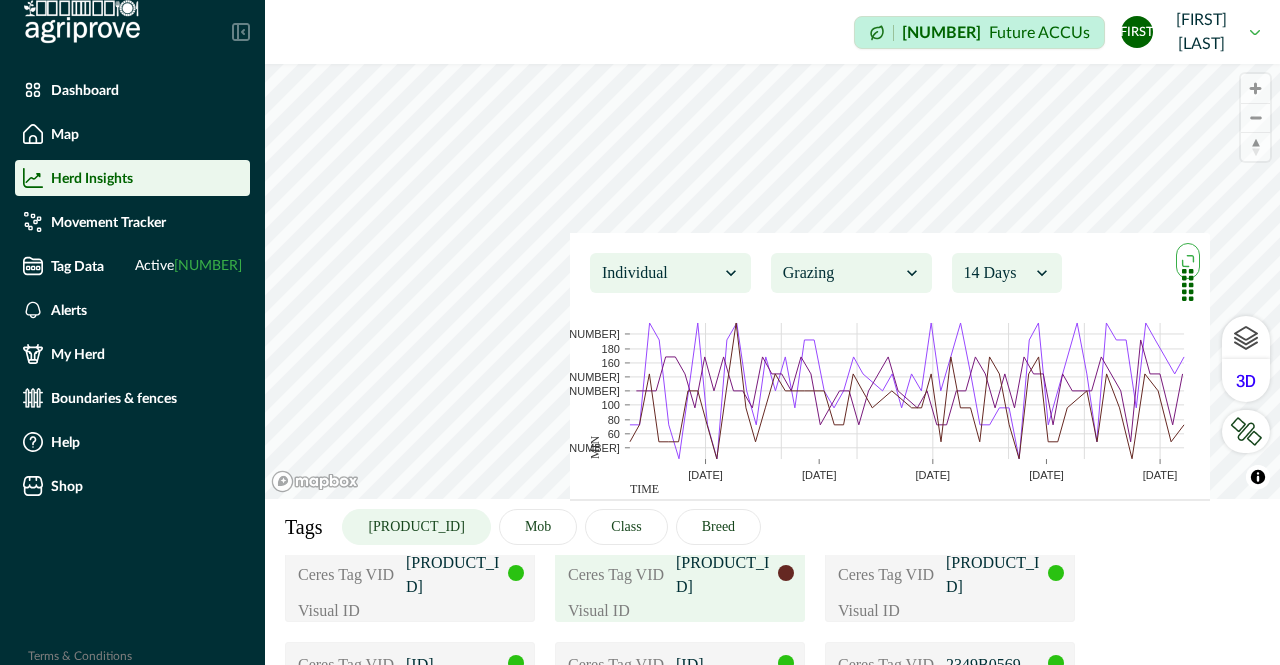 click on "Visual ID" at bounding box center [680, 611] 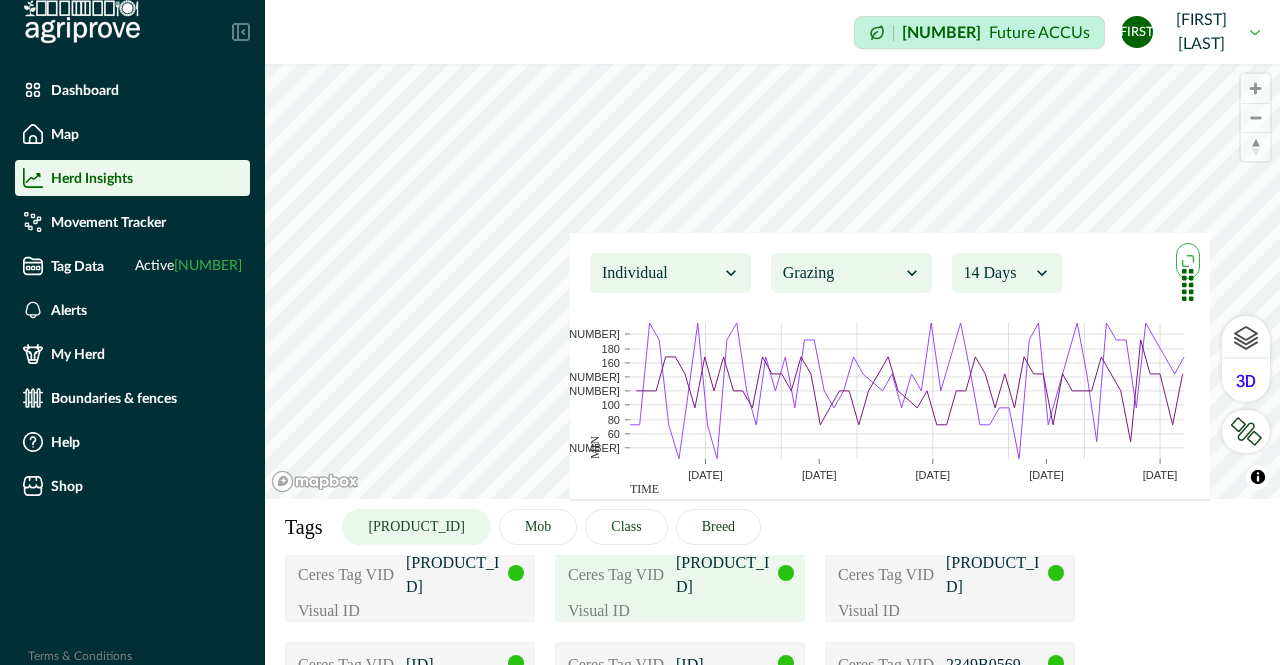 click on "Visual ID" at bounding box center (680, 611) 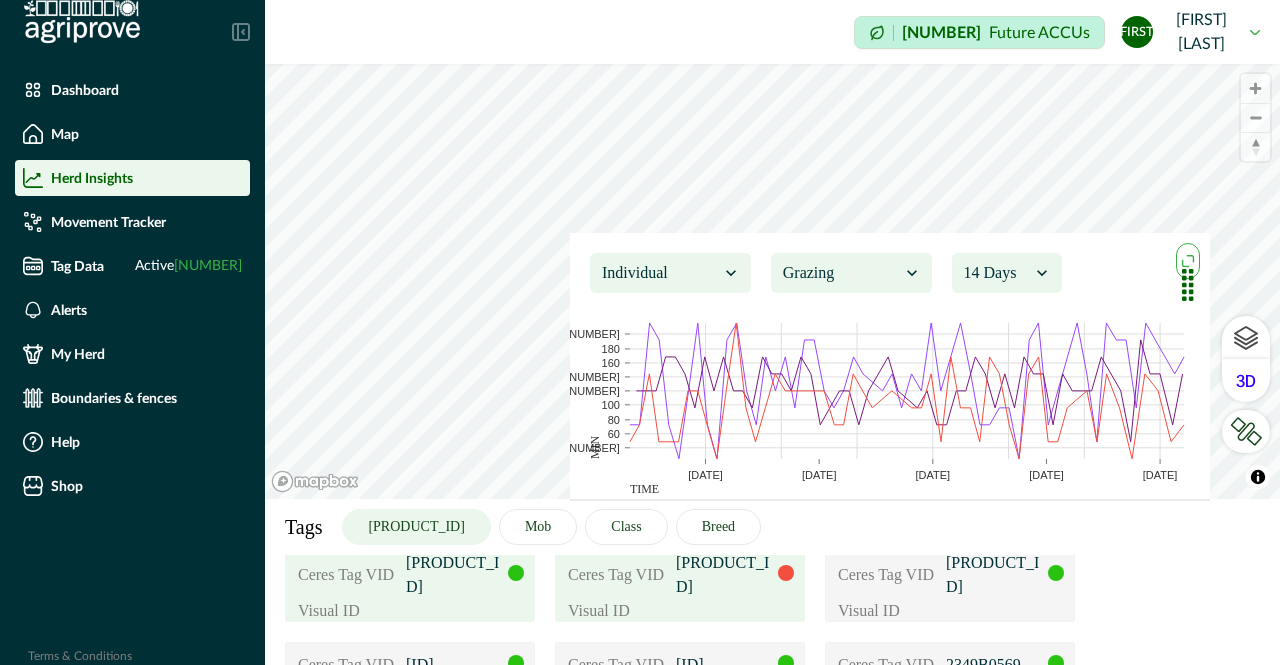 click on "Visual ID" at bounding box center (410, 611) 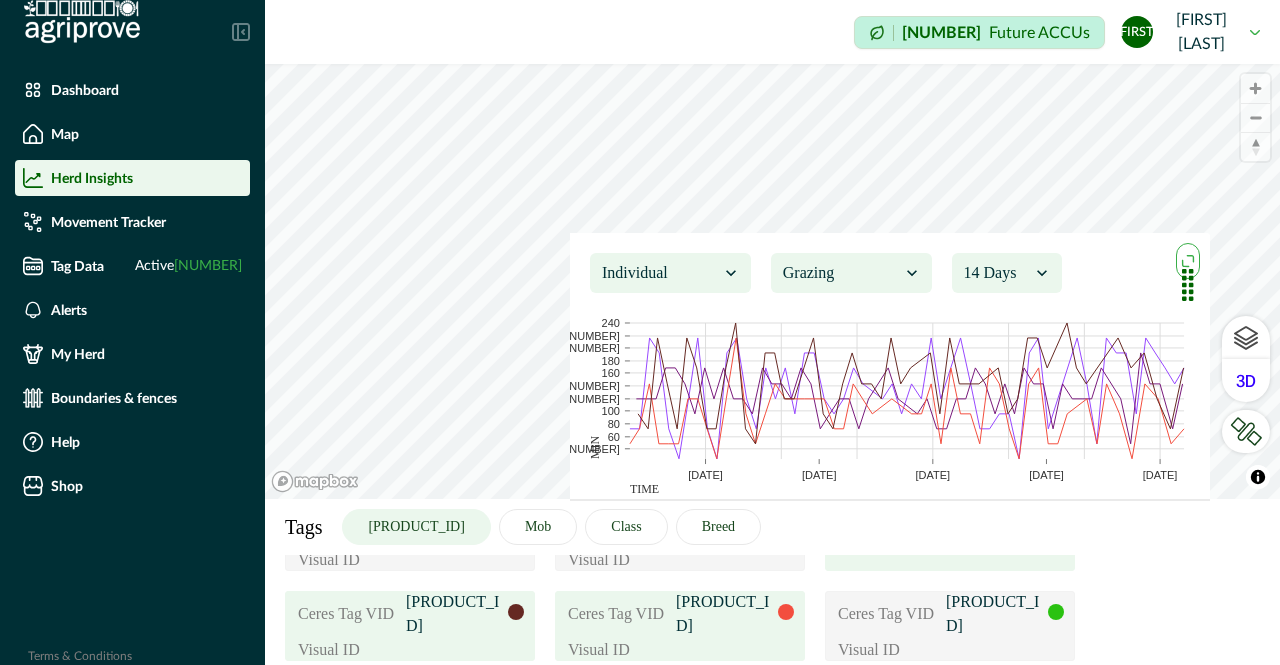 scroll, scrollTop: 267, scrollLeft: 0, axis: vertical 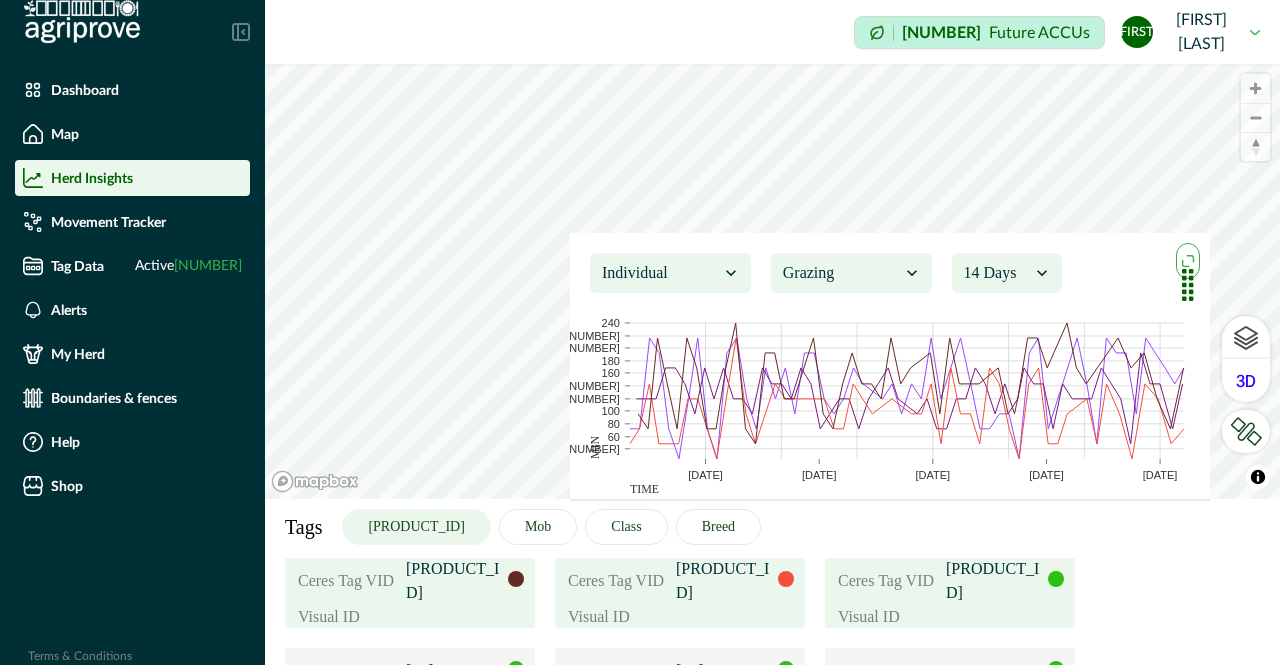 click on "Ceres Tag VID 2349B0553 Visual ID" at bounding box center [950, 593] 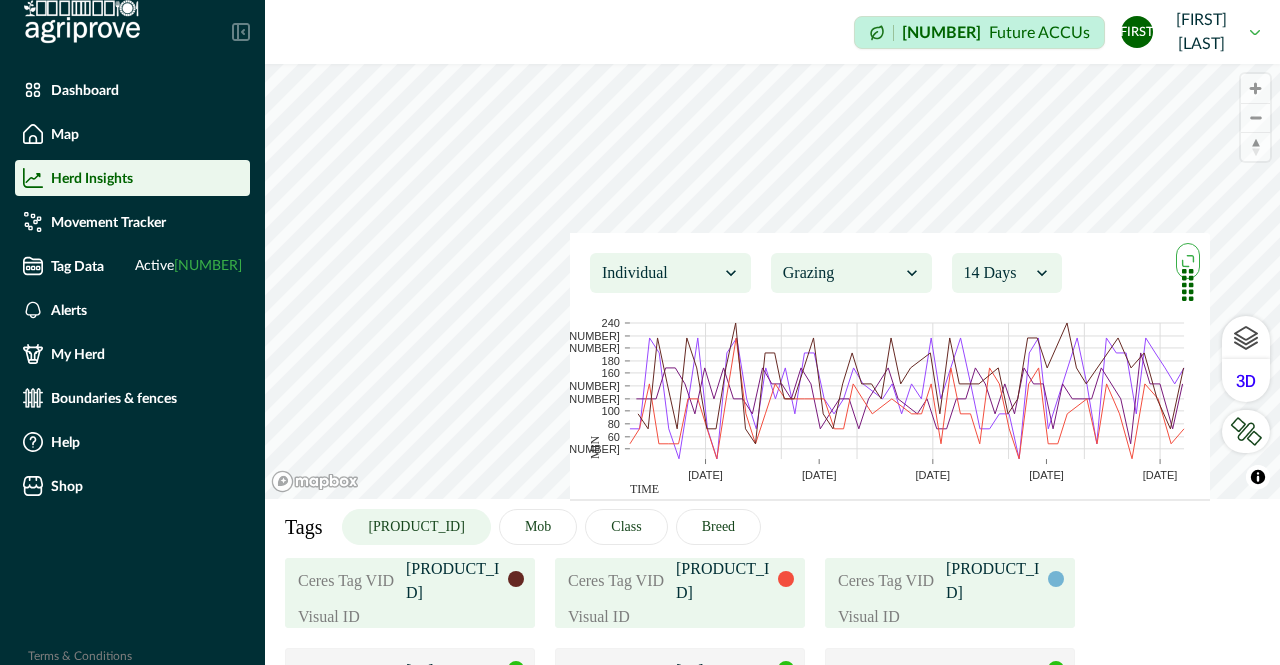 click on "Visual ID" at bounding box center (950, 617) 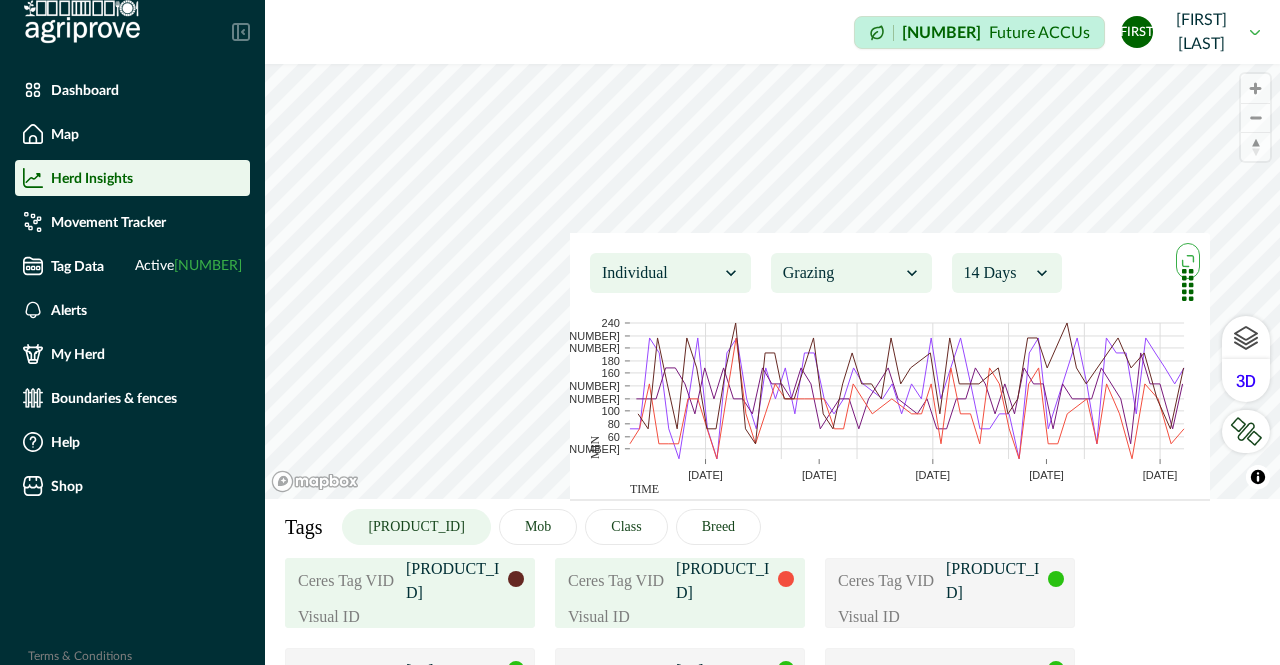 click on "Ceres Tag VID 2349B0549 Visual ID Ceres Tag VID 2349B0545 Visual ID Ceres Tag VID 2349B0581 Visual ID Ceres Tag VID 2349B0565 Visual ID Ceres Tag VID 2349B0580 Visual ID Ceres Tag VID 2349B0898 Visual ID Ceres Tag VID 2349B0529 Visual ID Ceres Tag VID 2349B0548 Visual ID Ceres Tag VID 2349B0563 Visual ID Ceres Tag VID 2349B0528 Visual ID Ceres Tag VID 2349B0547 Visual ID Ceres Tag VID 2349B0553 Visual ID Ceres Tag VID 2349B0212 Visual ID Ceres Tag VID 2349B0562 Visual ID Ceres Tag VID 2349B0569 Visual ID Ceres Tag VID 2349B0561 Visual ID Ceres Tag VID 2349B0525 Visual ID Ceres Tag VID 2349B0554 Visual ID Ceres Tag VID 2349B0199 Visual ID Ceres Tag VID 2349B0527 Visual ID" at bounding box center [772, 593] 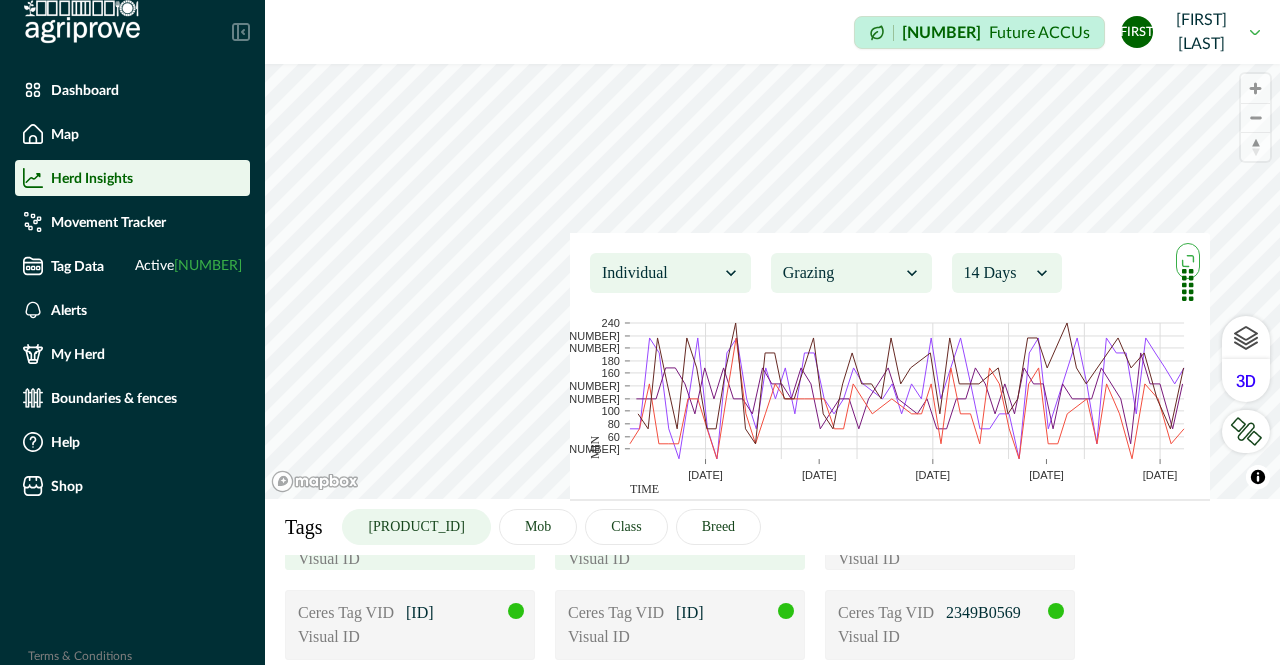 scroll, scrollTop: 326, scrollLeft: 0, axis: vertical 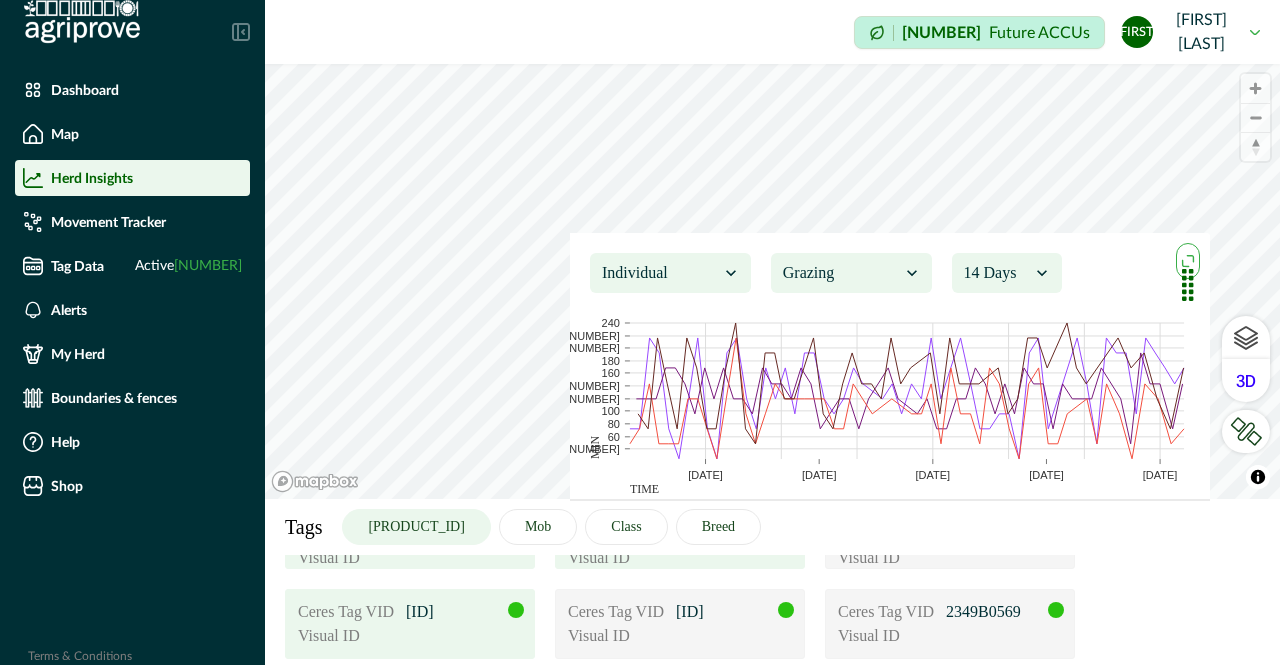 click on "Visual ID" at bounding box center (410, 636) 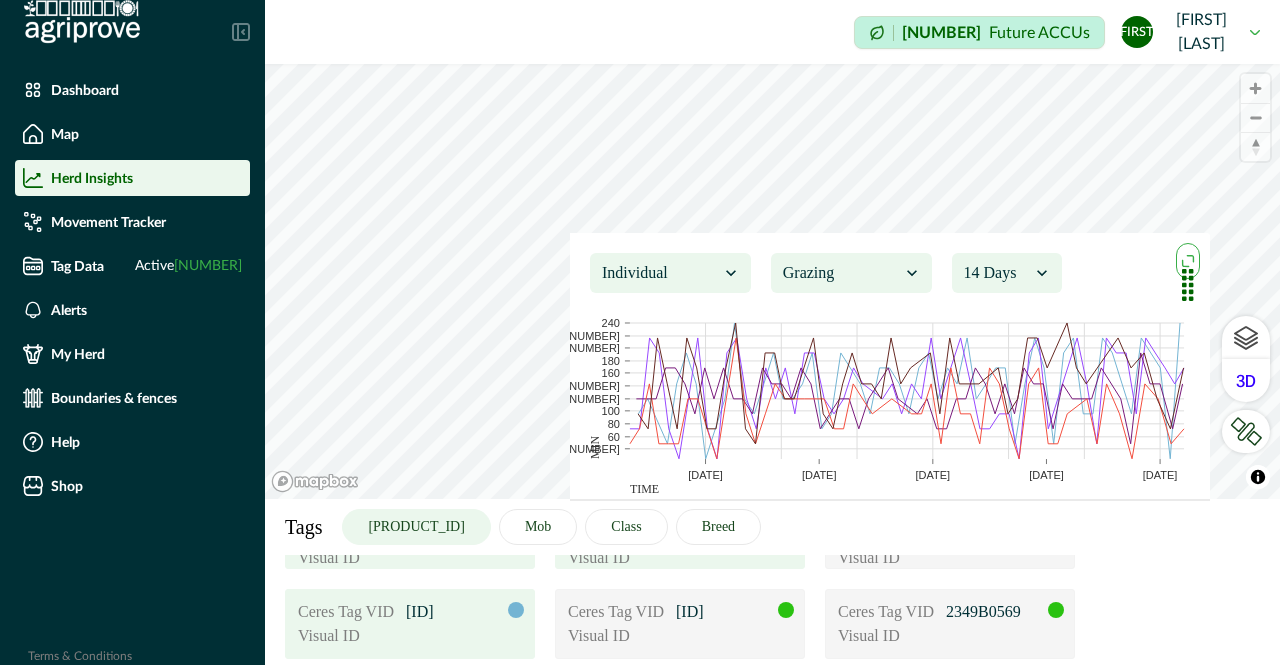 click on "Visual ID" at bounding box center [410, 636] 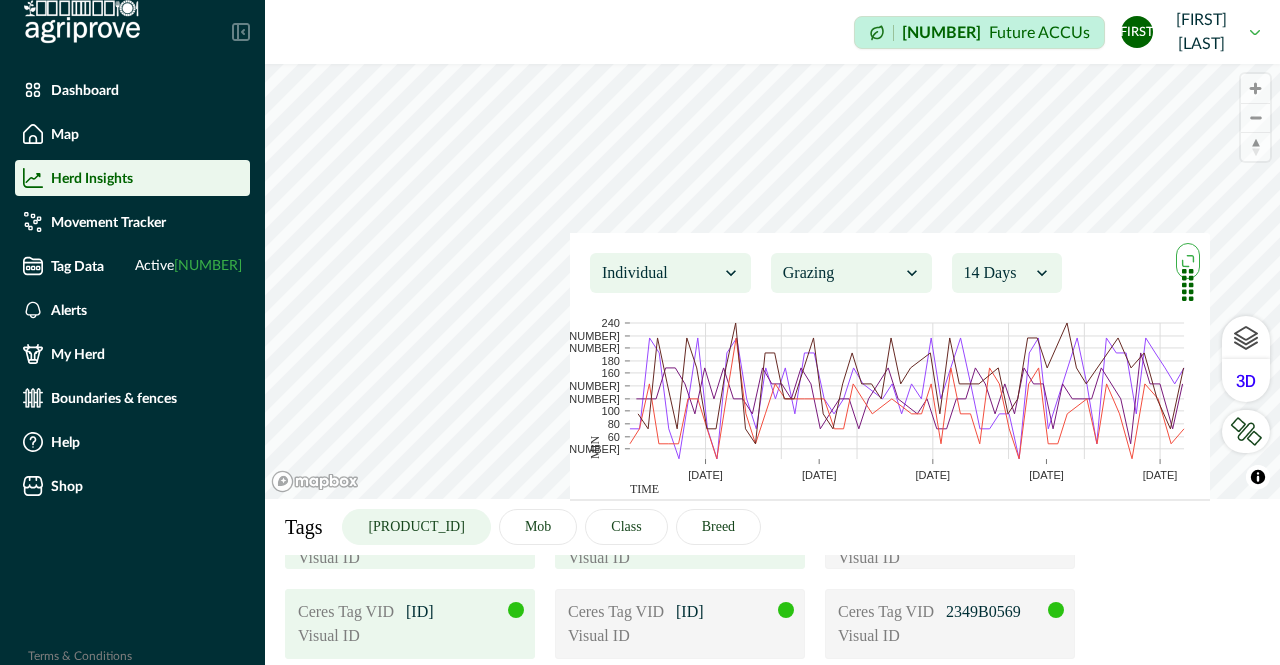 click on "Visual ID" at bounding box center [410, 636] 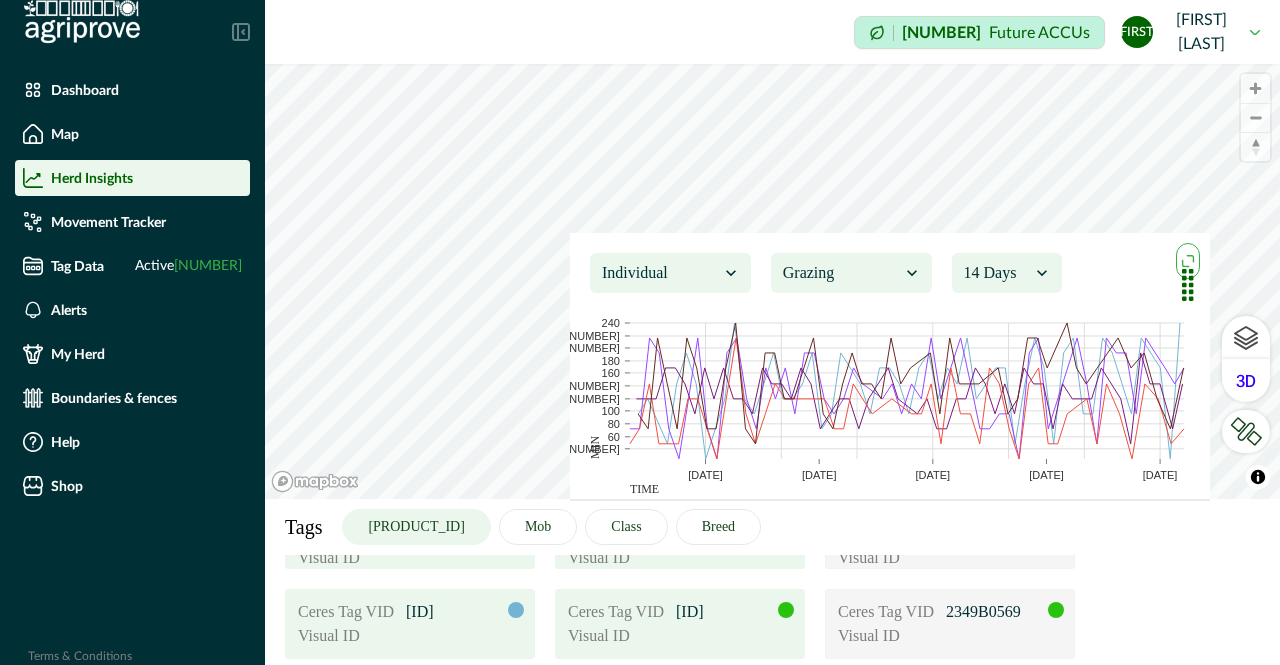 click on "[ID]" at bounding box center [726, 612] 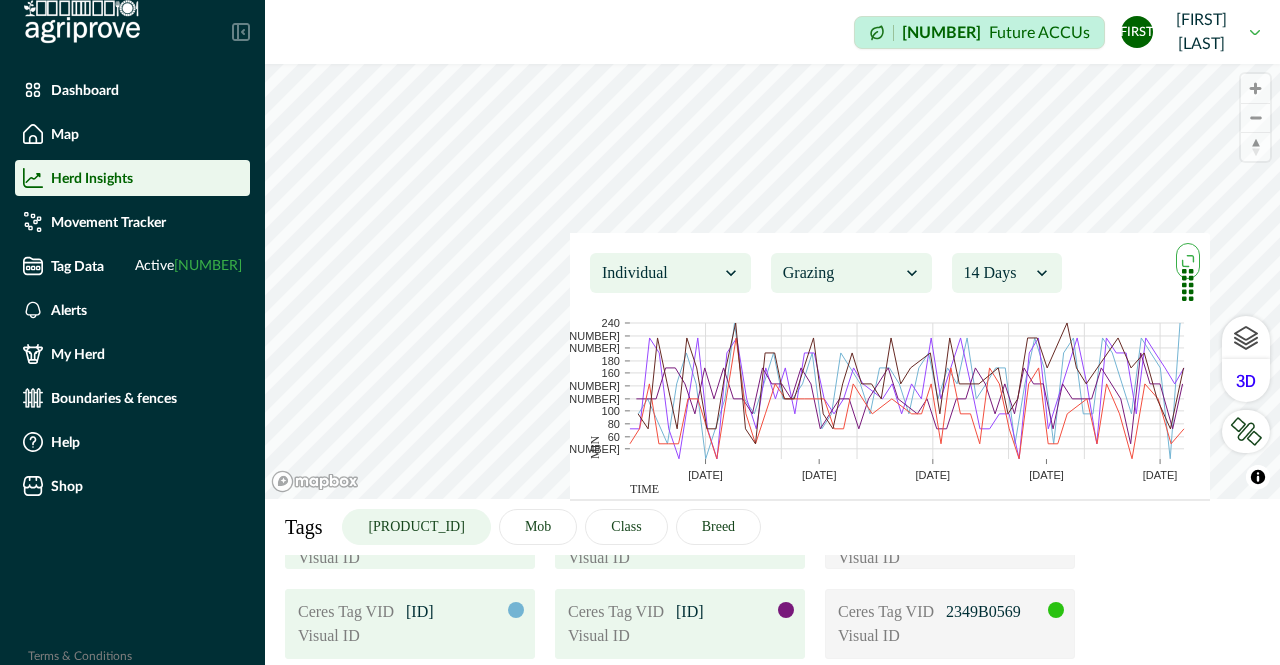 click on "Visual ID" at bounding box center (680, 636) 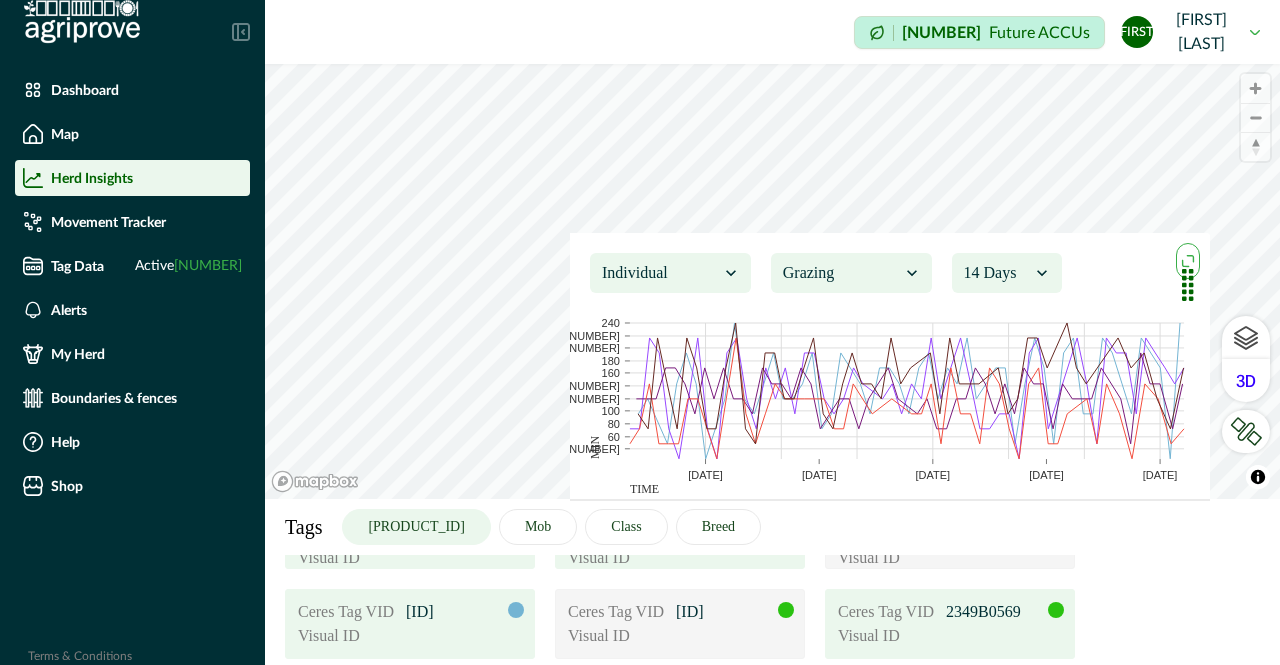 click on "Visual ID" at bounding box center (888, 636) 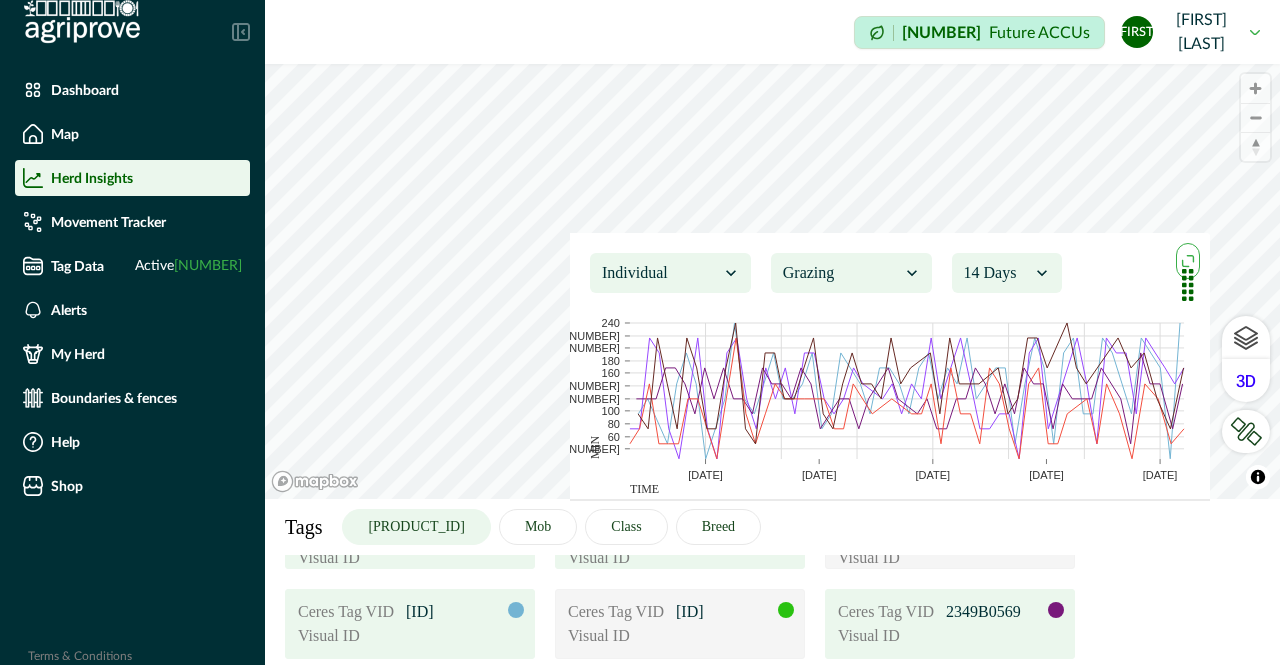 click on "Visual ID" at bounding box center (950, 636) 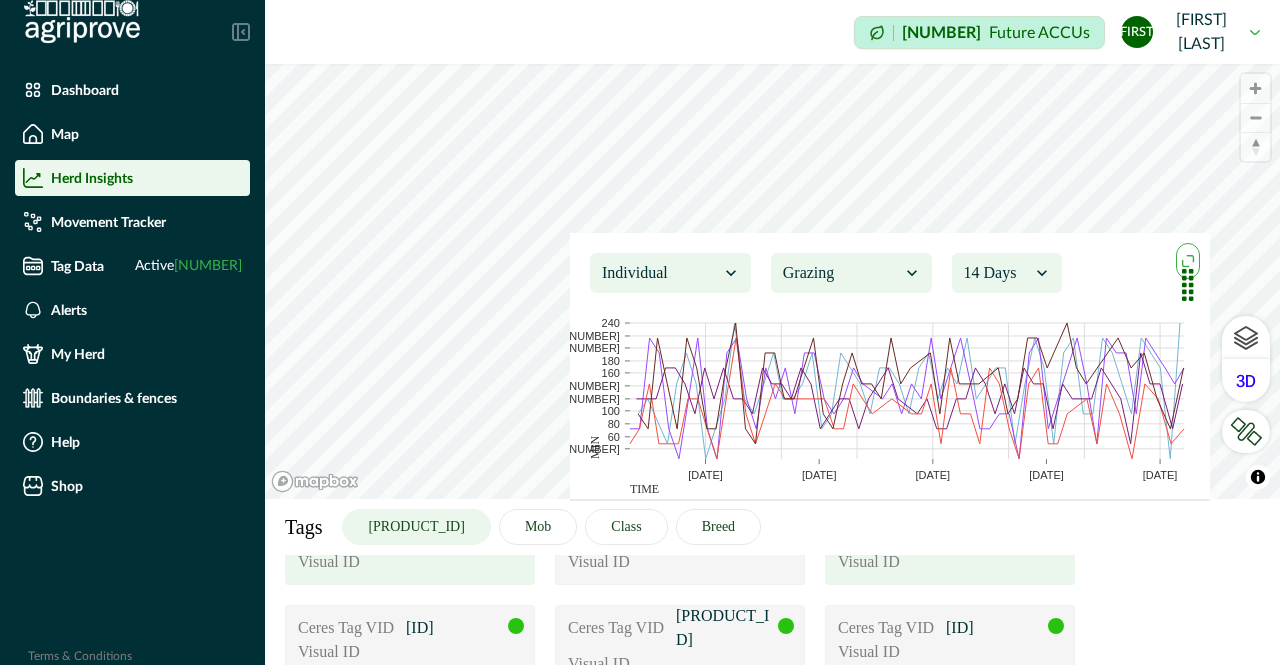 scroll, scrollTop: 410, scrollLeft: 0, axis: vertical 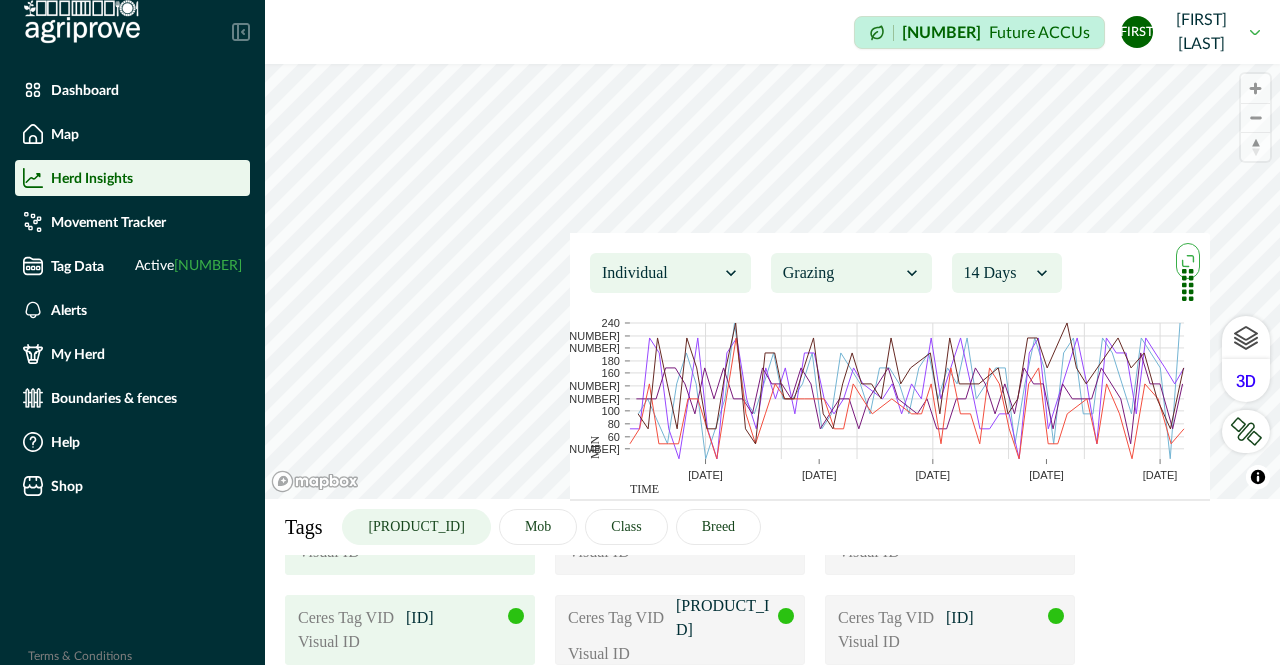 click on "Visual ID" at bounding box center [410, 642] 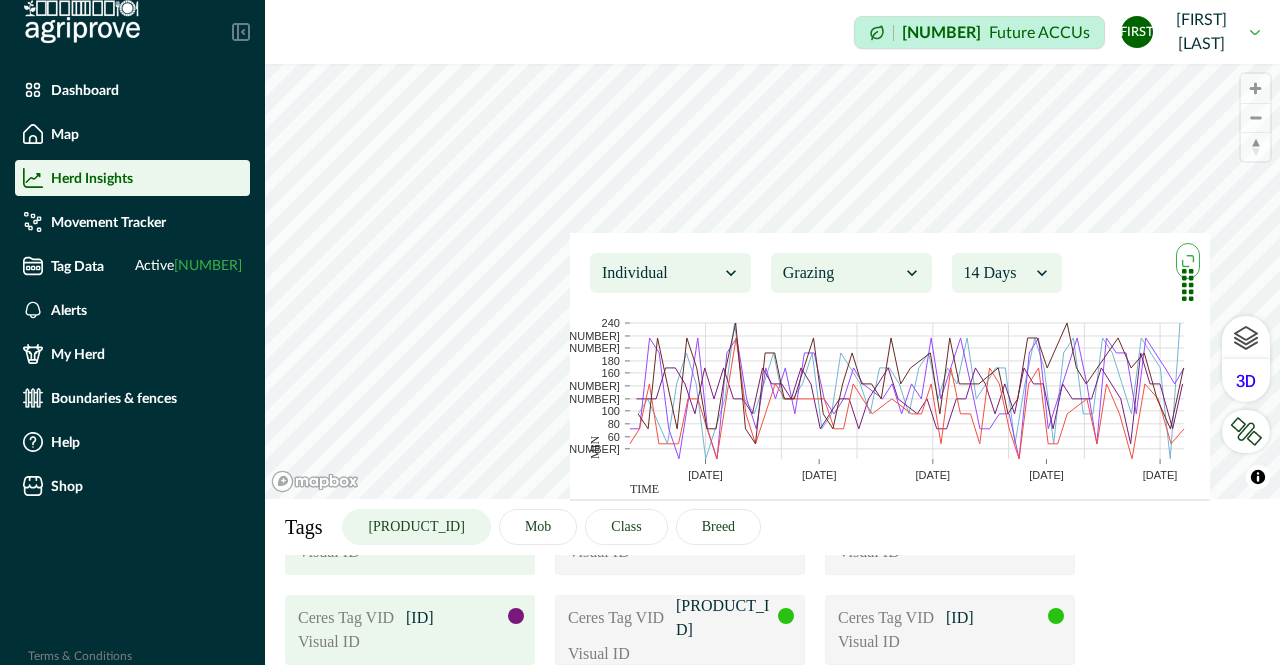 click on "Visual ID" at bounding box center (410, 642) 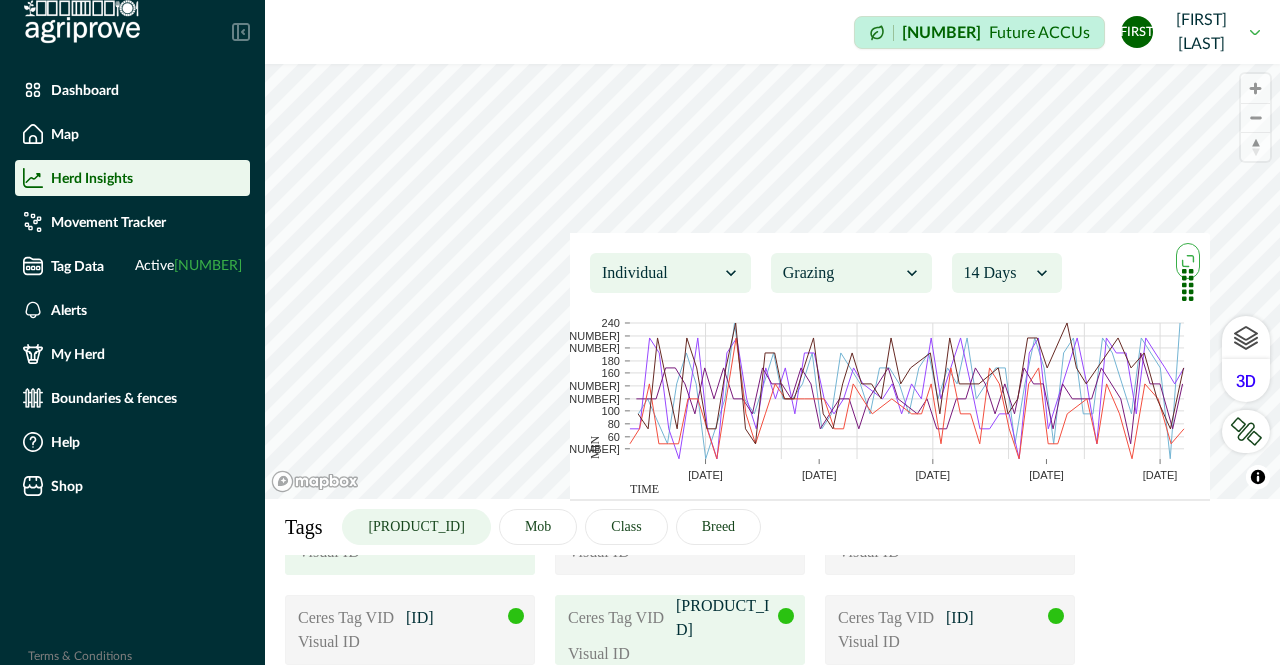 click on "Visual ID" at bounding box center (680, 654) 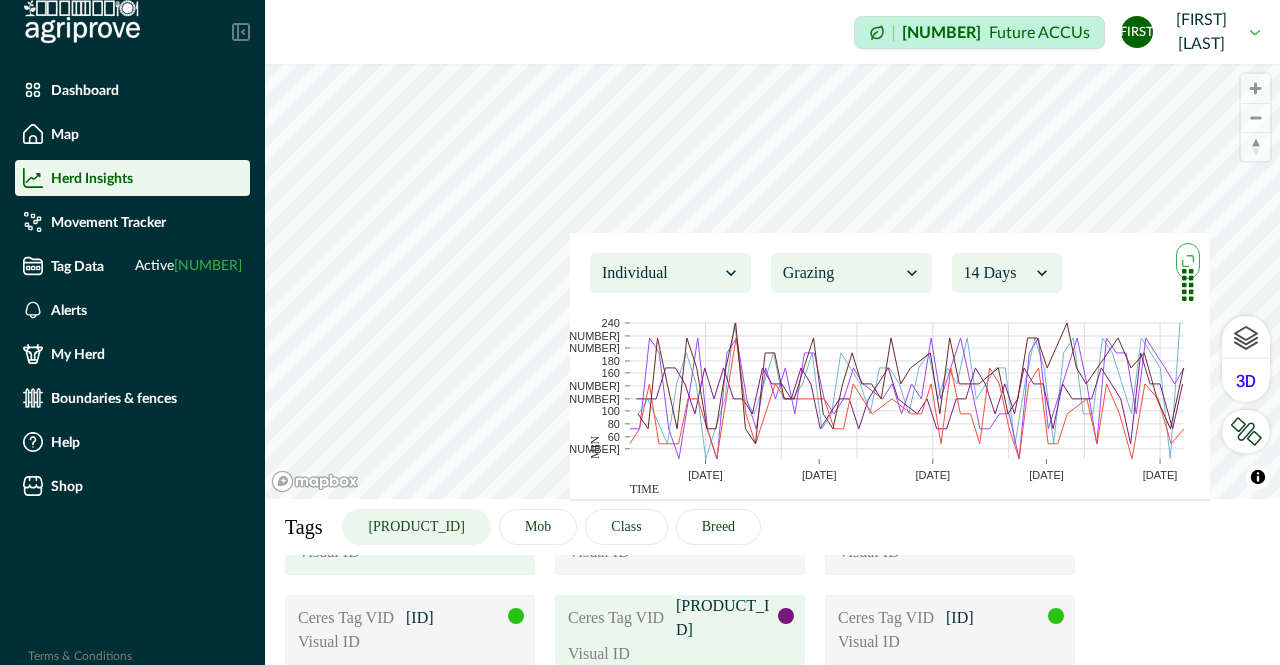 click on "Visual ID" at bounding box center (680, 654) 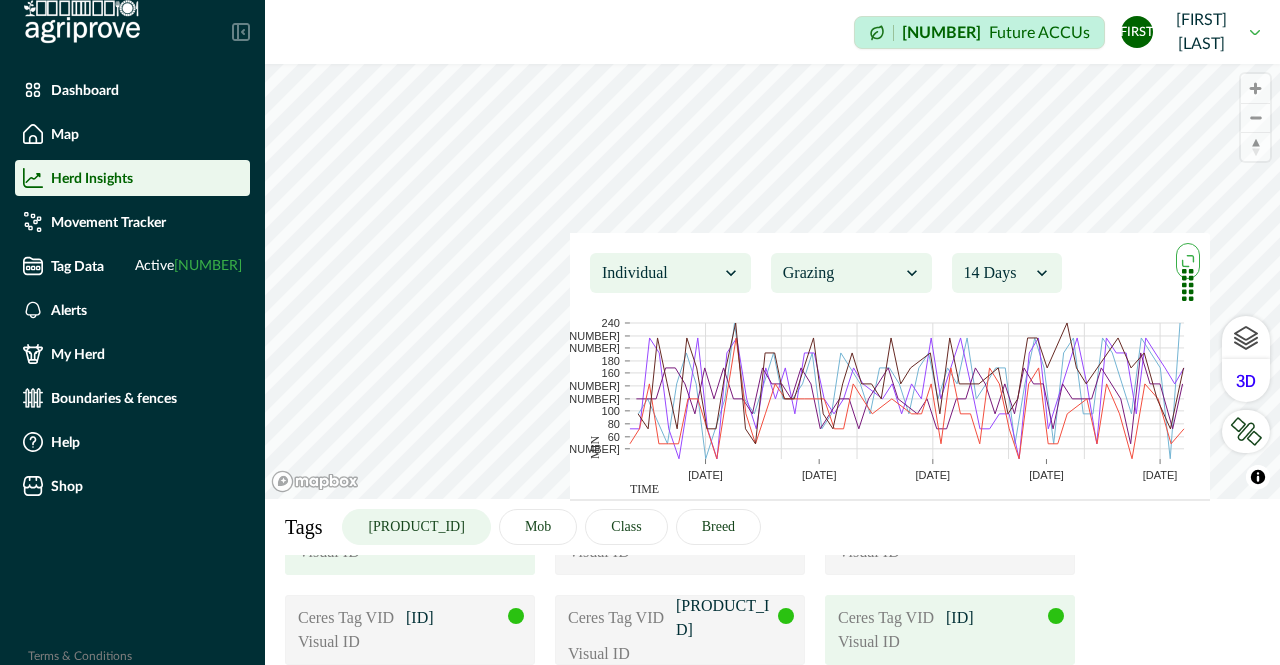 click on "Visual ID" at bounding box center (888, 642) 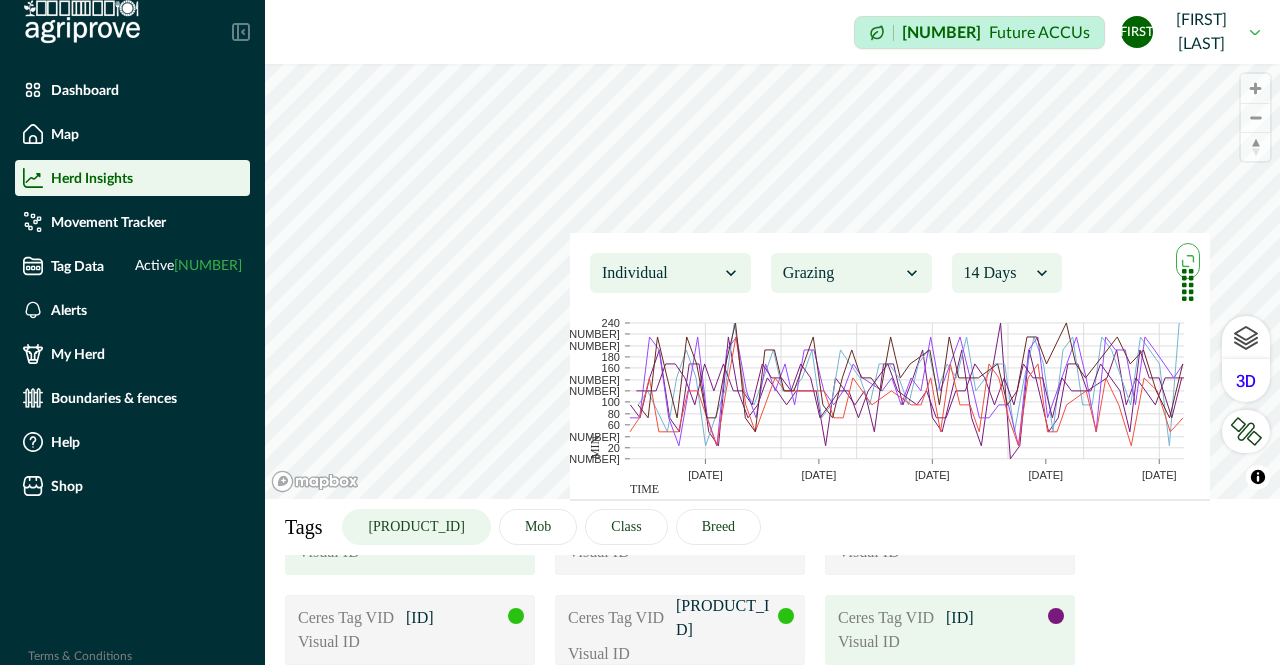 click at bounding box center [1230, 283] 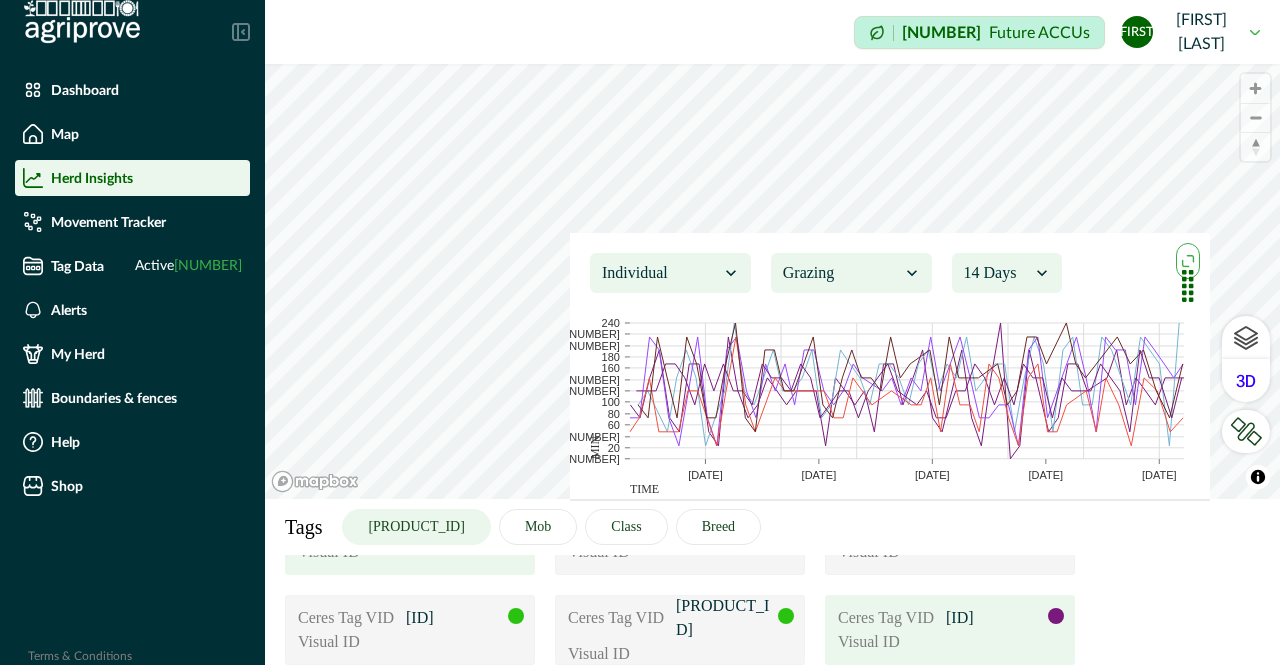 click at bounding box center (1230, 284) 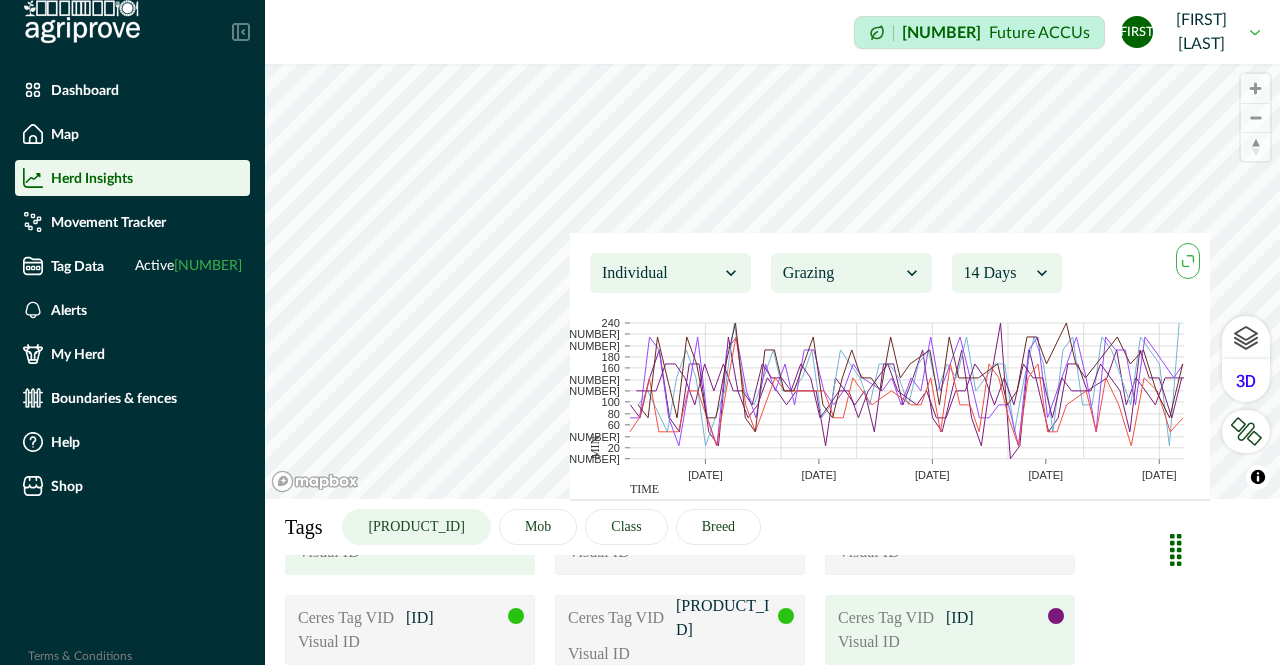 drag, startPoint x: 1188, startPoint y: 287, endPoint x: 1178, endPoint y: 553, distance: 266.1879 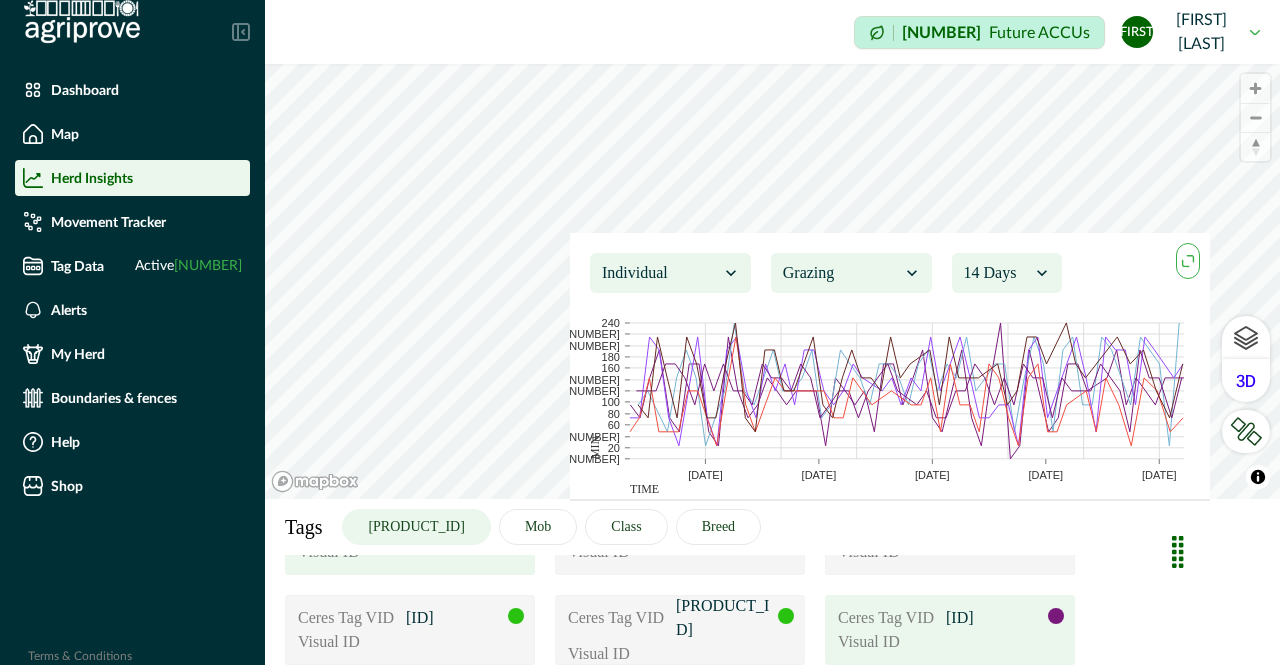 click 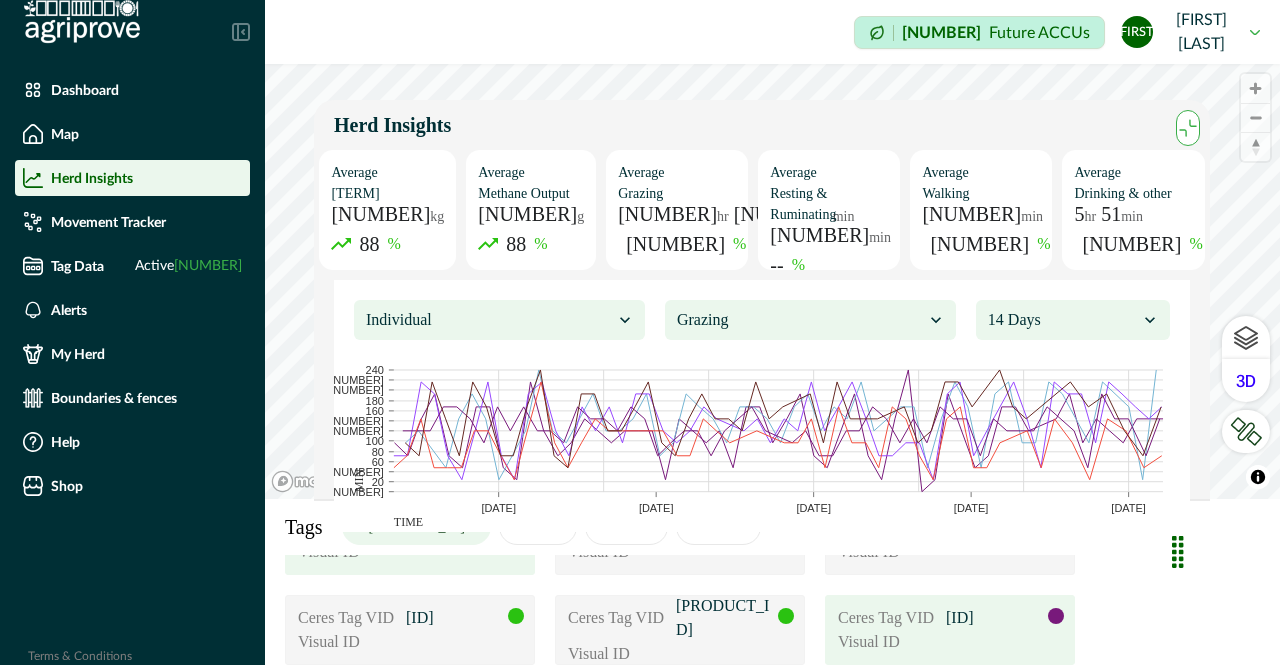 click at bounding box center [800, 320] 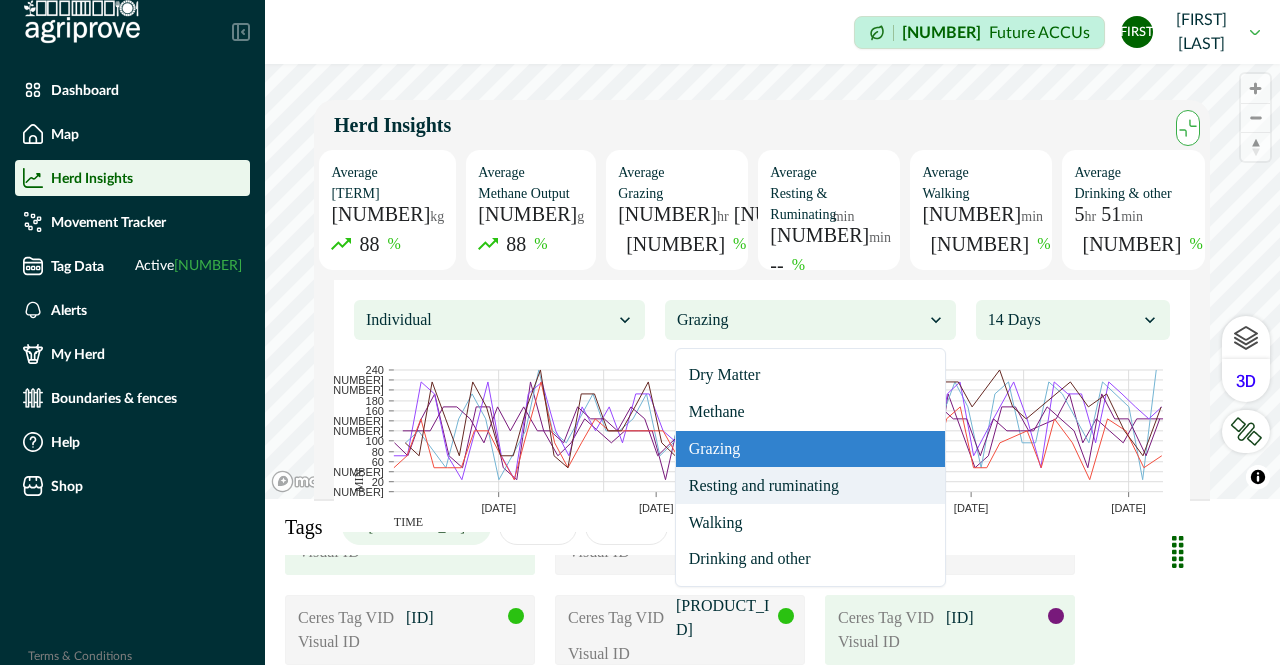 click on "Resting and ruminating" at bounding box center [810, 485] 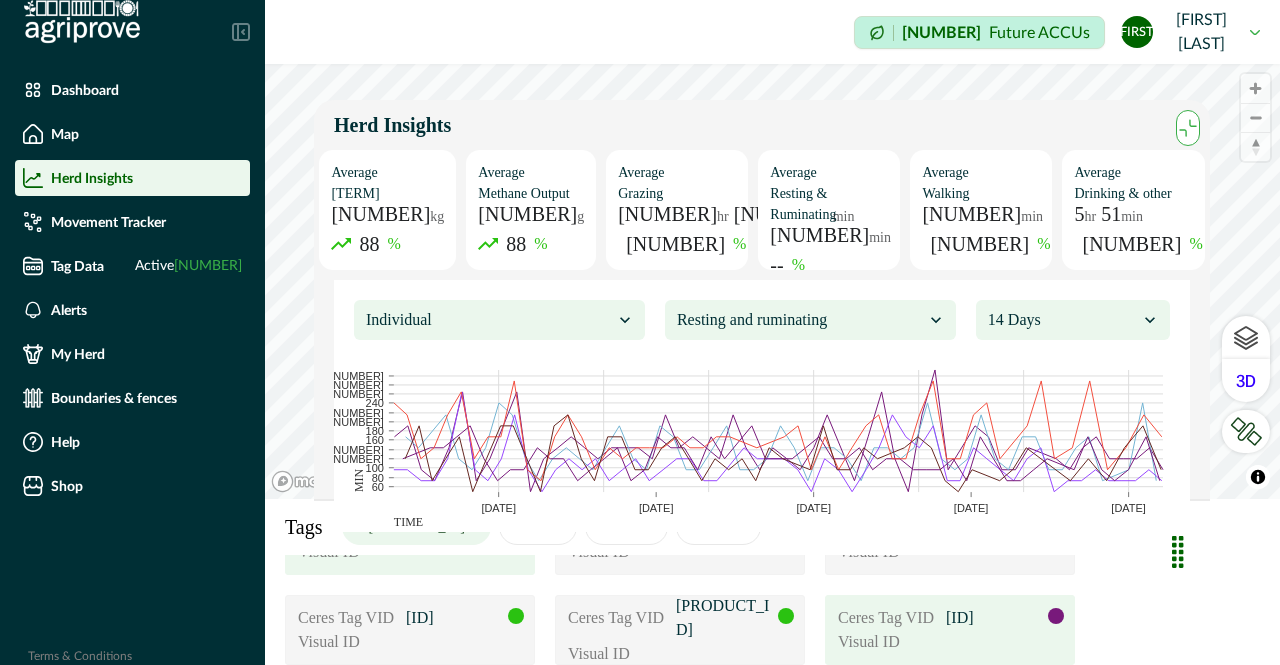 click at bounding box center (489, 320) 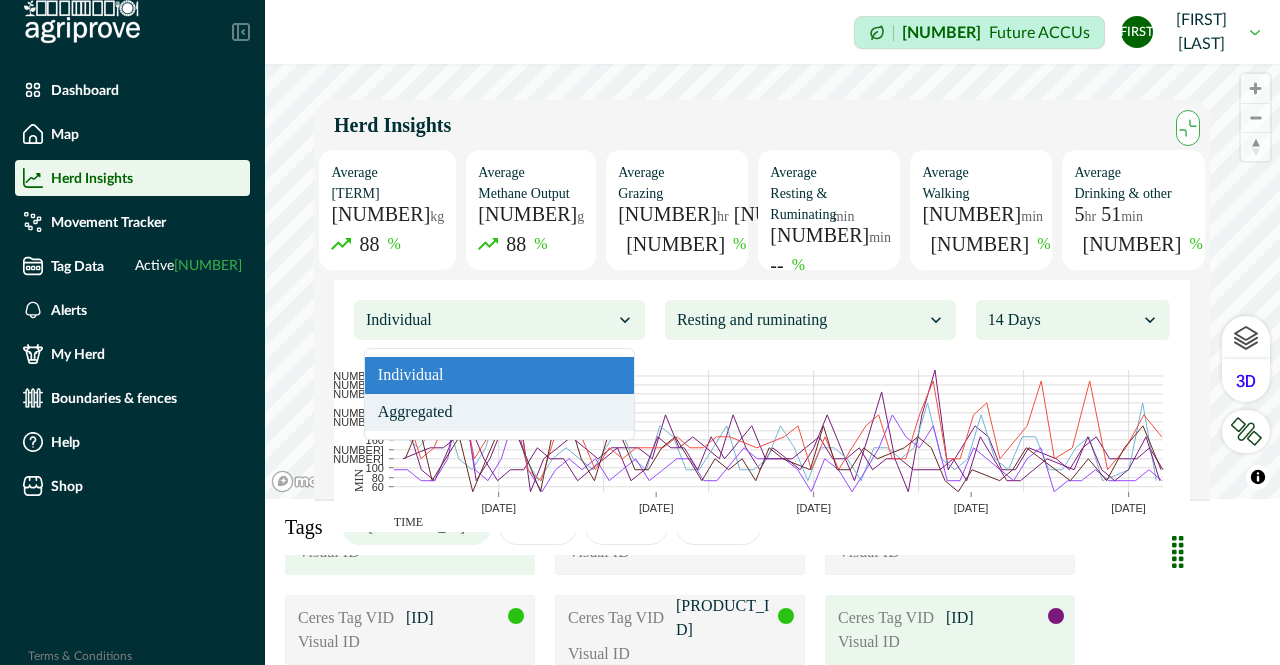 click on "Aggregated" at bounding box center [499, 412] 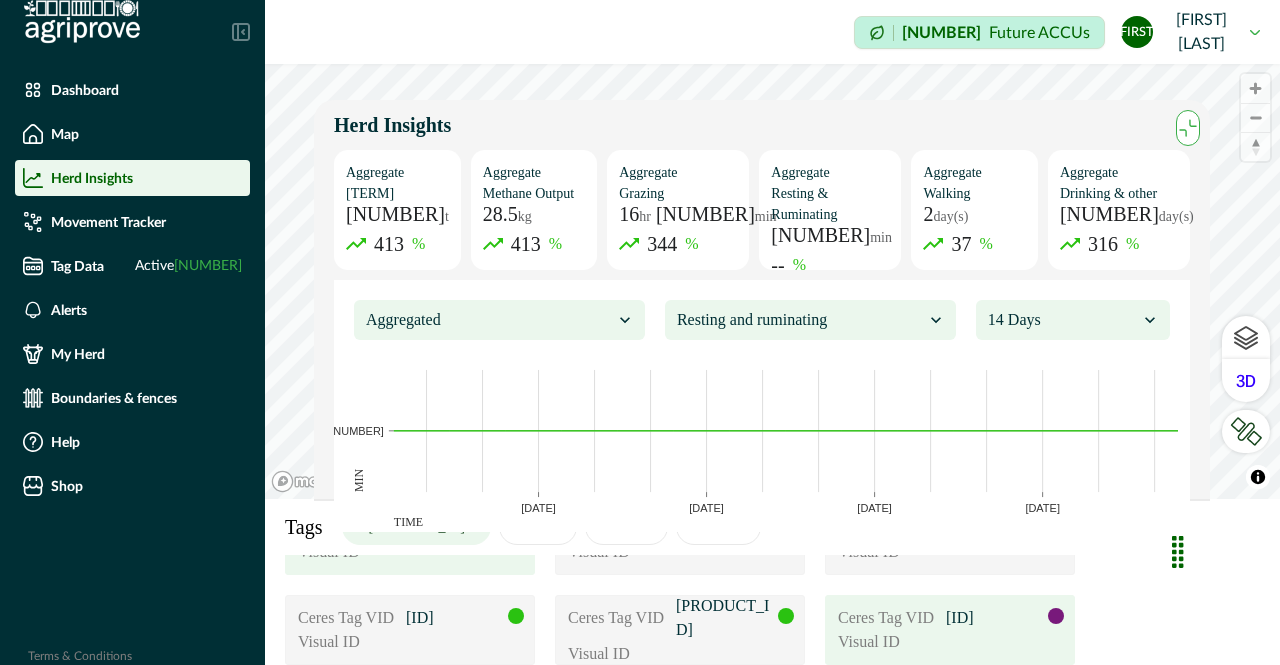 click at bounding box center (489, 320) 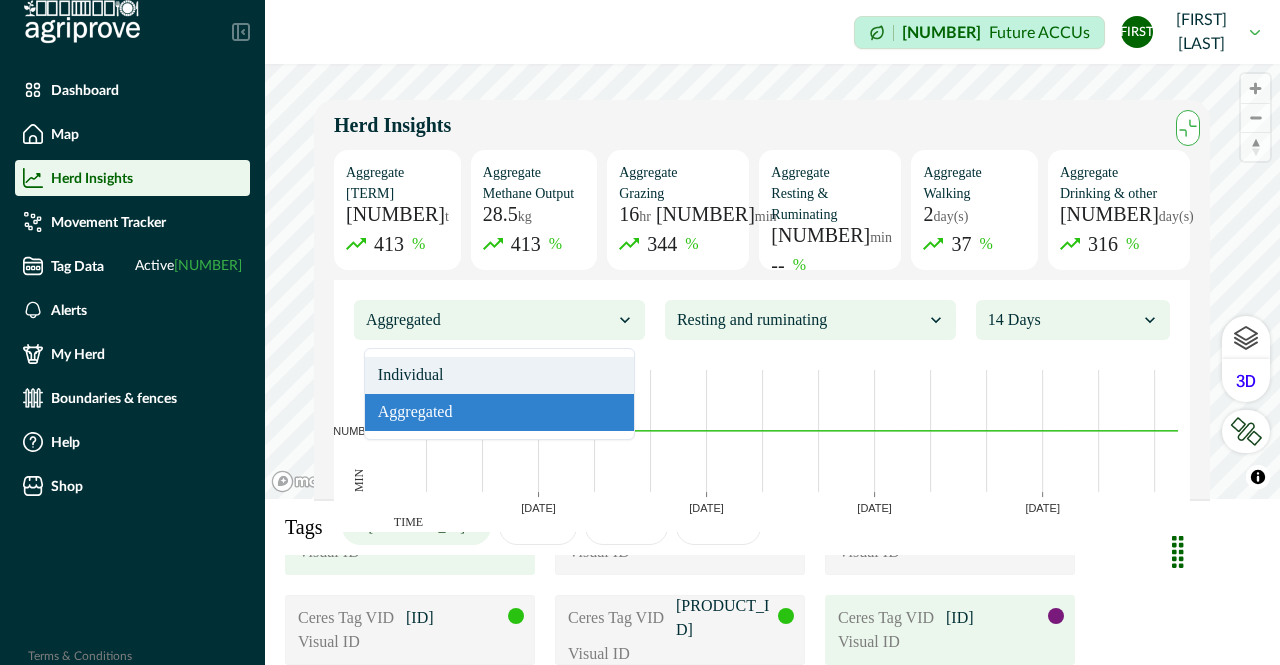 click on "Individual" at bounding box center [499, 375] 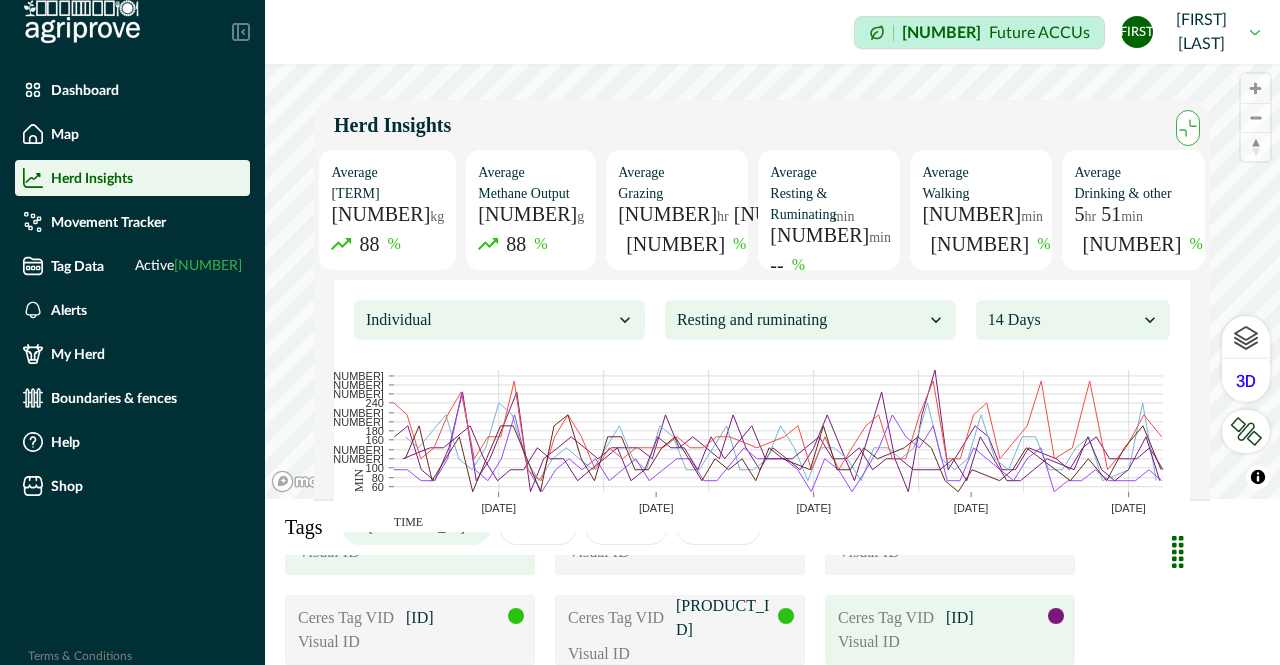 click on "option Individual, selected.   Select is focused ,type to refine list, press Down to open the menu,  Individual Resting and ruminating 14 Days" at bounding box center [762, 320] 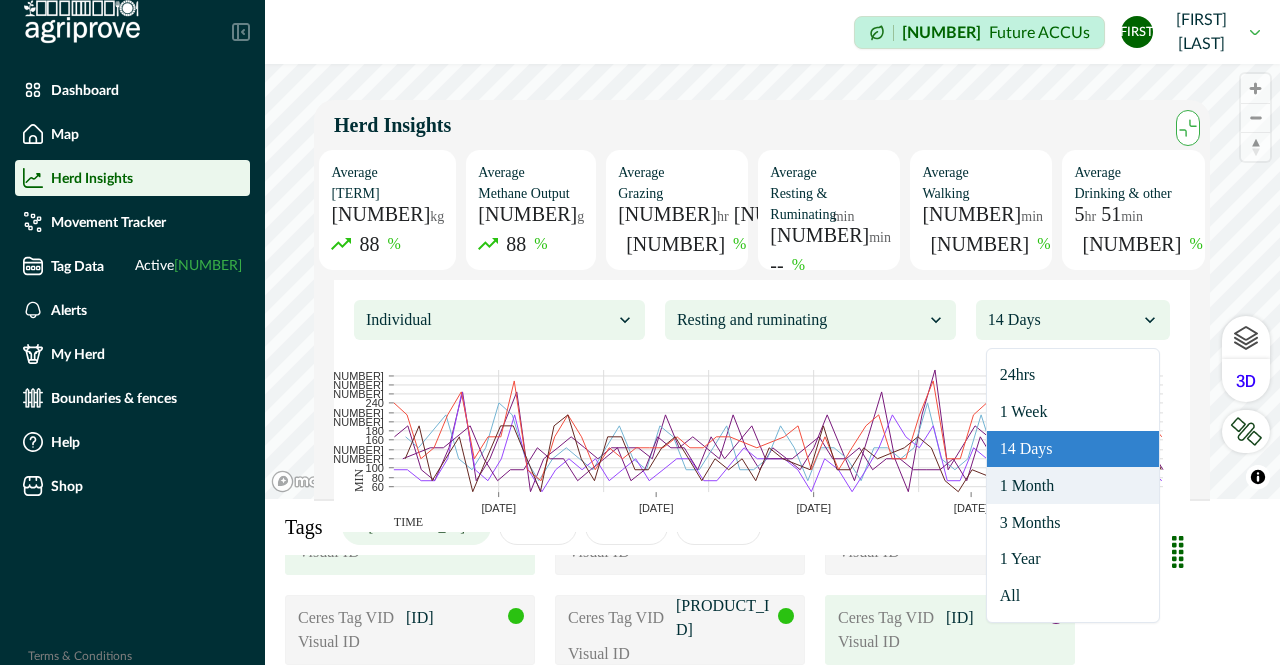 click on "1 Month" at bounding box center [1073, 485] 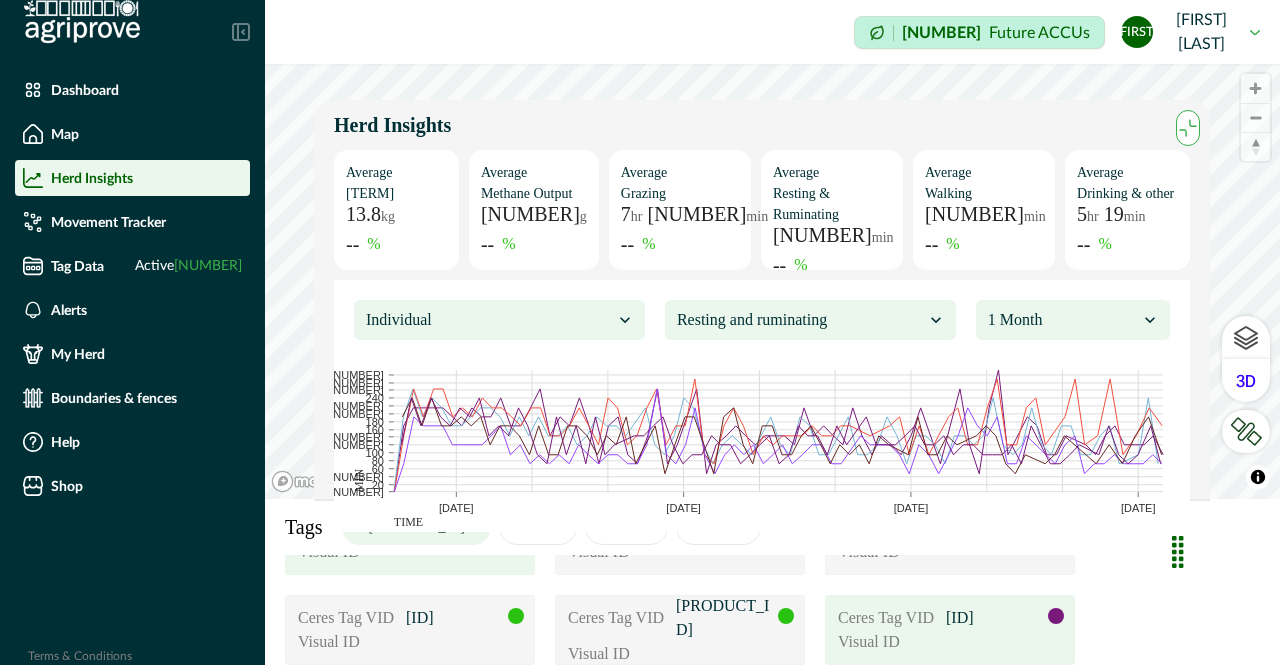 click at bounding box center [489, 320] 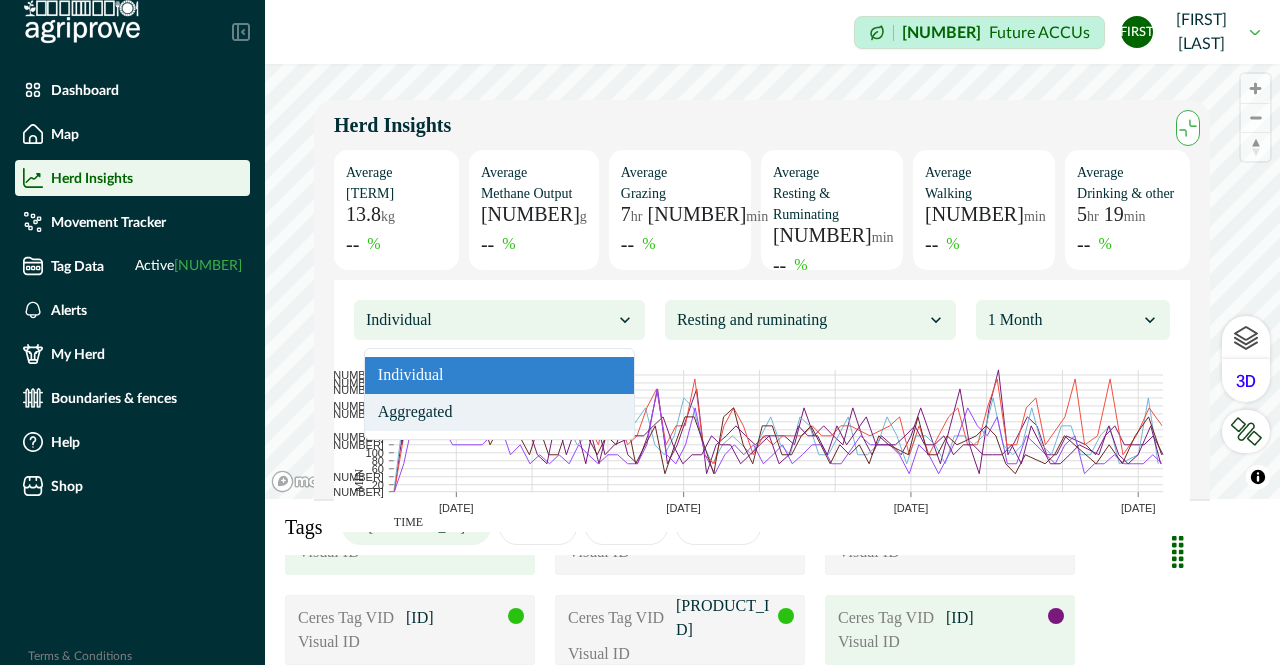 click on "Aggregated" at bounding box center [499, 412] 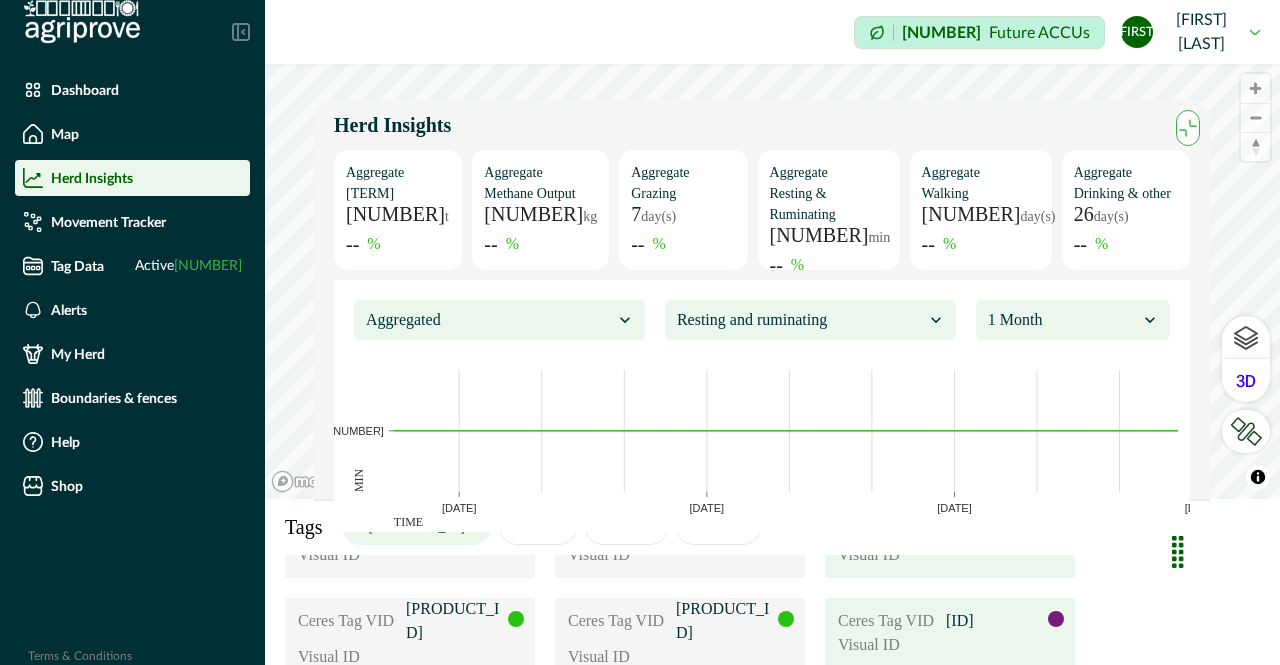 scroll, scrollTop: 58, scrollLeft: 0, axis: vertical 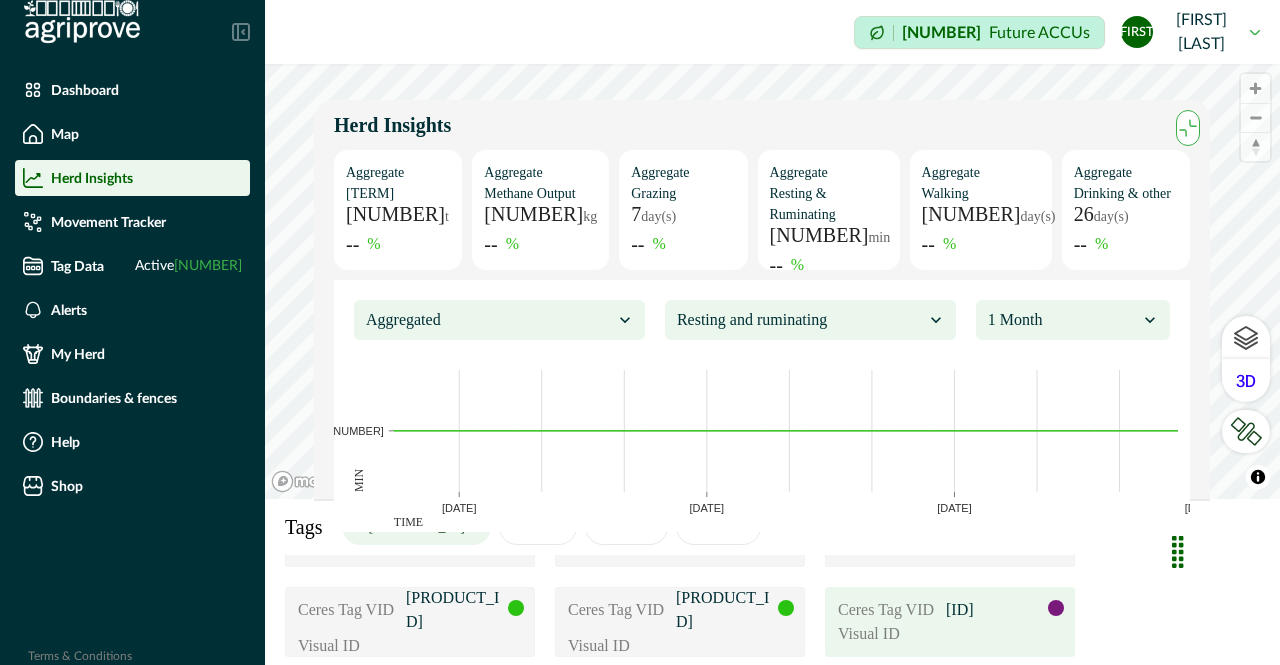 click on "Ceres Tag VID 2349B0549 Visual ID Ceres Tag VID 2349B0545 Visual ID Ceres Tag VID 2349B0581 Visual ID Ceres Tag VID 2349B0565 Visual ID Ceres Tag VID 2349B0580 Visual ID Ceres Tag VID 2349B0898 Visual ID Ceres Tag VID 2349B0529 Visual ID Ceres Tag VID 2349B0548 Visual ID Ceres Tag VID 2349B0563 Visual ID Ceres Tag VID 2349B0528 Visual ID Ceres Tag VID 2349B0547 Visual ID Ceres Tag VID 2349B0553 Visual ID Ceres Tag VID 2349B0212 Visual ID Ceres Tag VID 2349B0562 Visual ID Ceres Tag VID 2349B0569 Visual ID Ceres Tag VID 2349B0561 Visual ID Ceres Tag VID 2349B0525 Visual ID Ceres Tag VID 2349B0554 Visual ID Ceres Tag VID 2349B0199 Visual ID Ceres Tag VID 2349B0527 Visual ID" at bounding box center (772, 802) 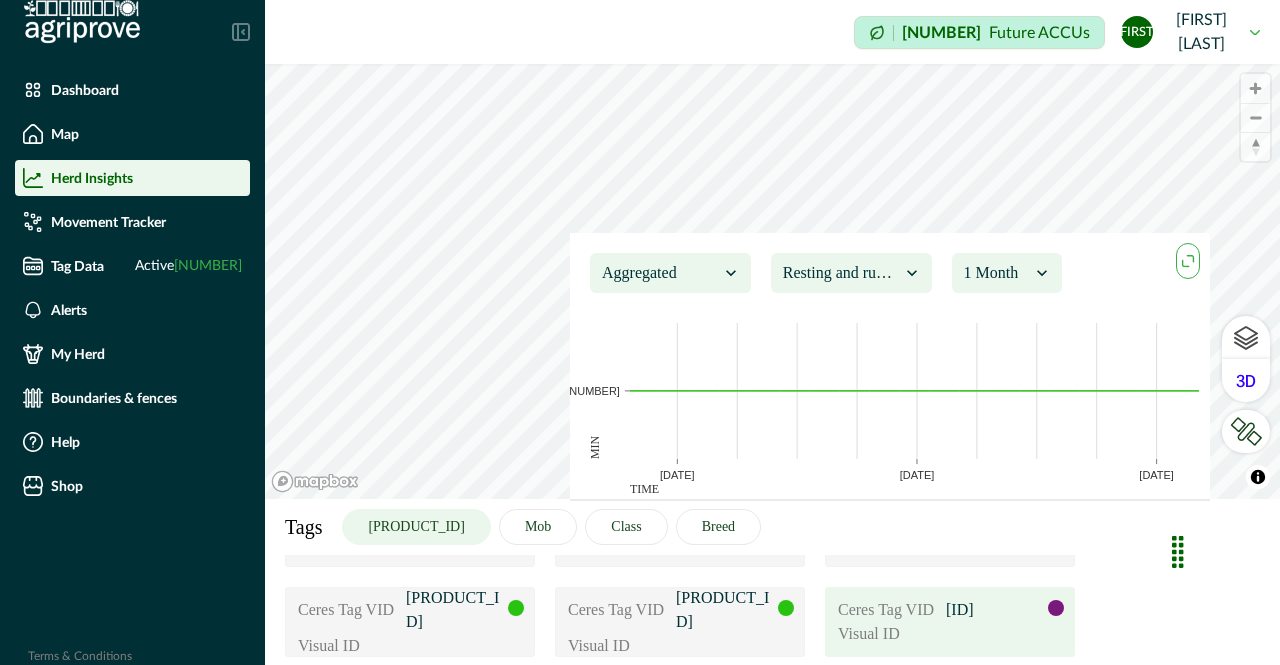 click at bounding box center [660, 273] 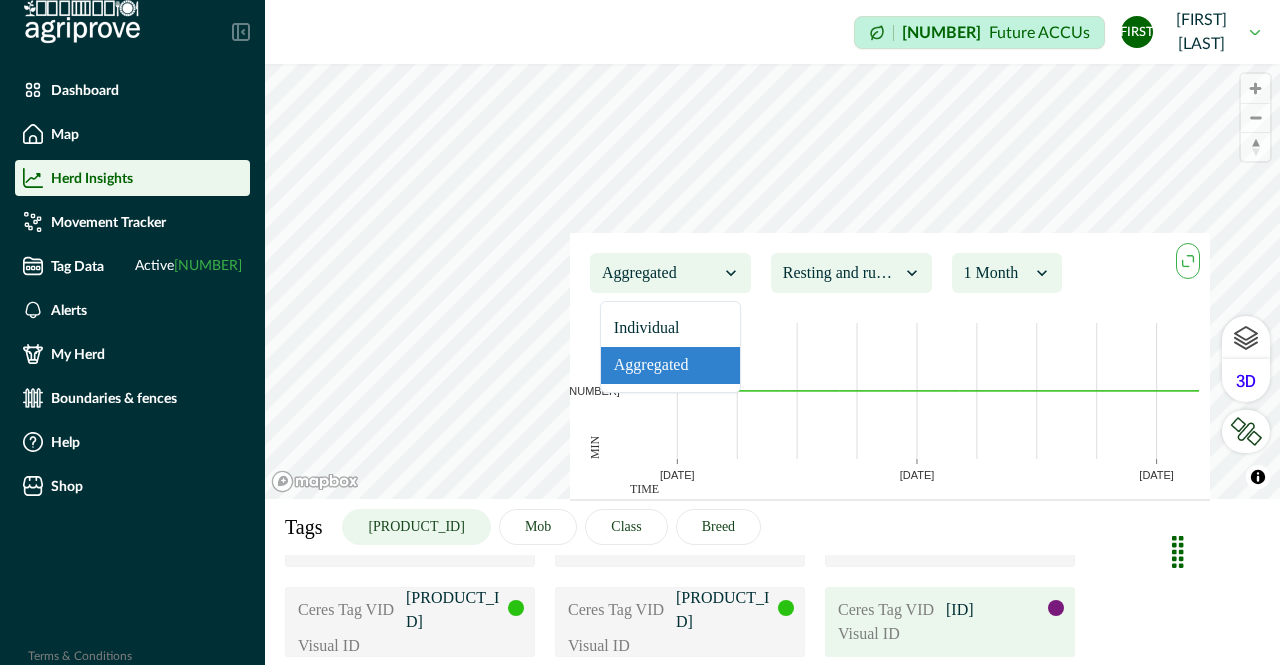 click on "Individual" at bounding box center (670, 328) 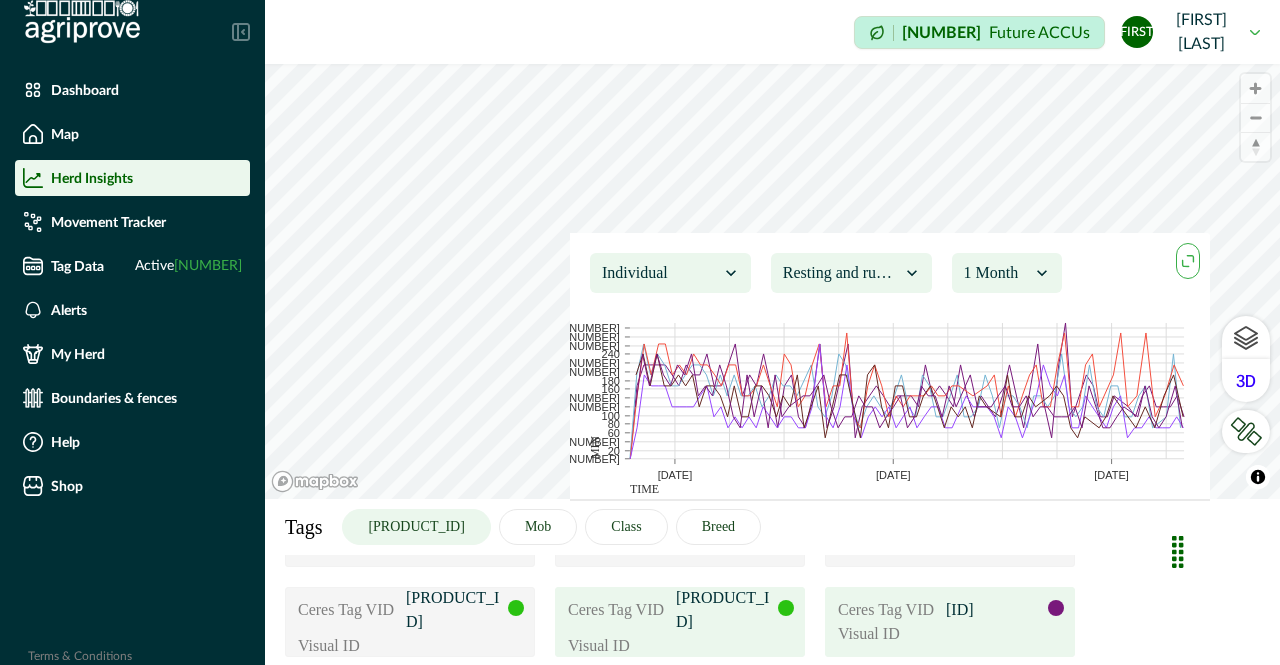 scroll, scrollTop: 0, scrollLeft: 0, axis: both 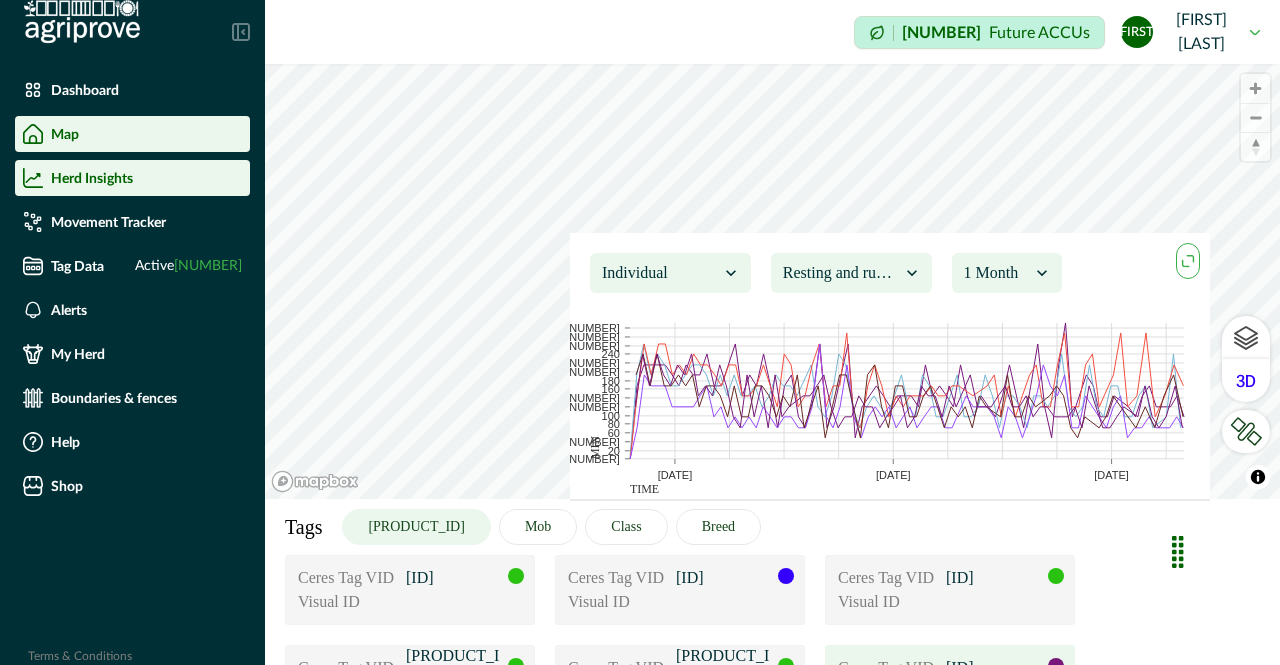 click on "Map" at bounding box center [132, 134] 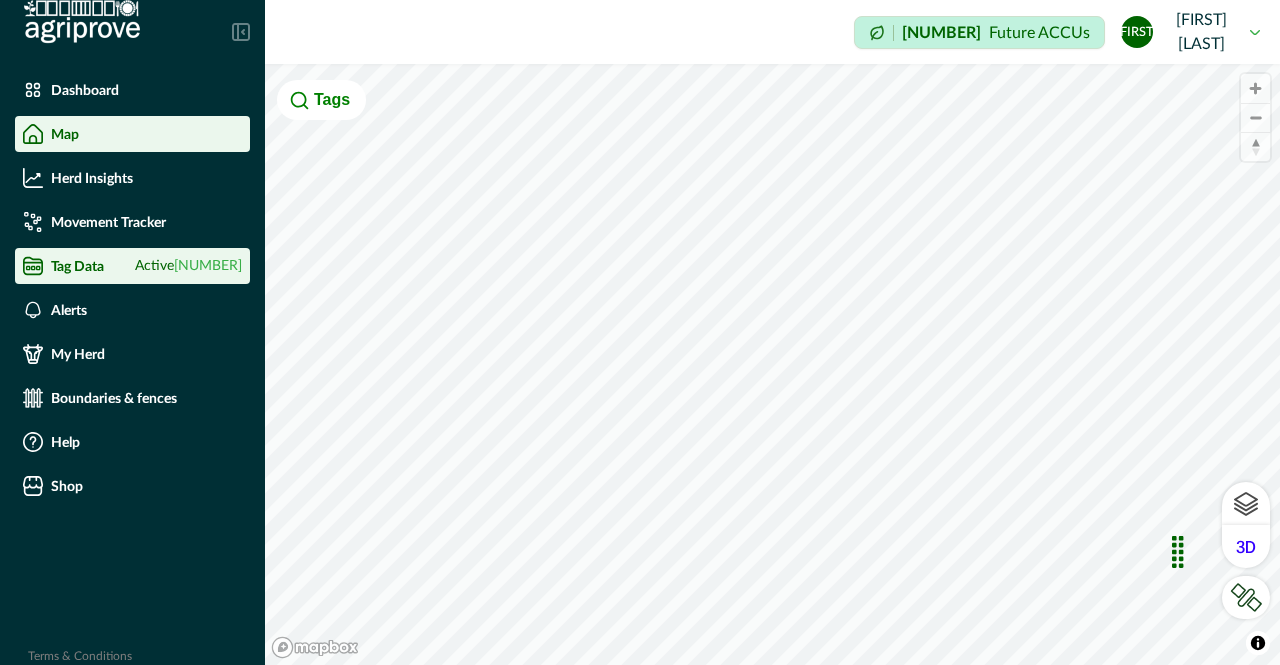 click on "Tag Data" at bounding box center [77, 266] 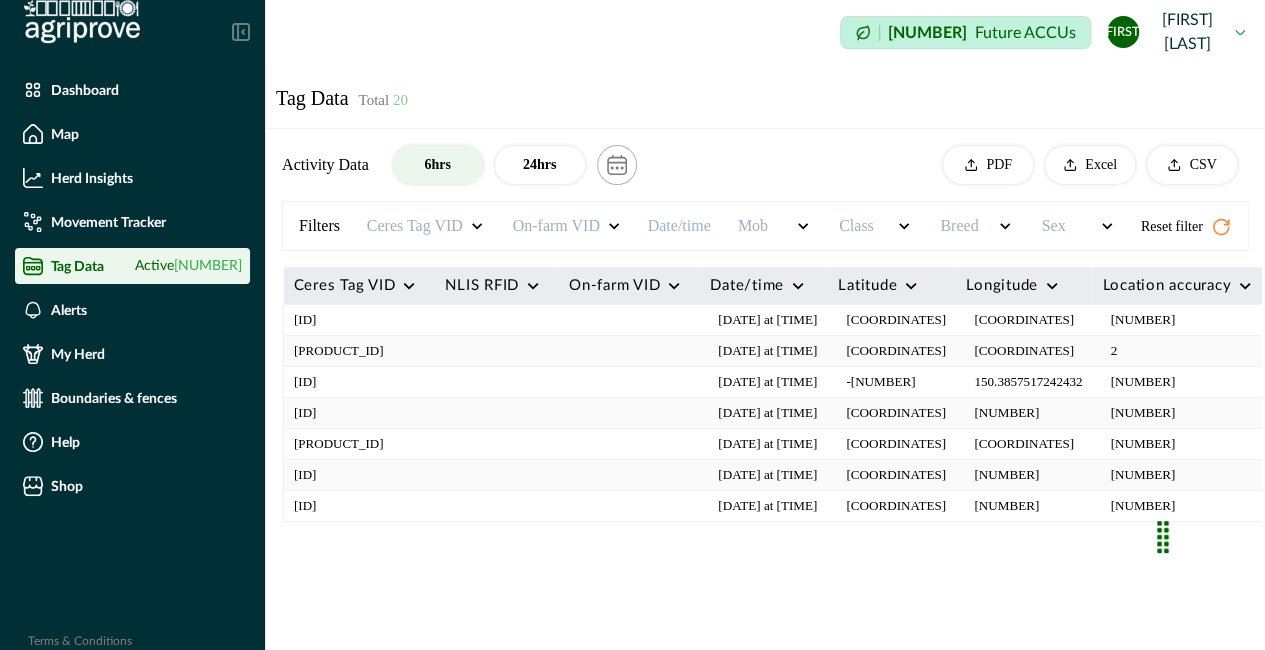 click on "[ID]" at bounding box center (360, 506) 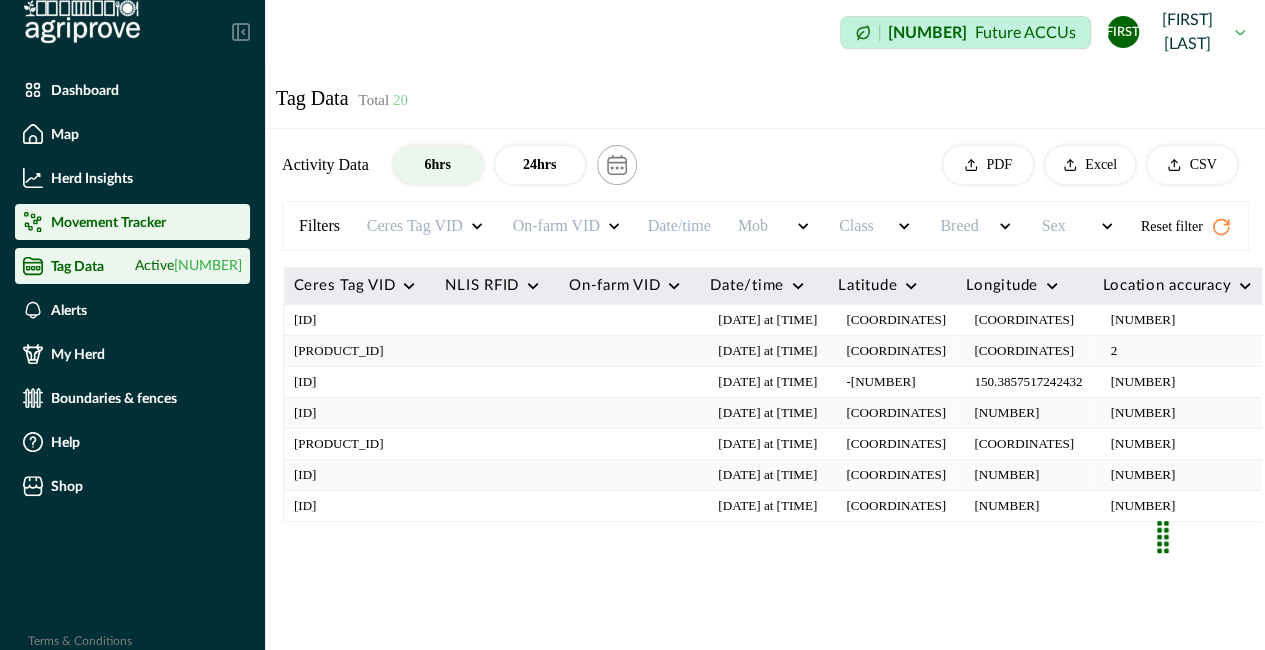 click on "Movement Tracker" at bounding box center (108, 222) 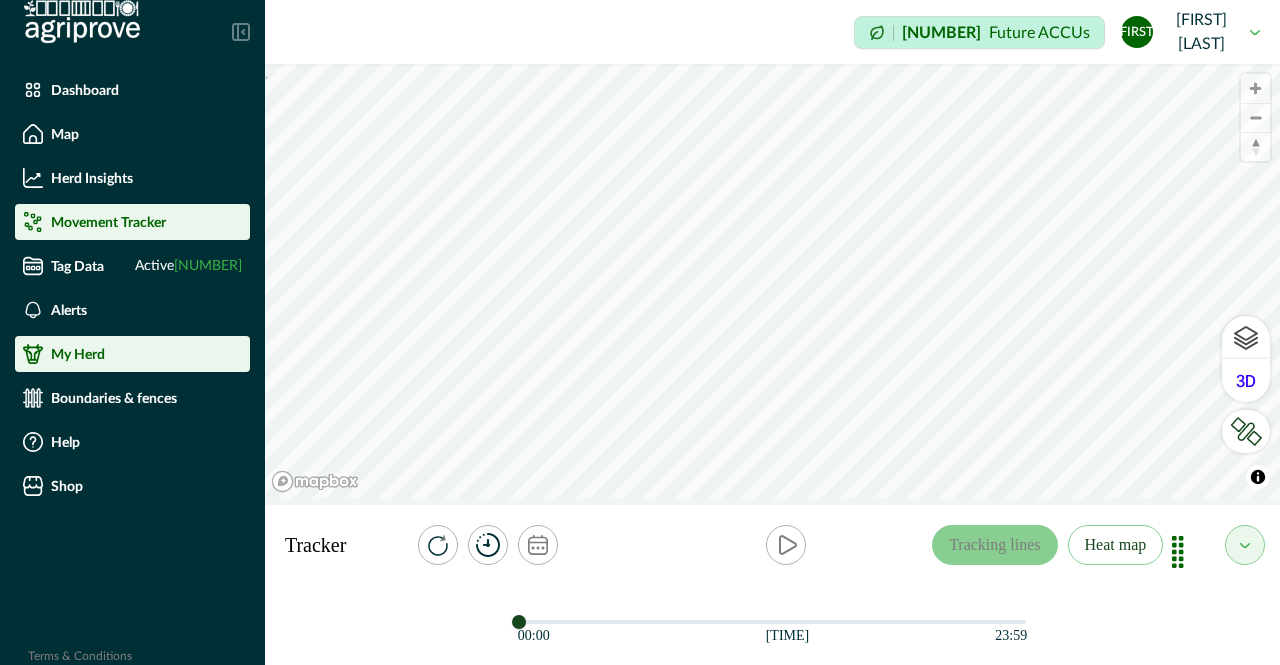 click on "My Herd" at bounding box center [78, 354] 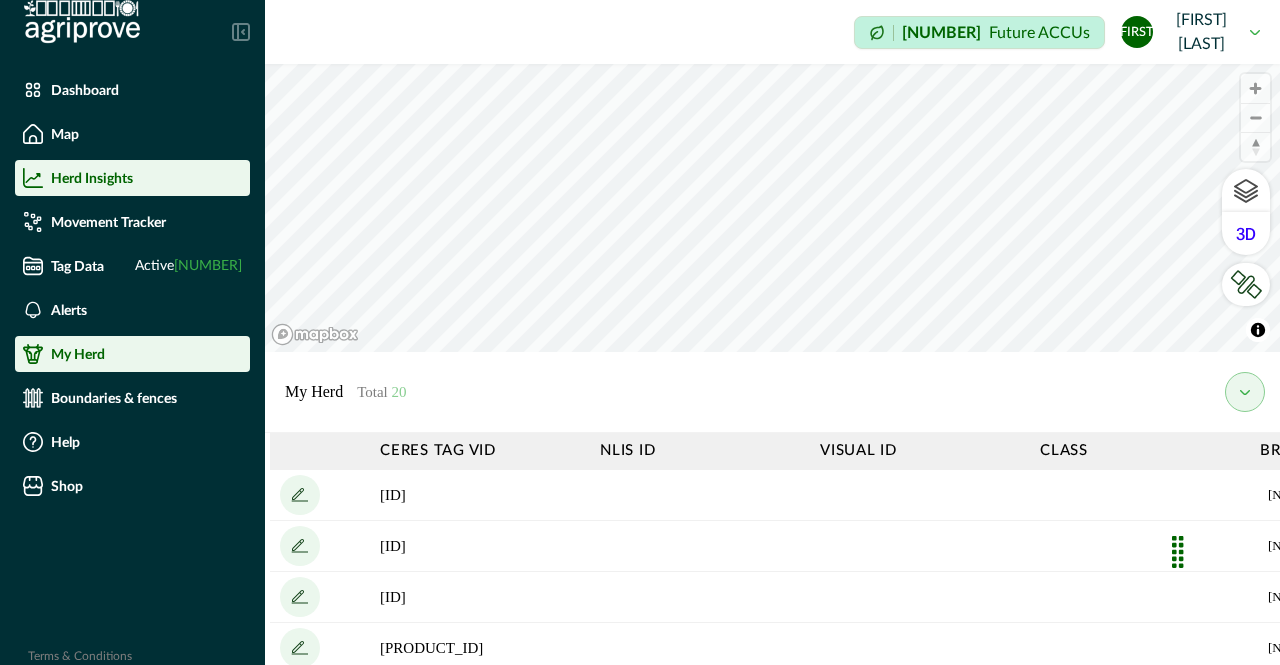 click on "Herd Insights" at bounding box center [132, 178] 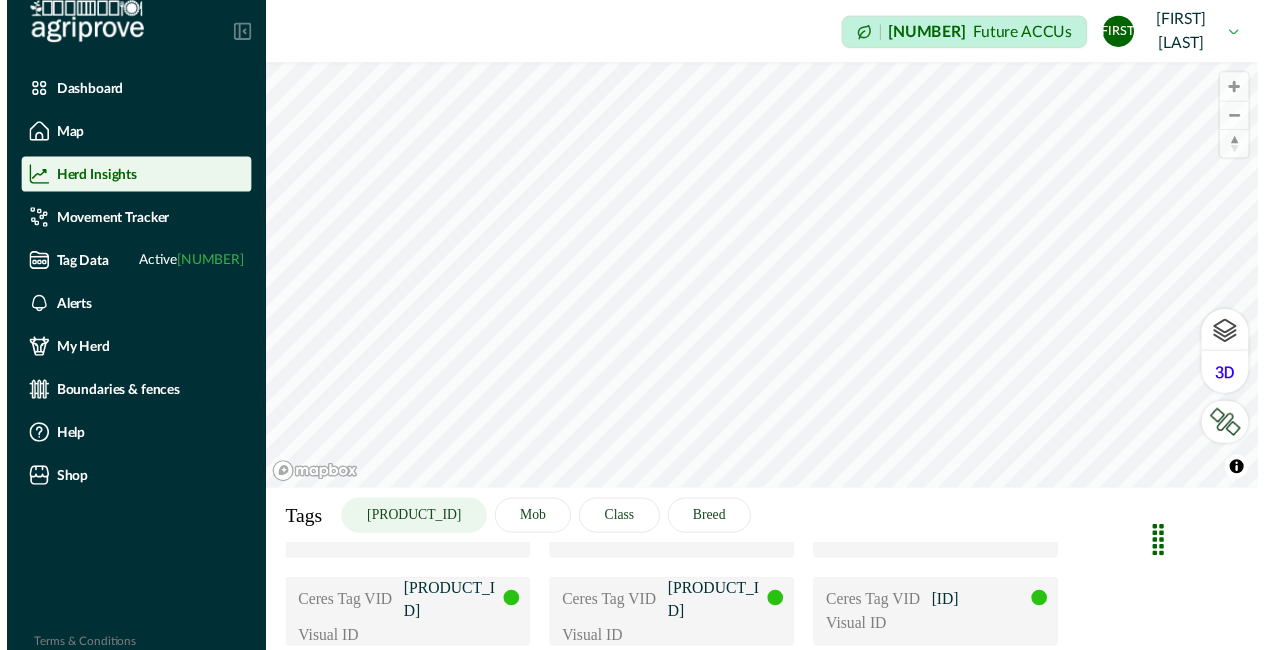 scroll, scrollTop: 0, scrollLeft: 0, axis: both 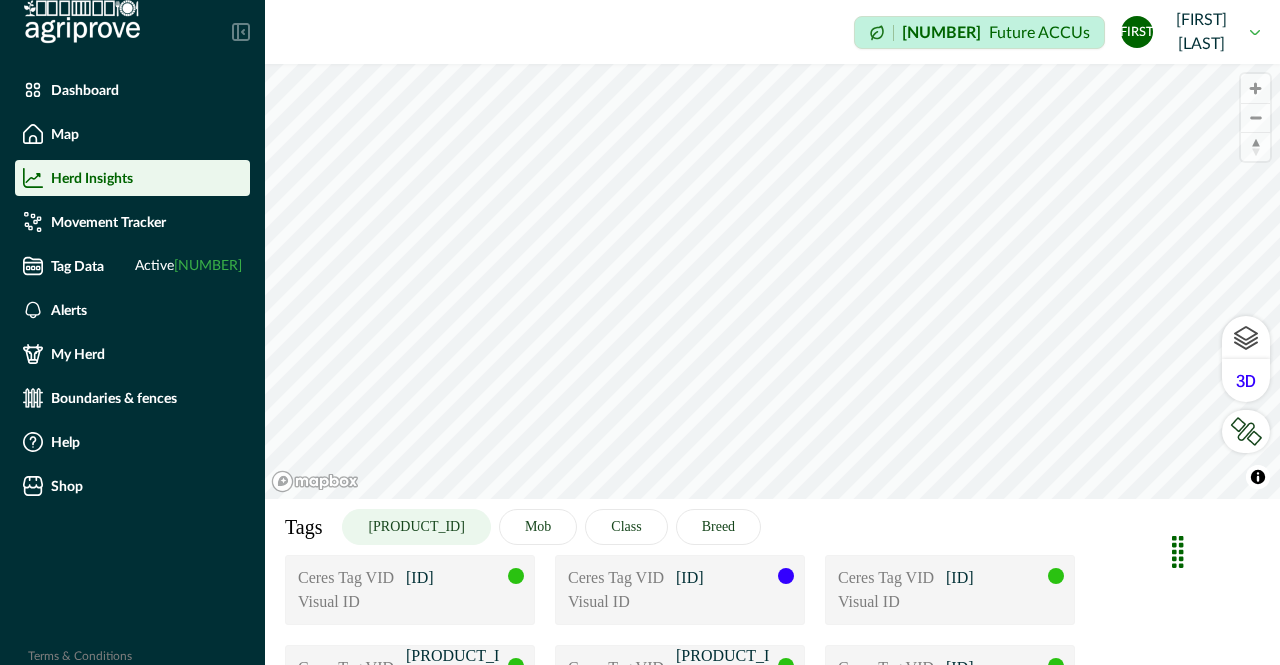 click on "Movement Tracker" at bounding box center [132, 222] 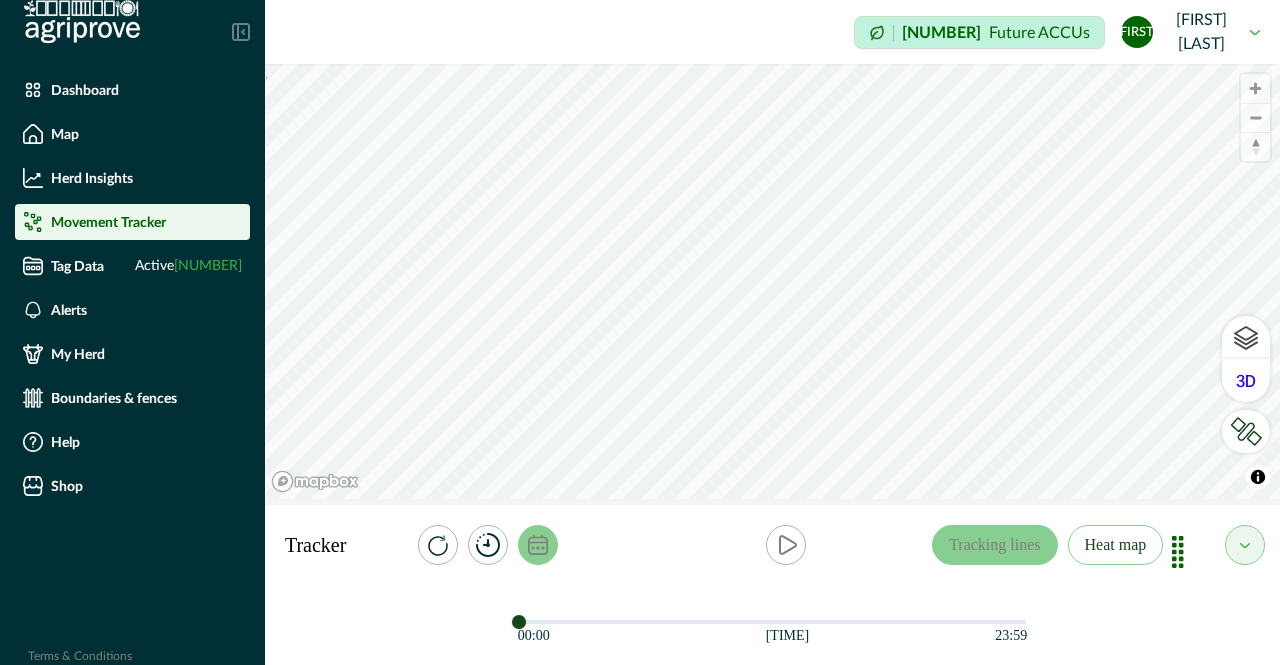 click 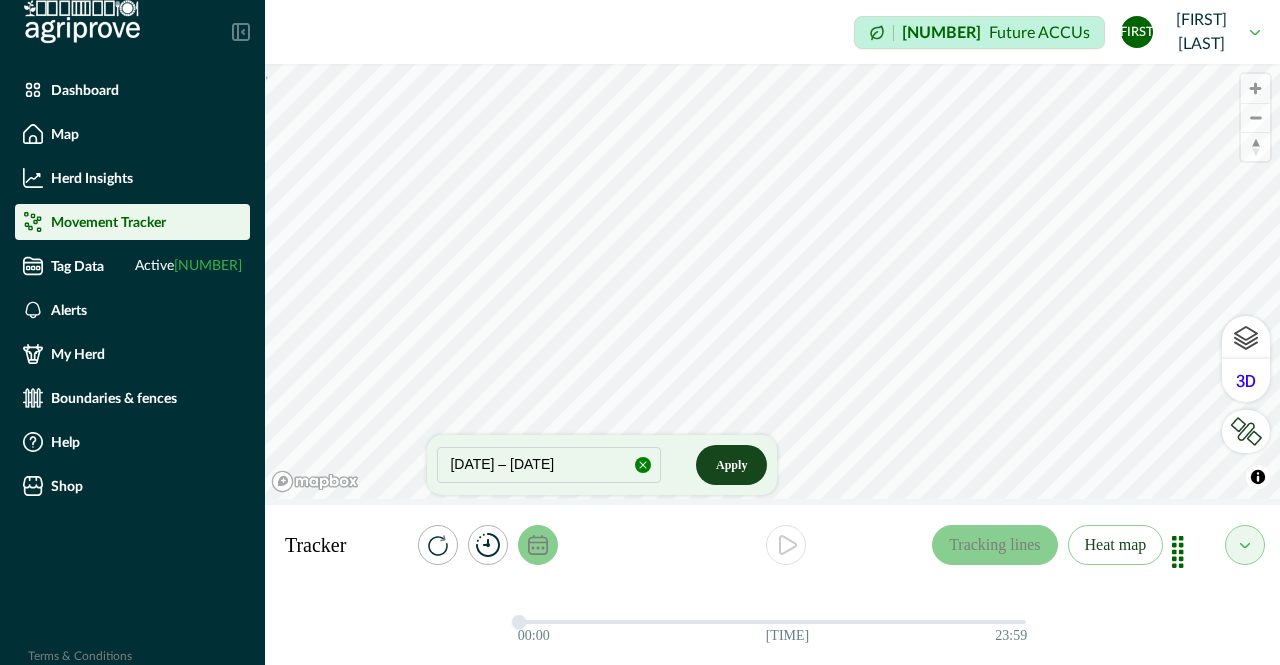 click on "Apply" at bounding box center [731, 465] 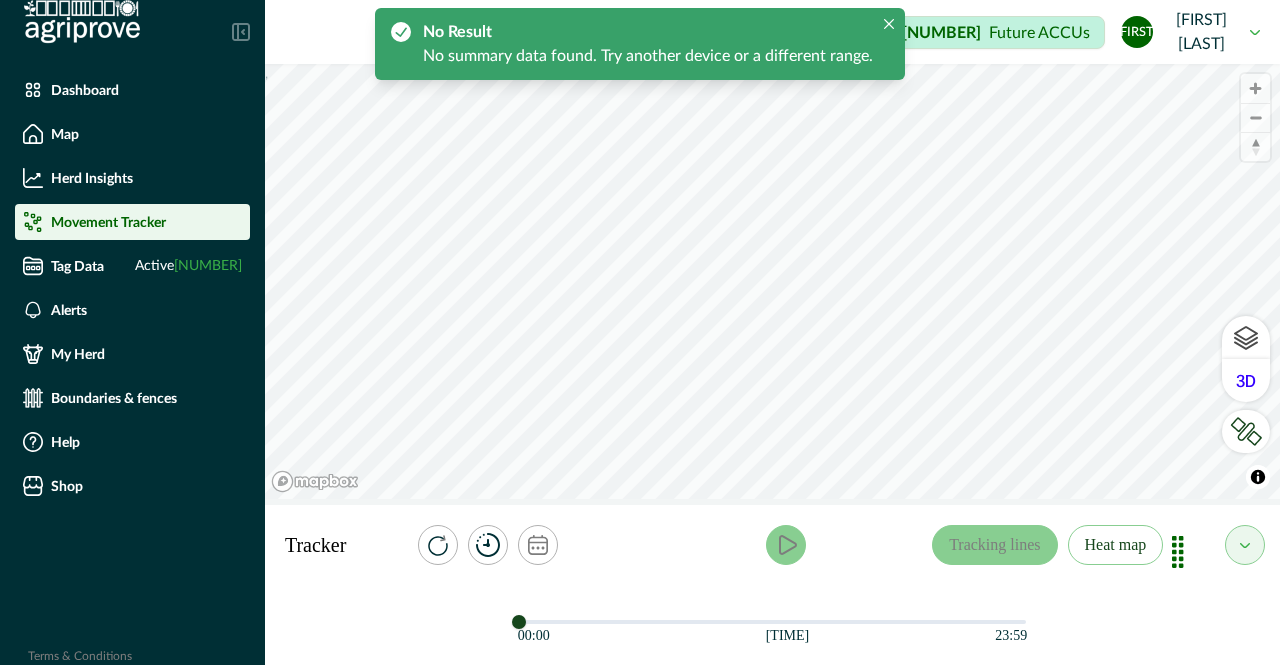 click 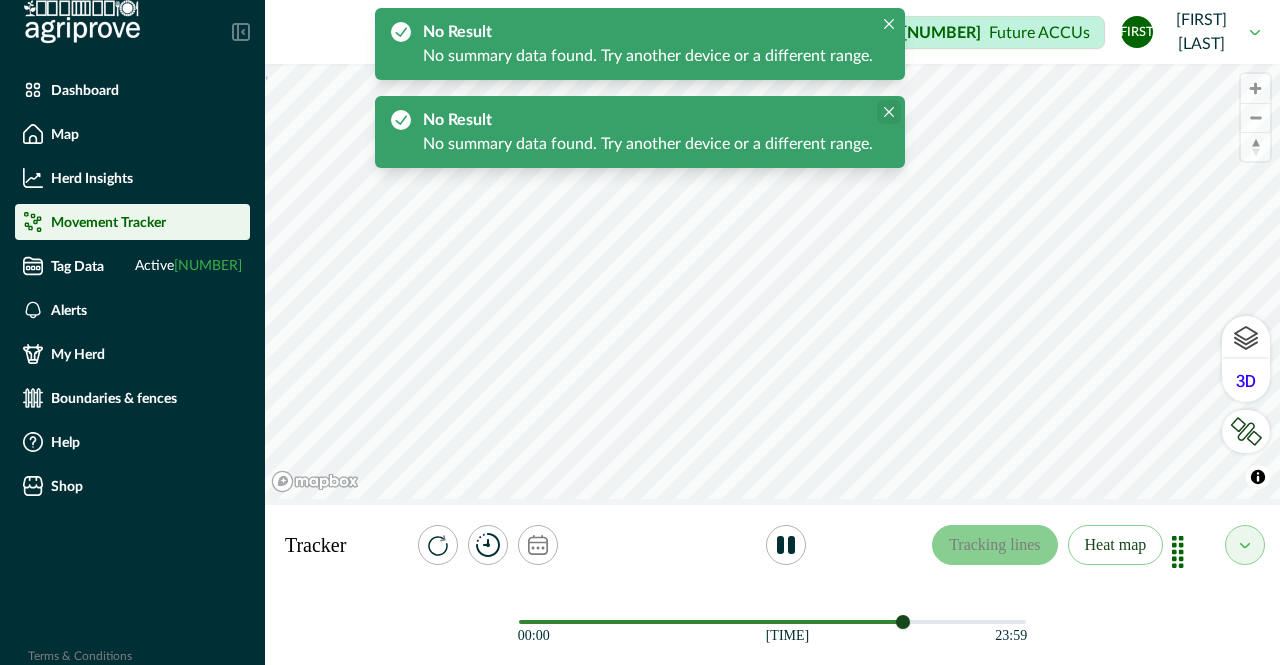 click at bounding box center (889, 112) 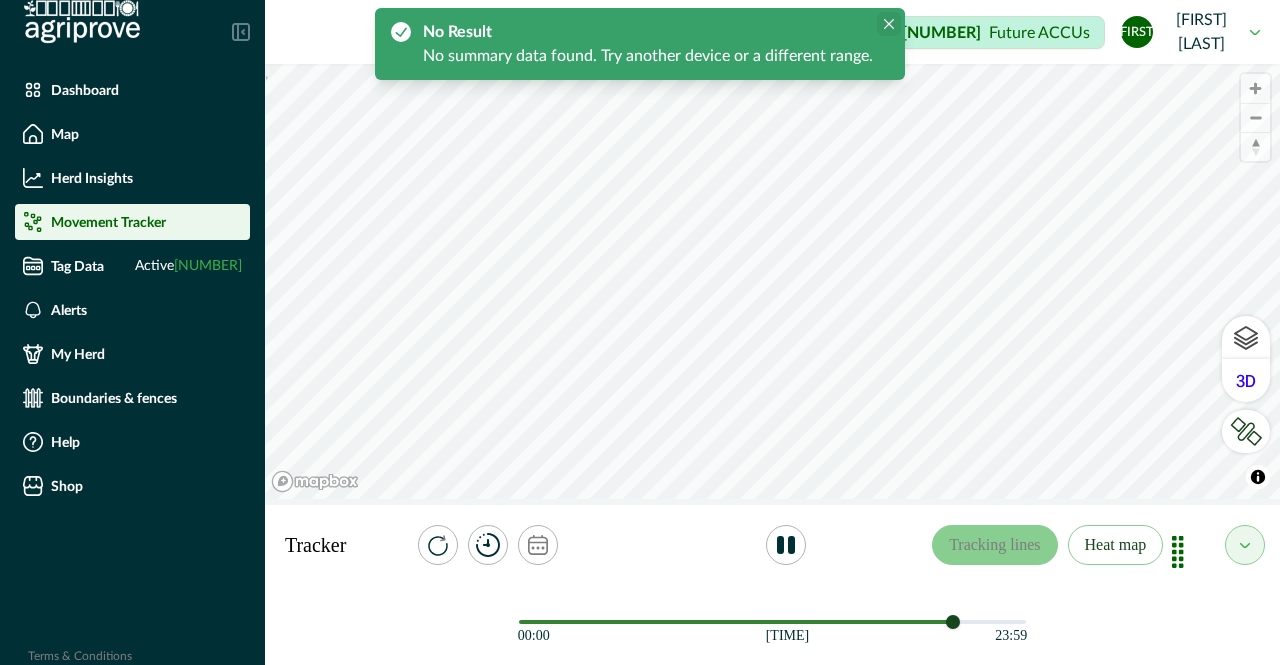click 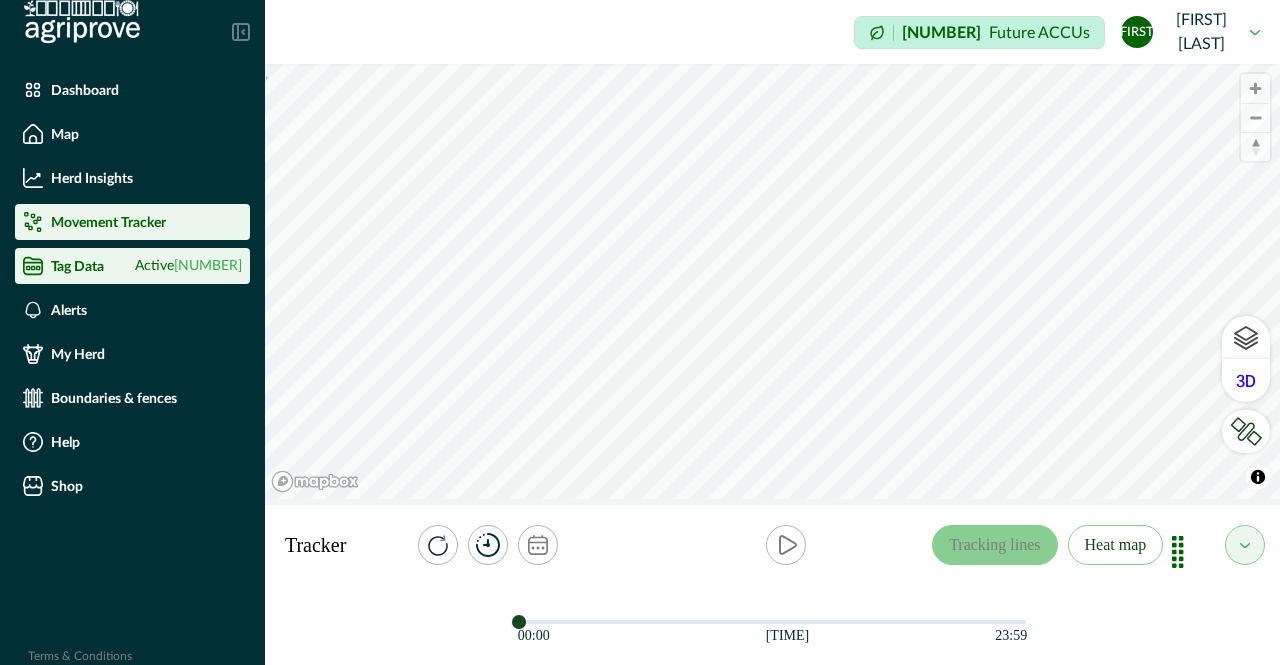 click on "Tag Data Active  [NUMBER]" at bounding box center (132, 266) 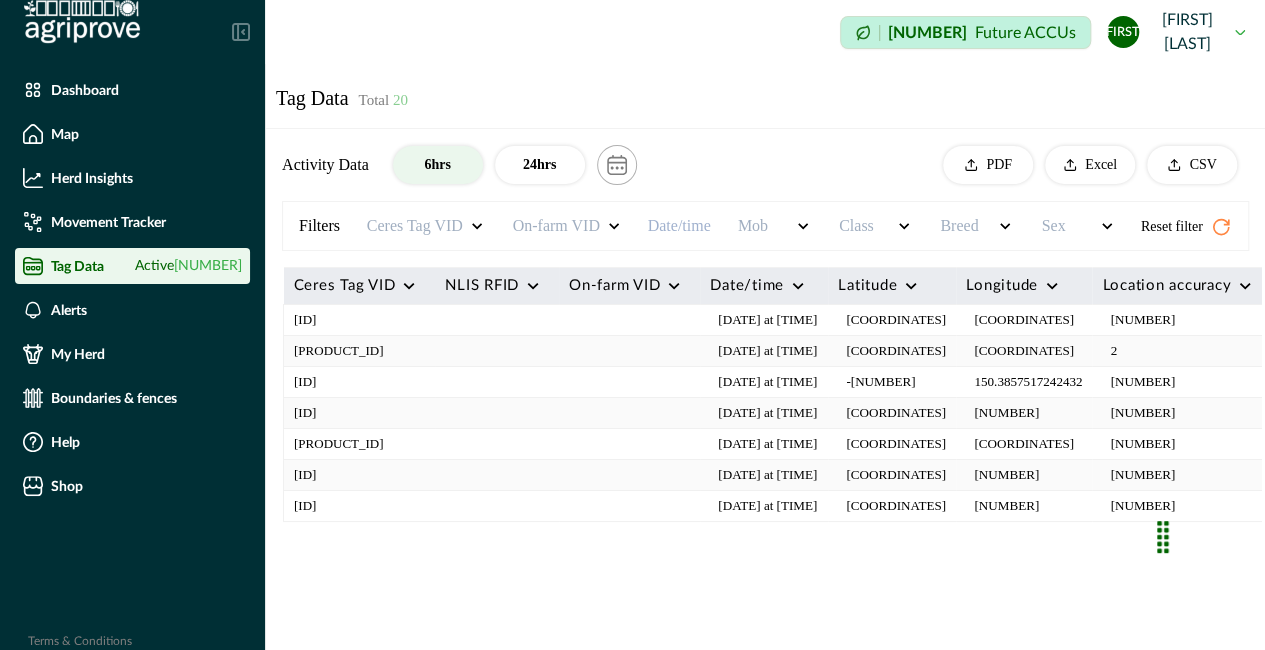 click on "[ID]" at bounding box center (360, 506) 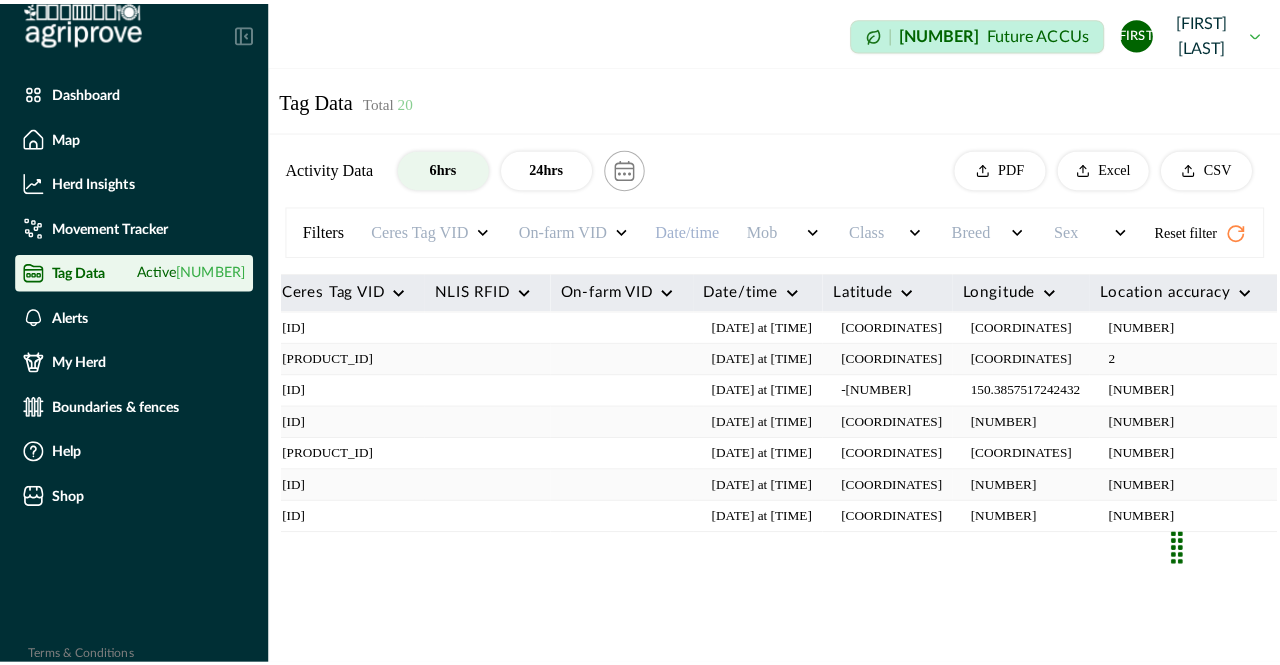 scroll, scrollTop: 0, scrollLeft: 0, axis: both 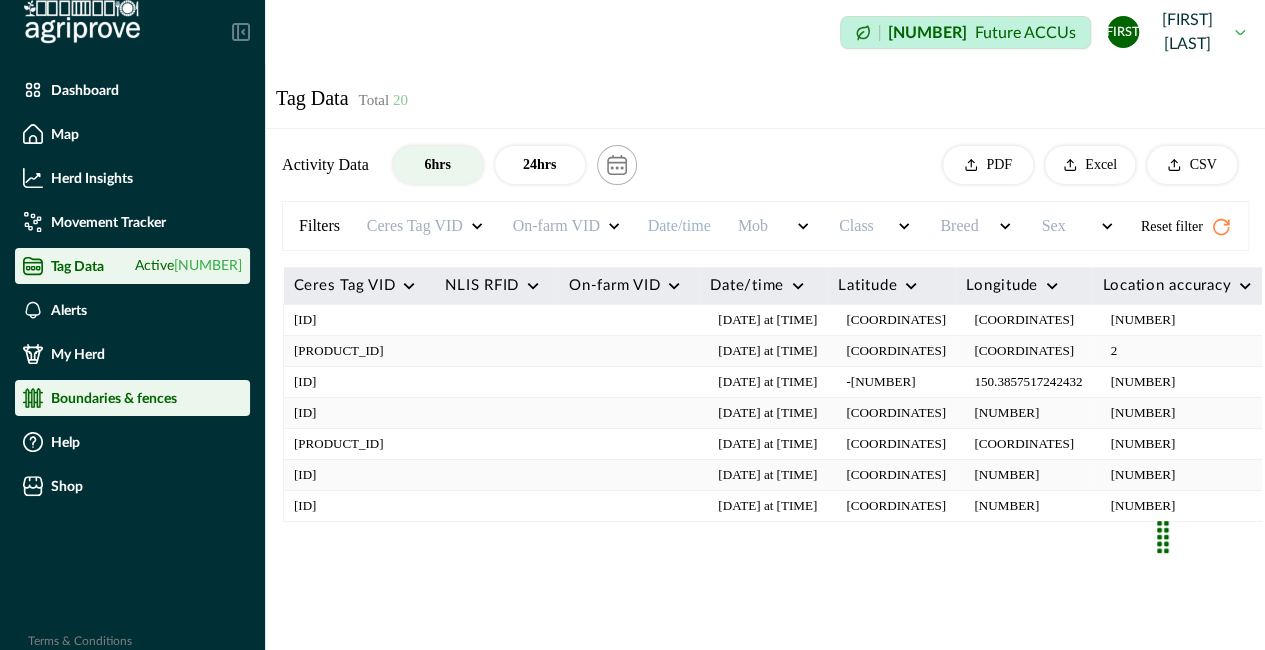 click on "Boundaries & fences" at bounding box center [114, 398] 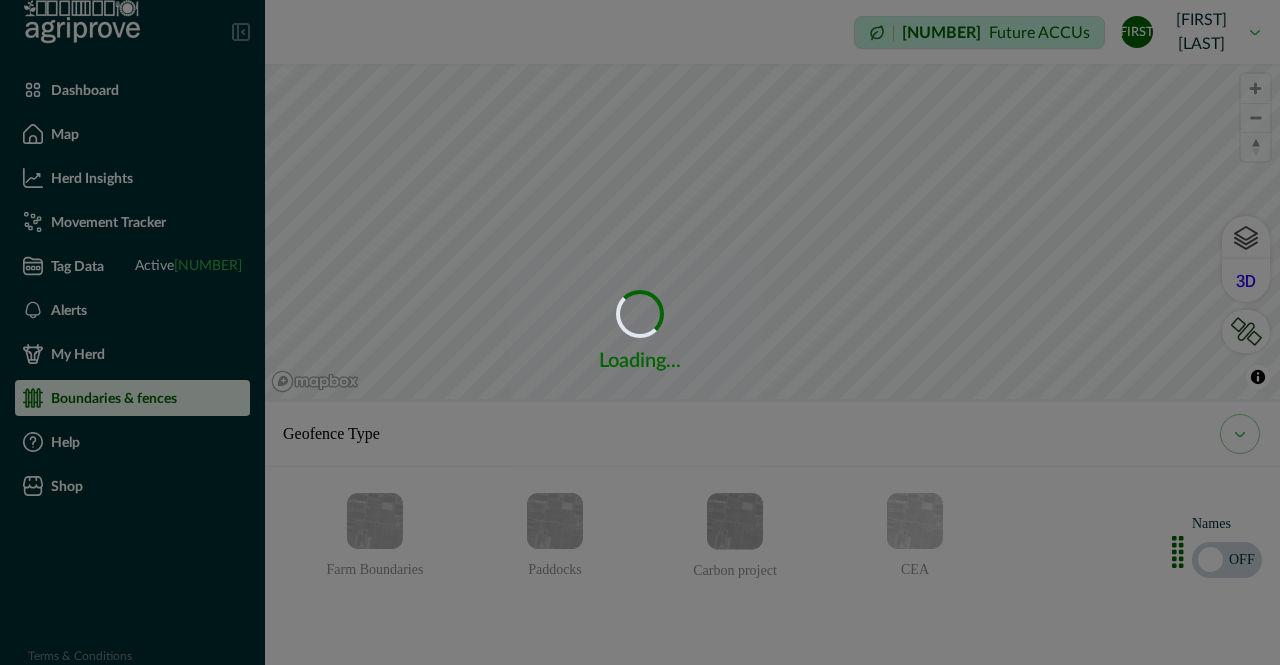 click on "Loading... Loading..." at bounding box center (640, 332) 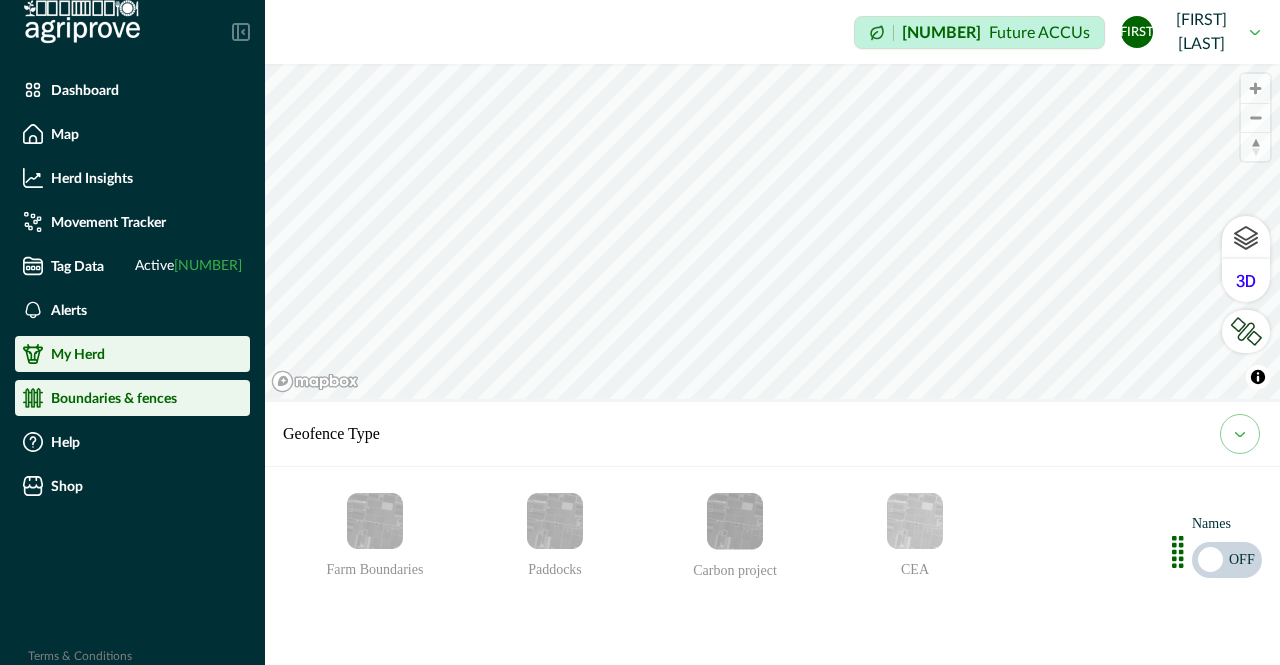 click on "My Herd" at bounding box center (132, 354) 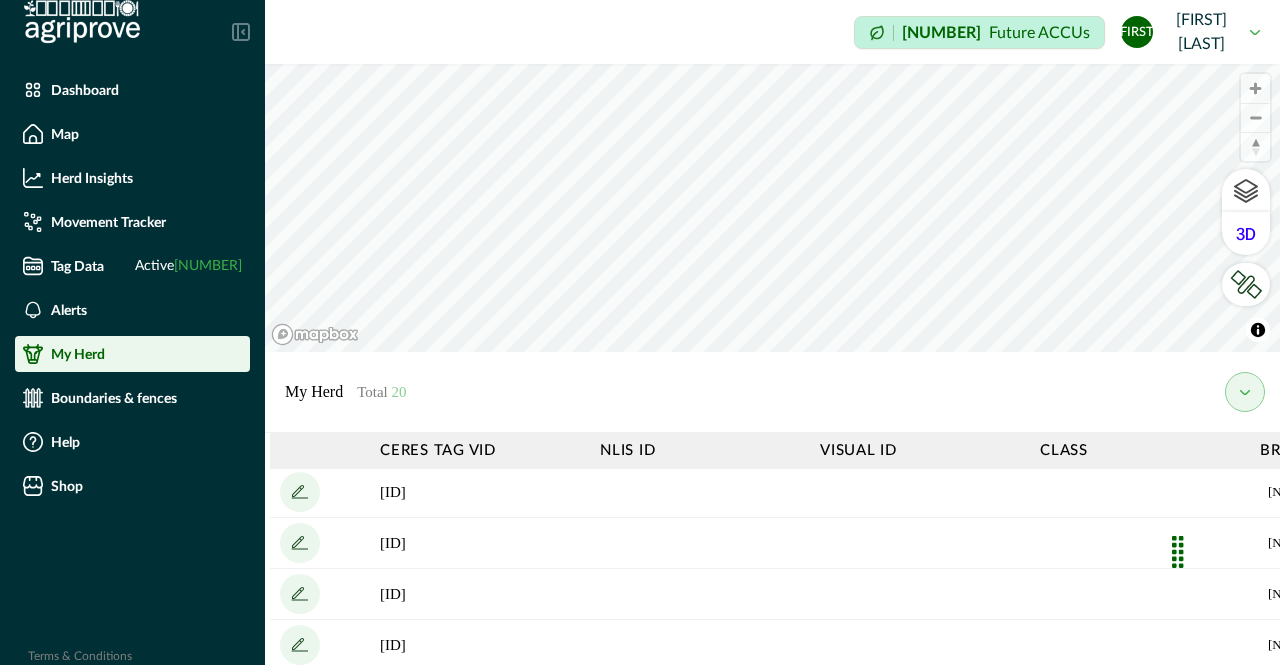 scroll, scrollTop: 4, scrollLeft: 0, axis: vertical 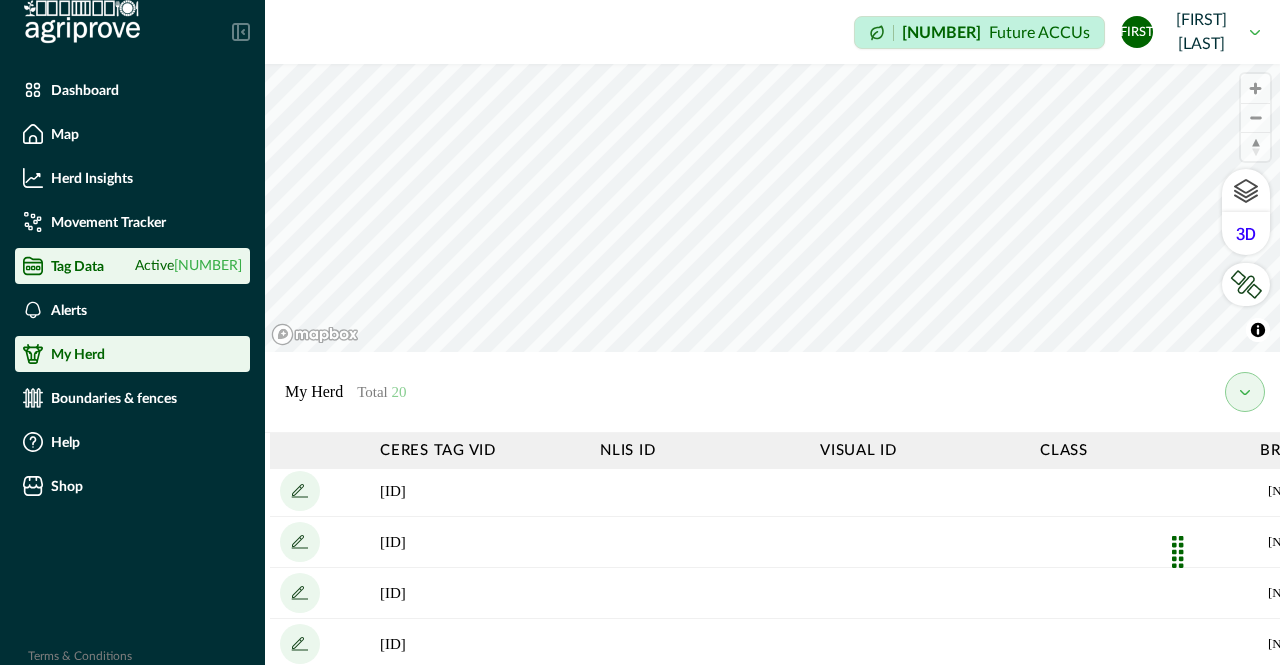 click on "Tag Data Active  [NUMBER]" at bounding box center (132, 266) 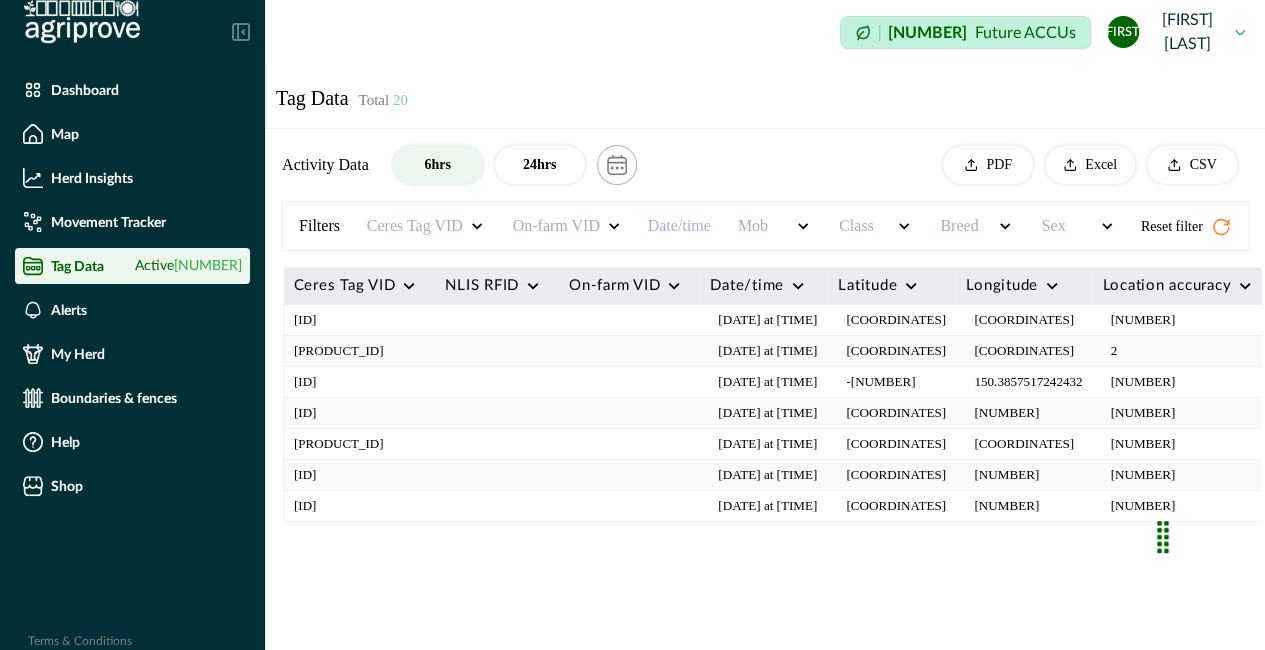 click on "[ID]" at bounding box center (360, 506) 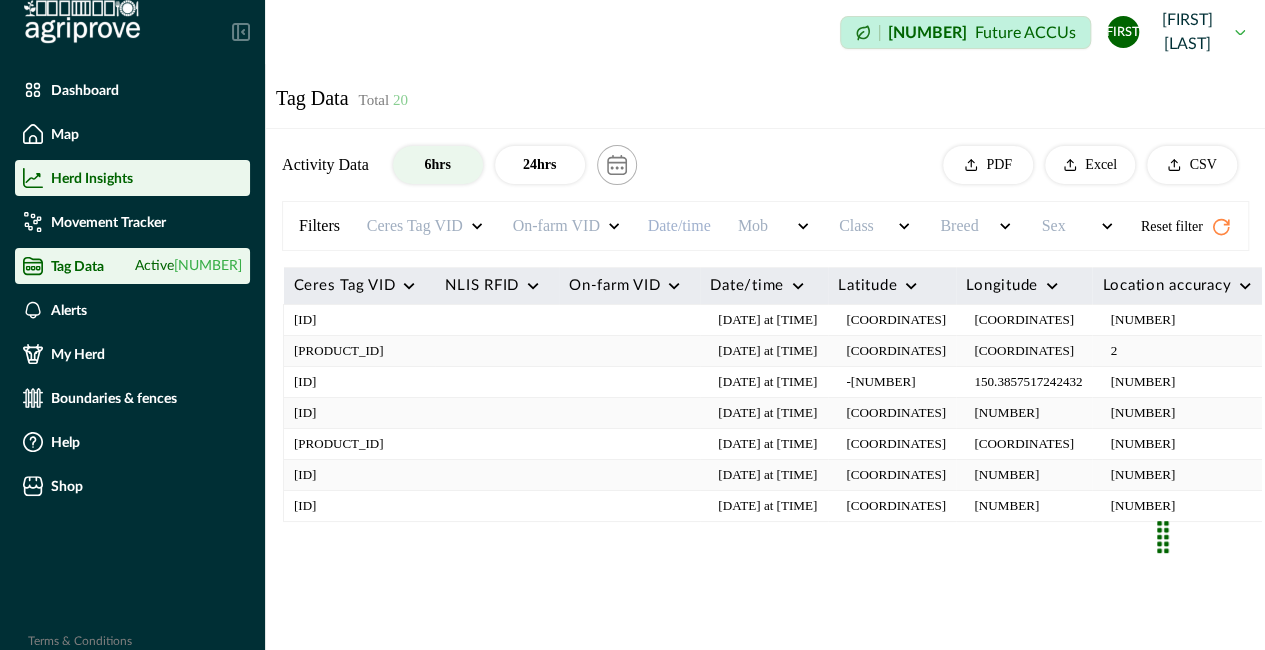 click on "Herd Insights" at bounding box center (92, 178) 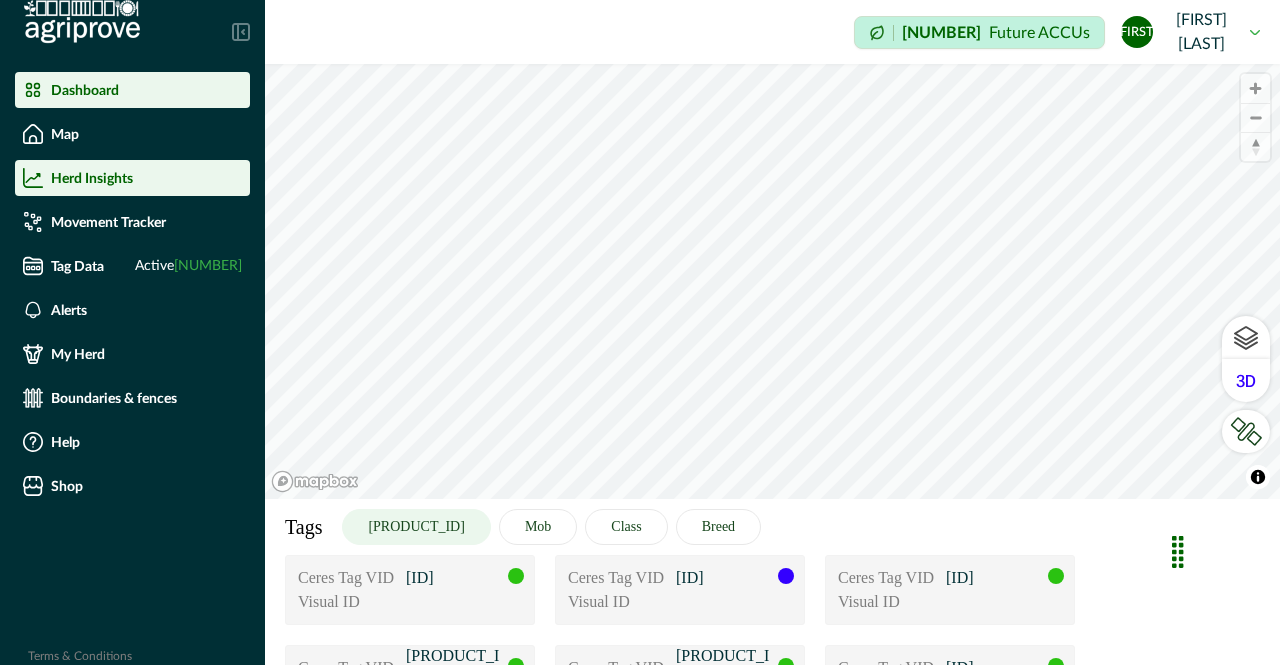 click on "Dashboard" at bounding box center (132, 90) 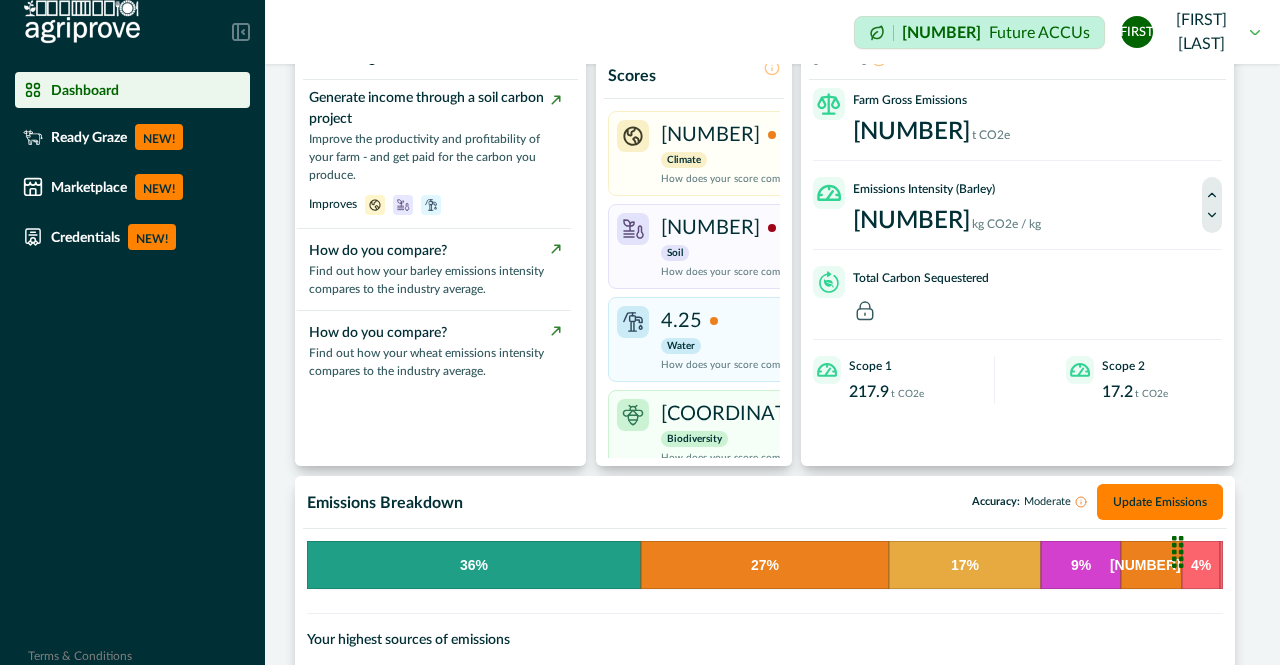 scroll, scrollTop: 0, scrollLeft: 0, axis: both 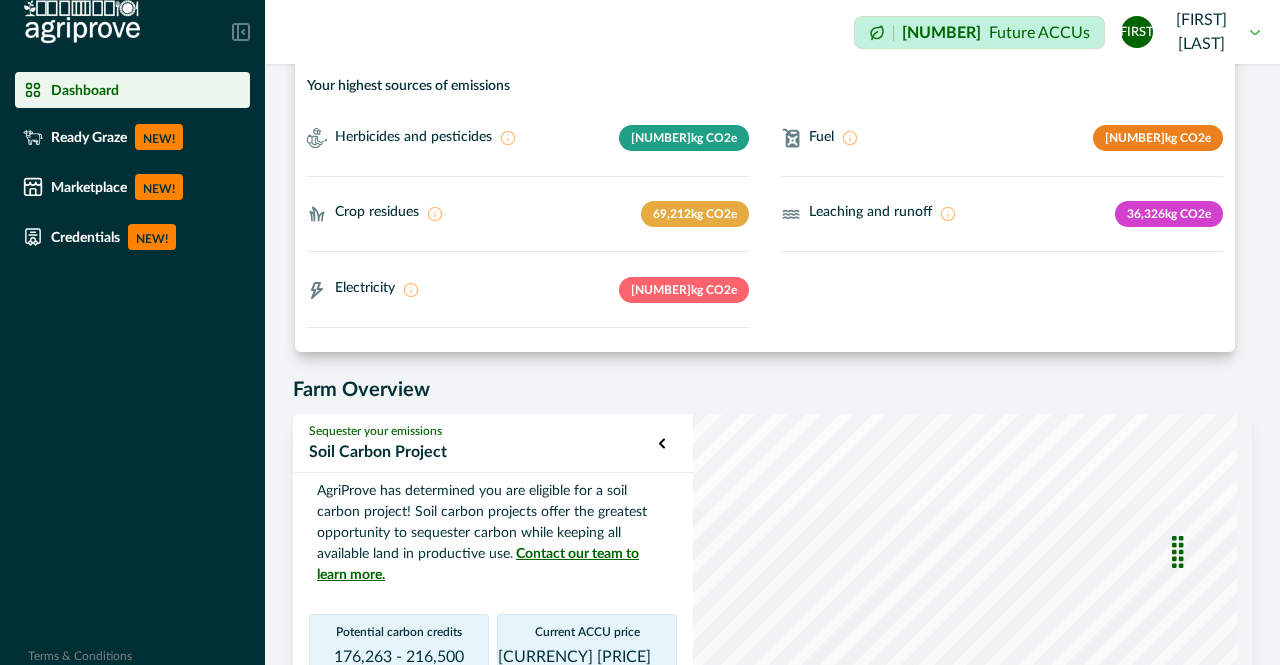 click on "[DATE]" at bounding box center (772, 657) 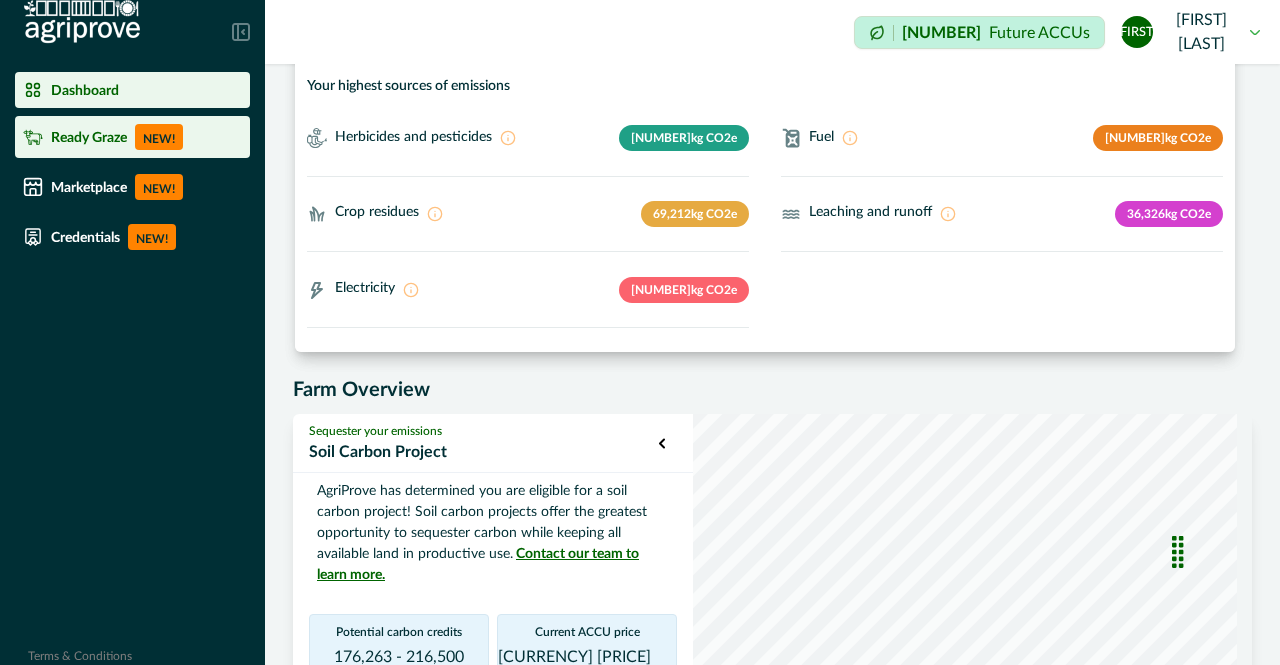 click on "Ready Graze" at bounding box center [89, 137] 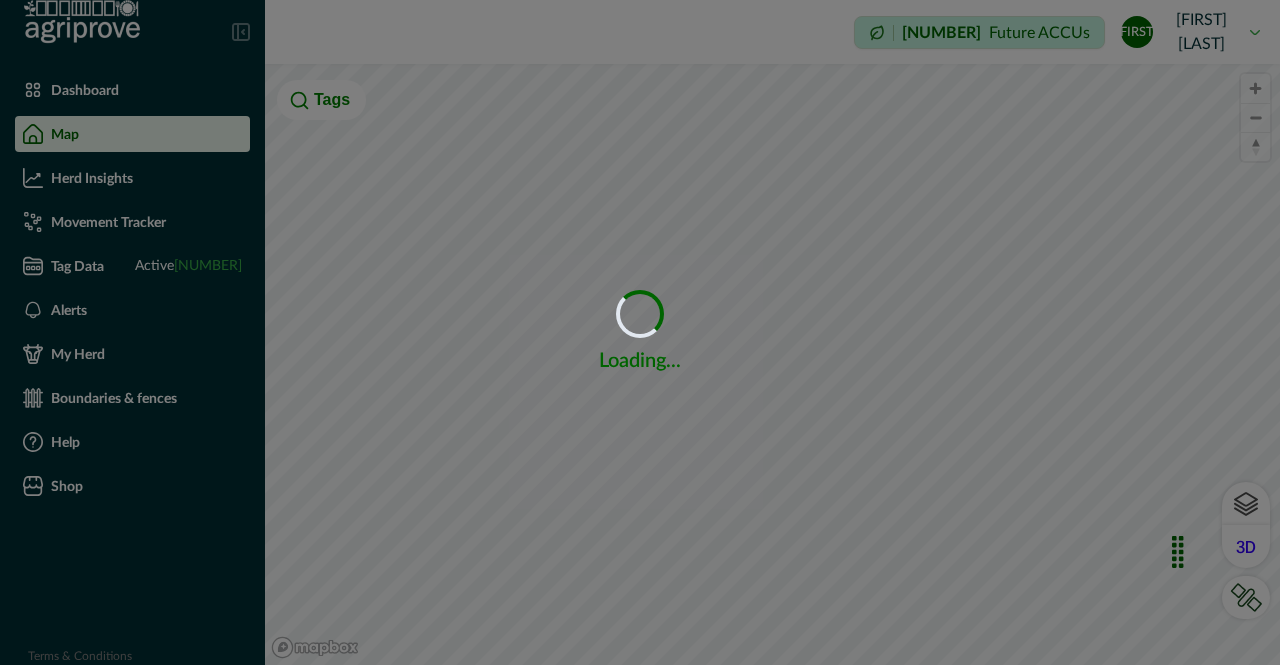 scroll, scrollTop: 0, scrollLeft: 0, axis: both 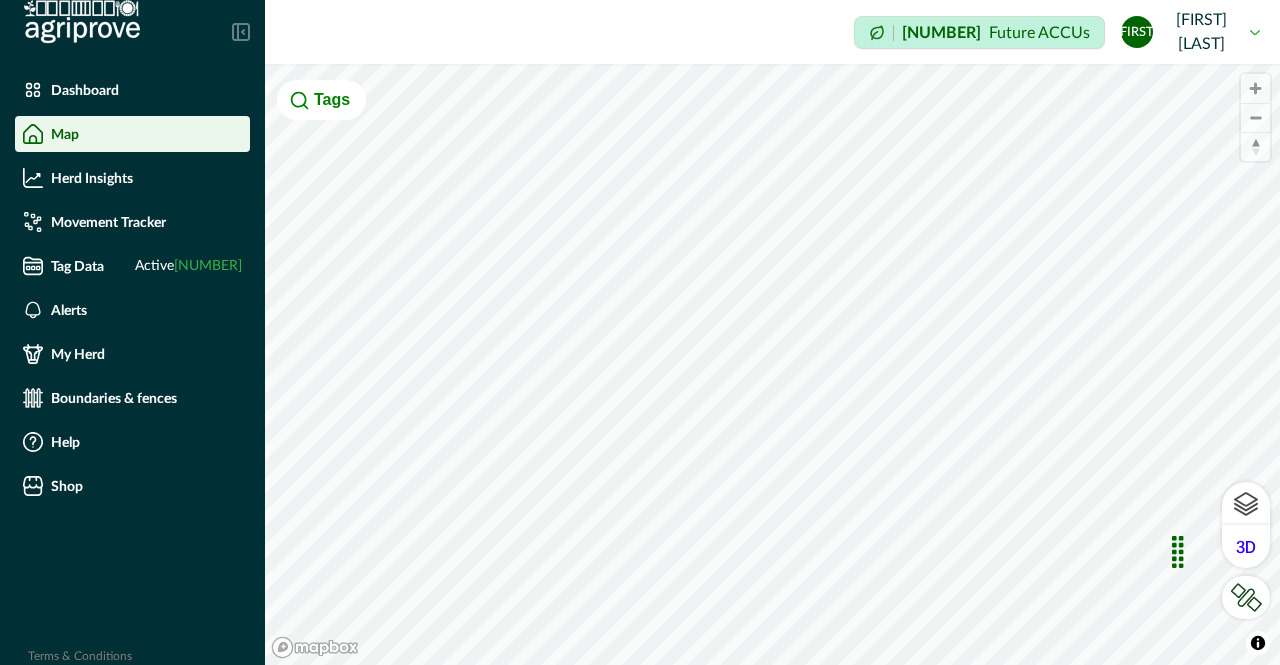 click on "[FIRST] [LAST]" at bounding box center [640, 332] 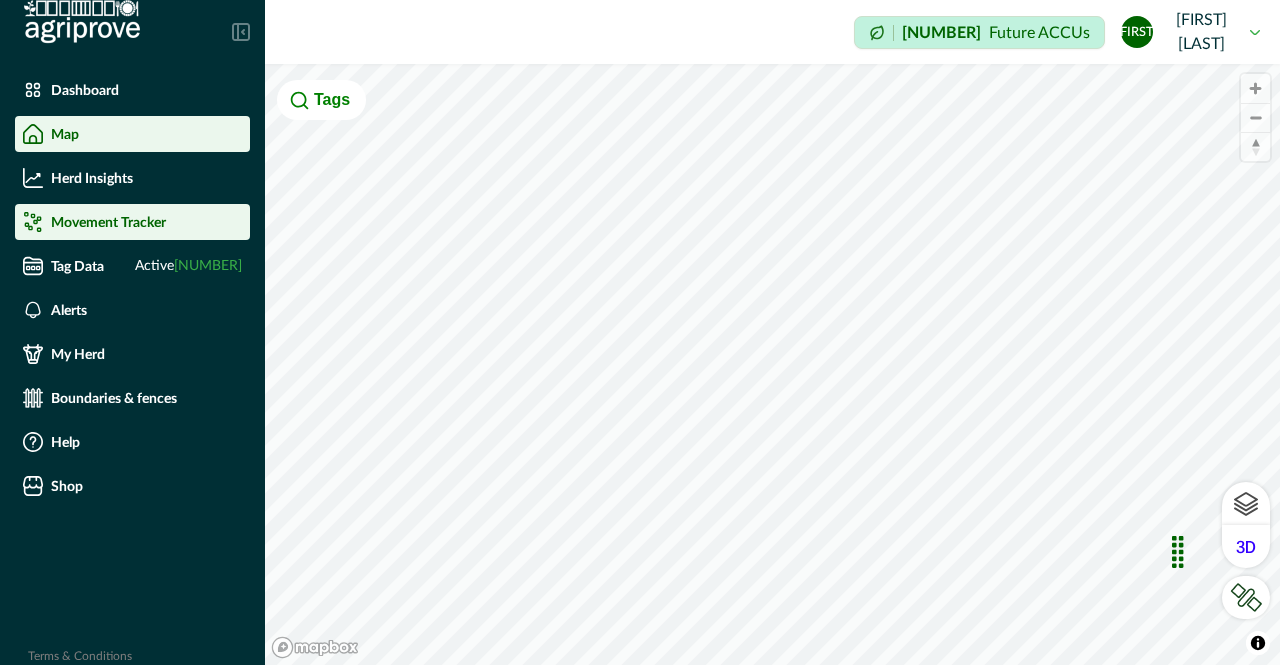 click on "Movement Tracker" at bounding box center [108, 222] 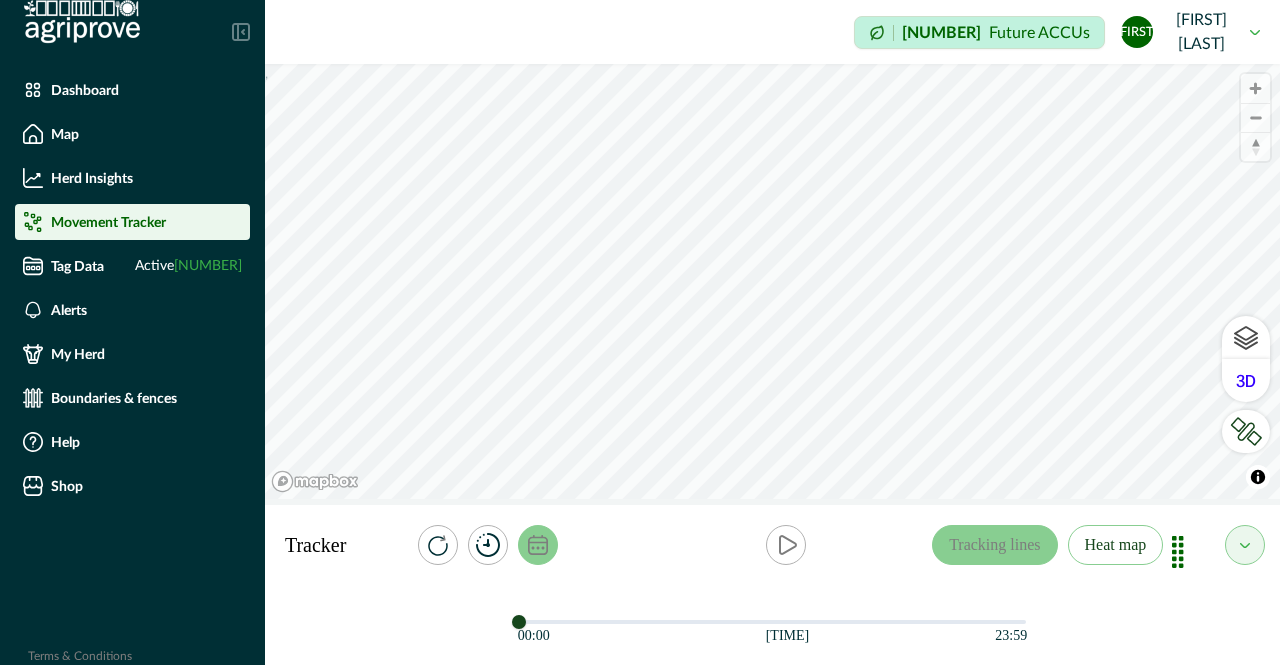 click 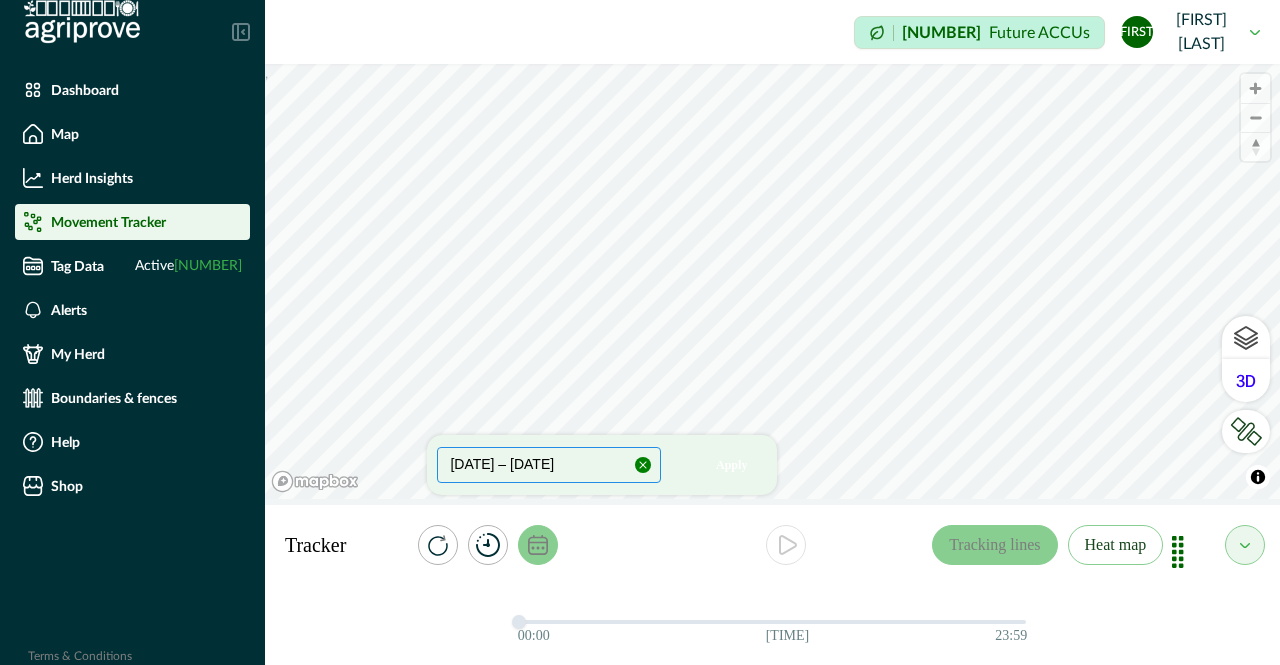 click on "[DATE] – [DATE]" at bounding box center (549, 465) 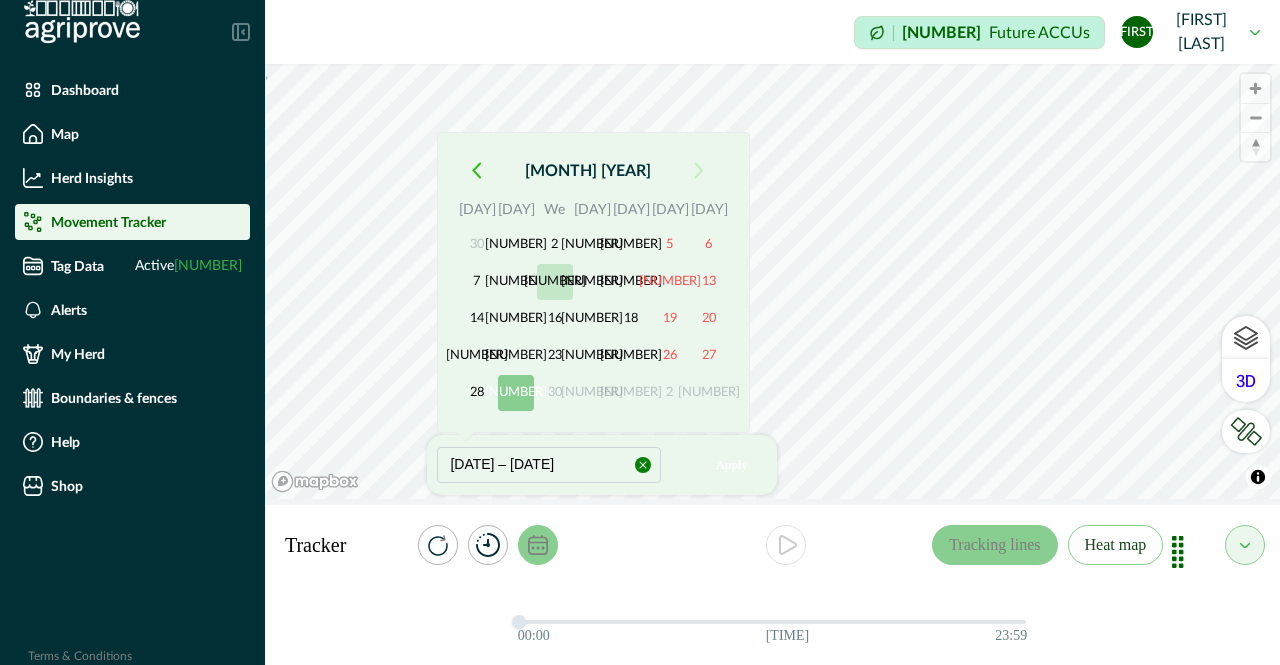 click on "[NUMBER]" at bounding box center [555, 282] 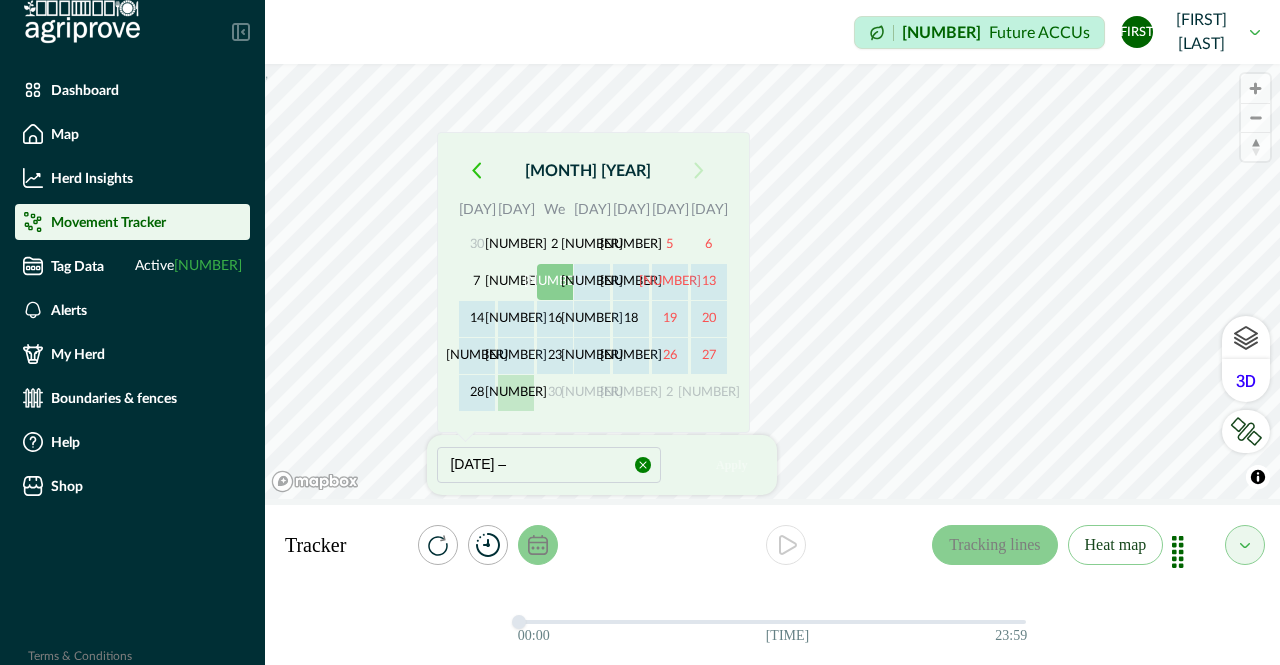 click on "[NUMBER]" at bounding box center (516, 393) 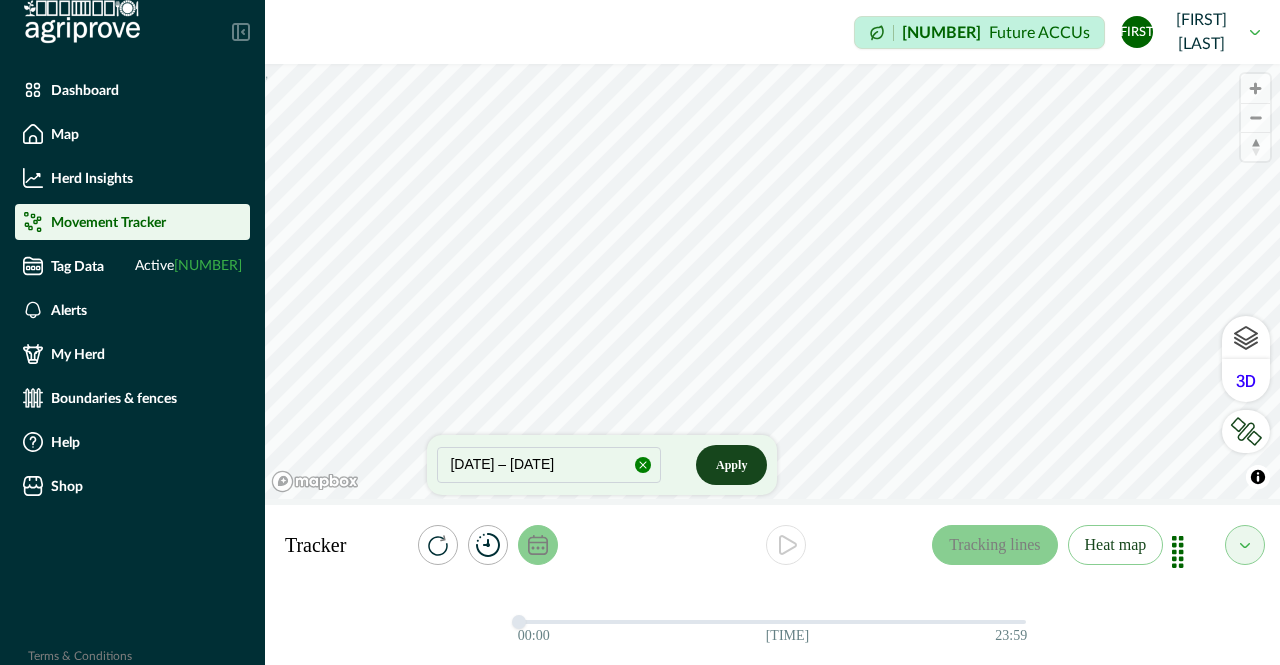 click on "Apply" at bounding box center (731, 465) 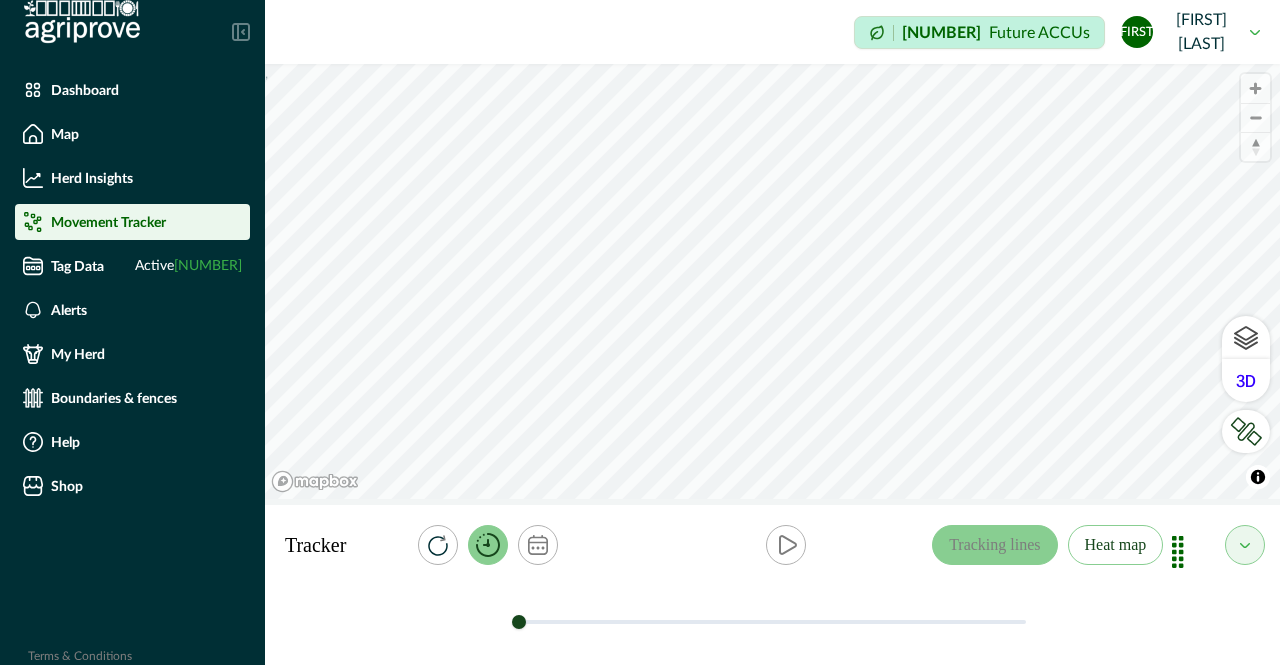 click 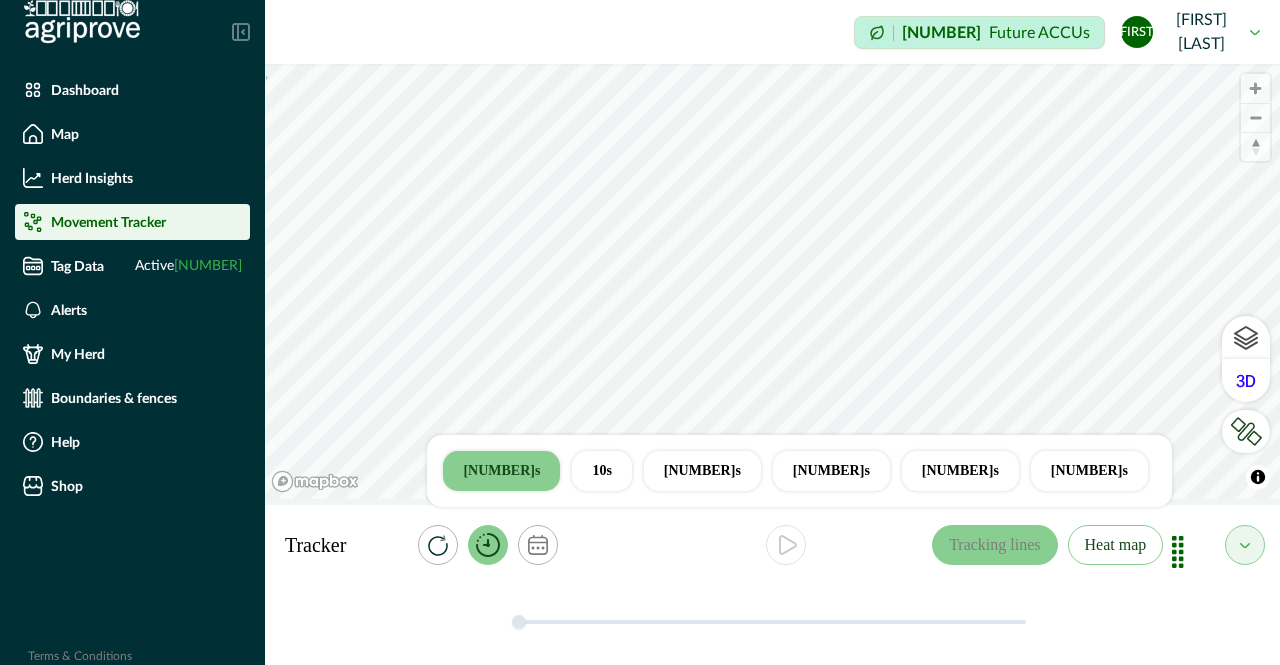 click on "10s" at bounding box center (601, 471) 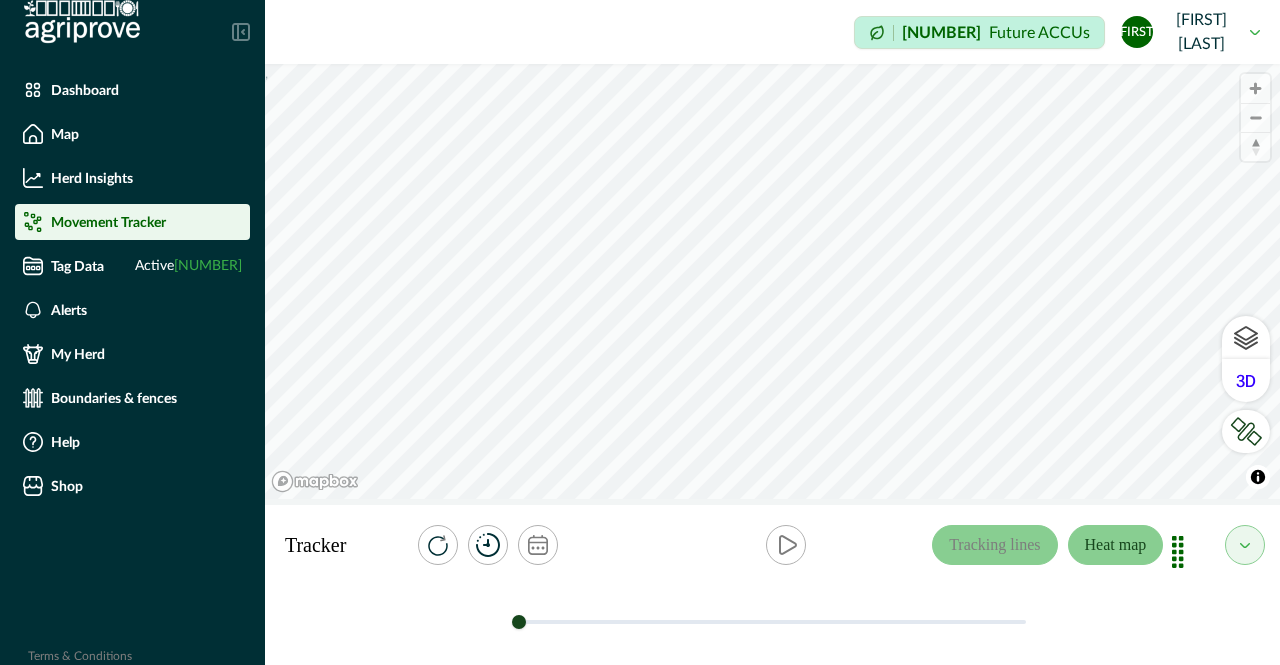 click on "Heat map" at bounding box center (1116, 545) 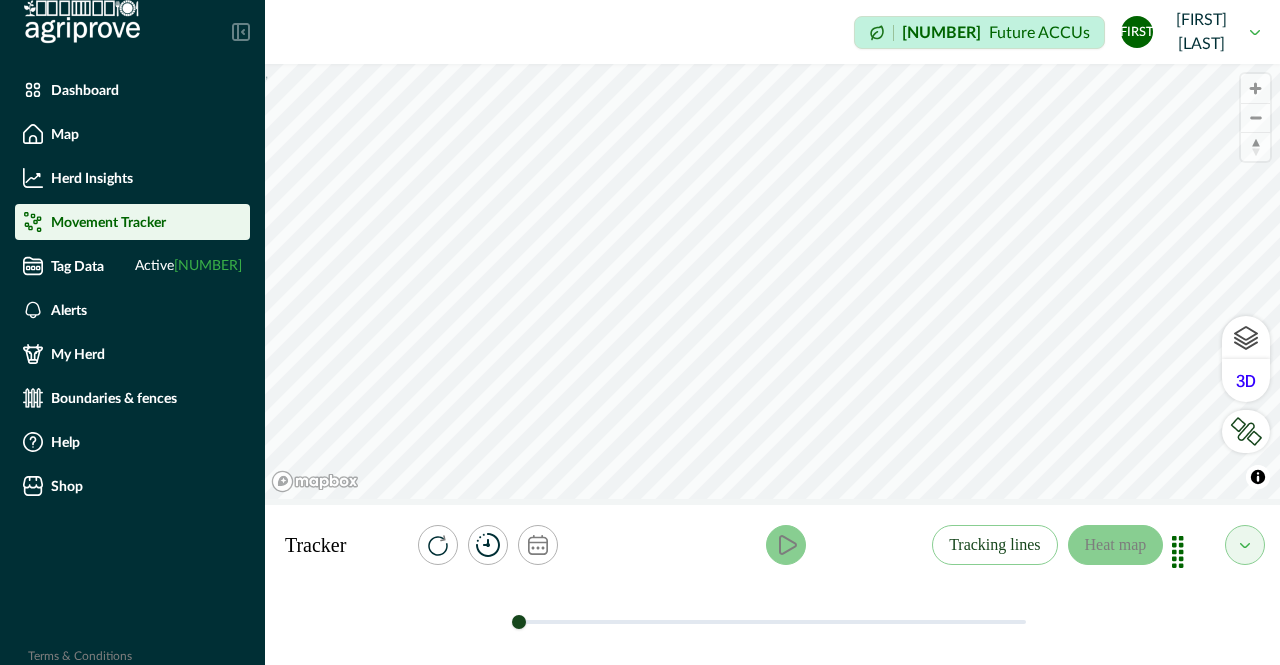 click 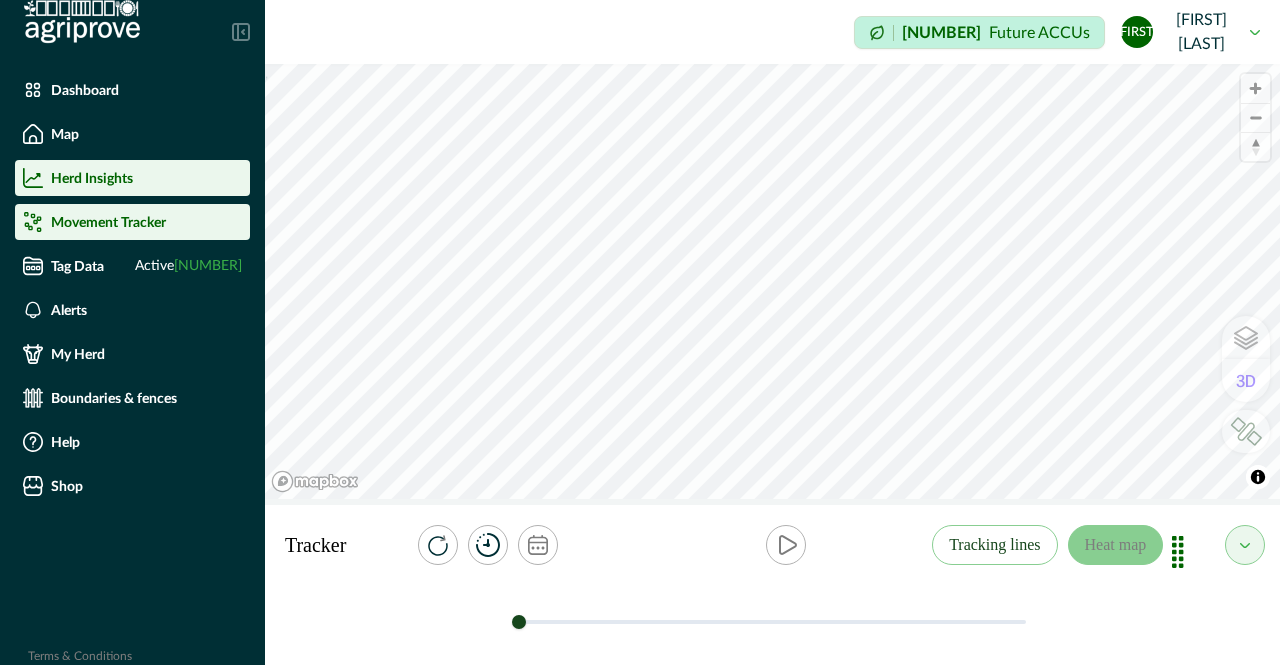 click on "Herd Insights" at bounding box center [92, 178] 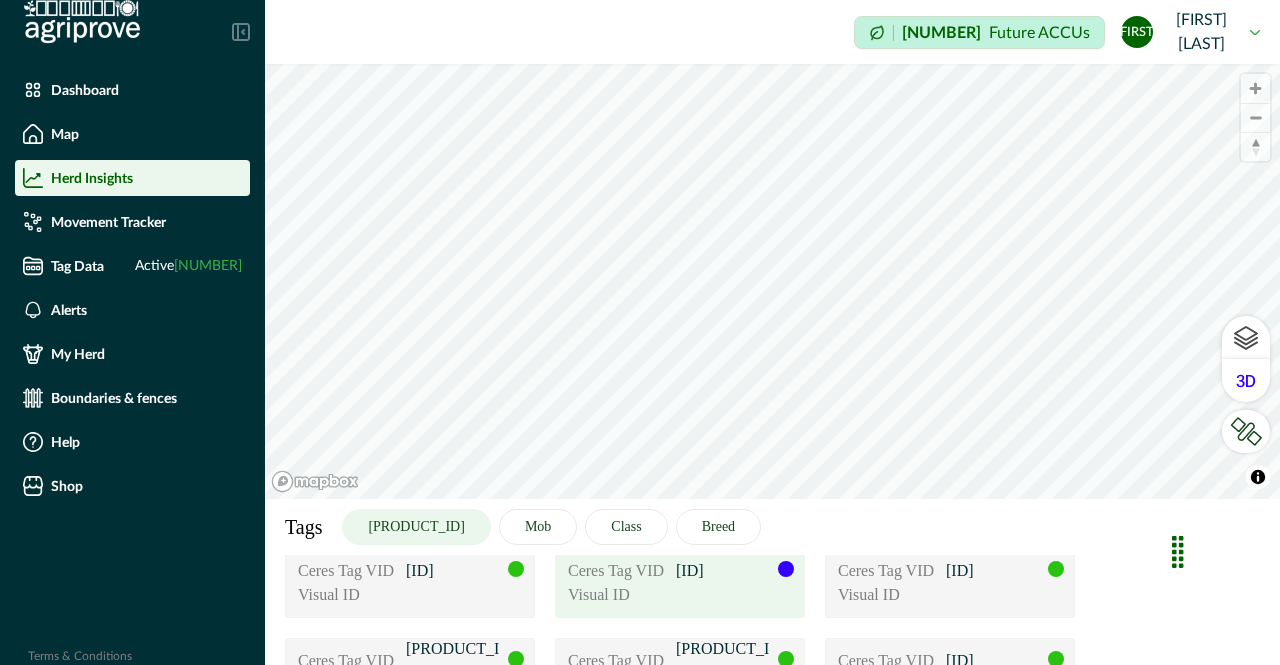 scroll, scrollTop: 0, scrollLeft: 0, axis: both 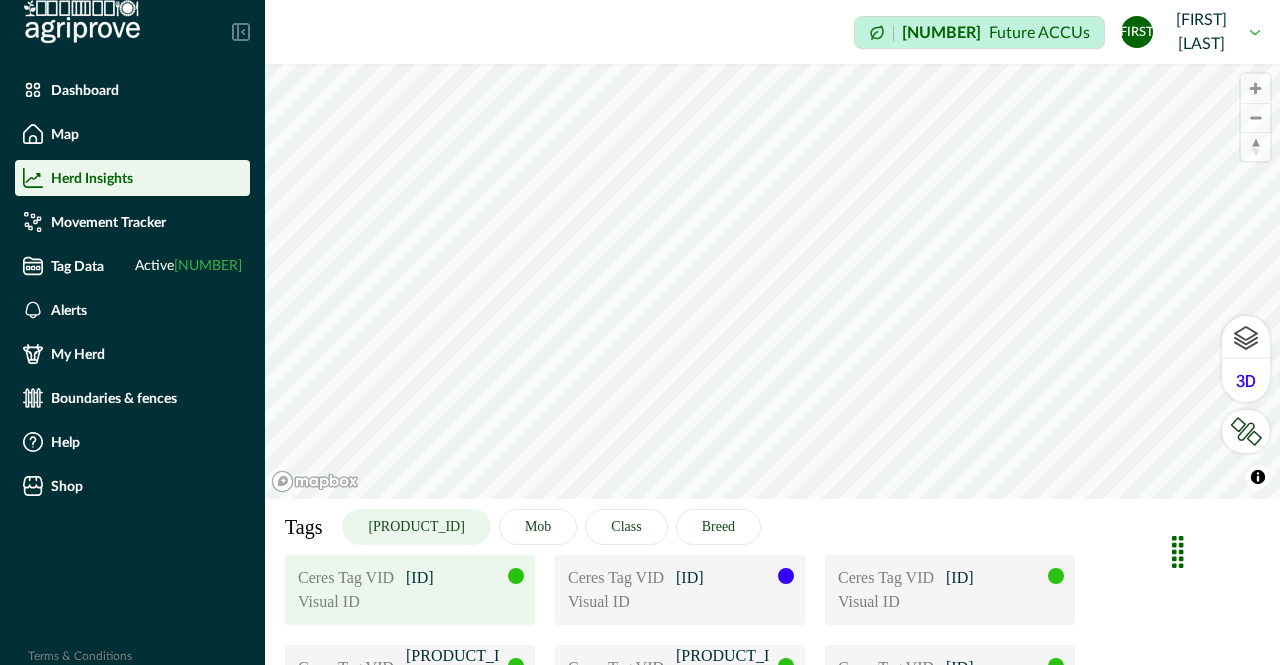 click on "[ID]" at bounding box center [456, 578] 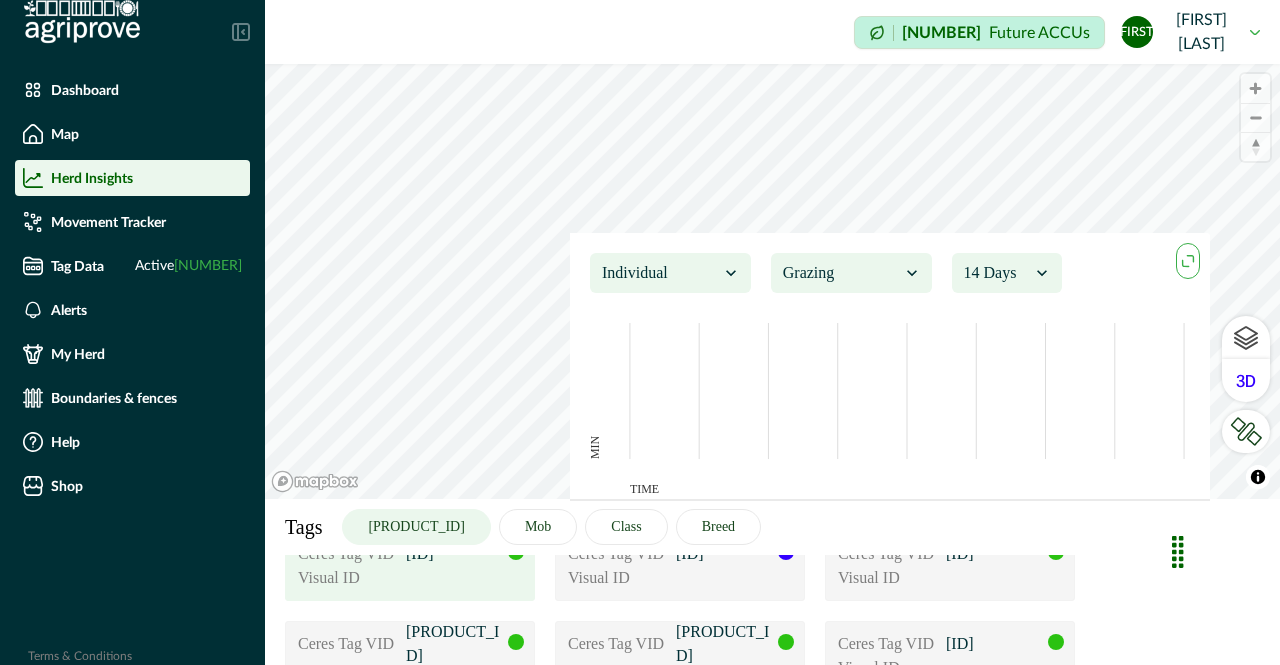 scroll, scrollTop: 79, scrollLeft: 0, axis: vertical 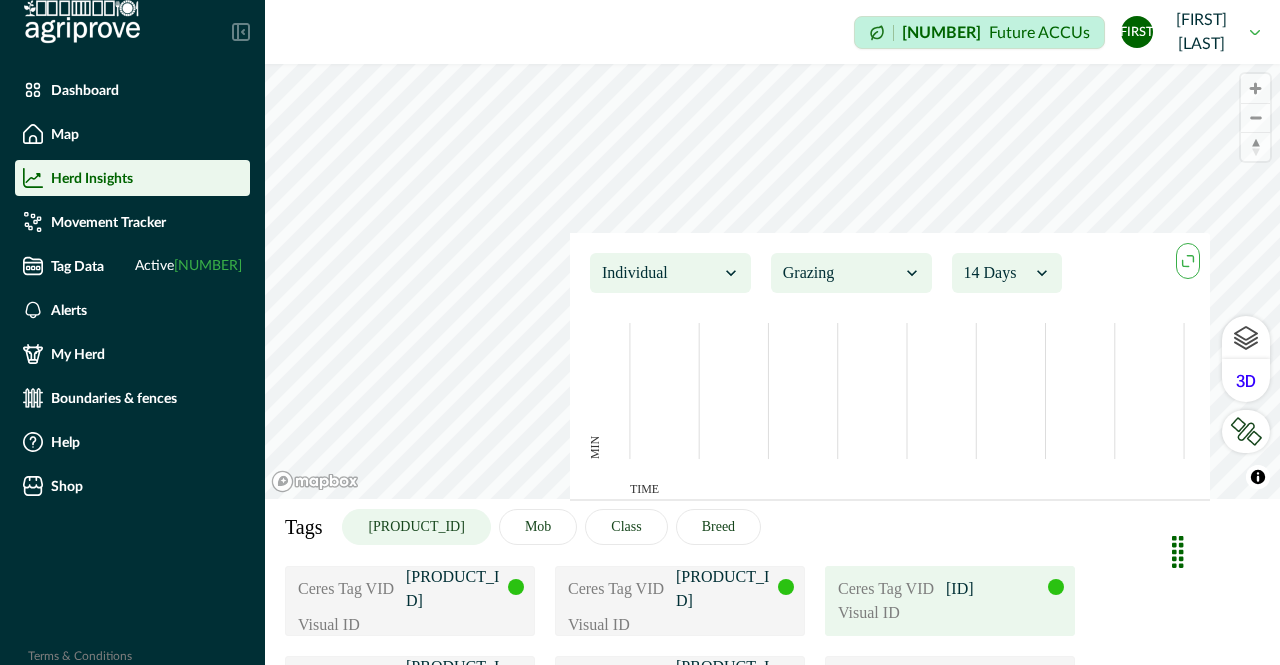 click on "Visual ID" at bounding box center (888, 613) 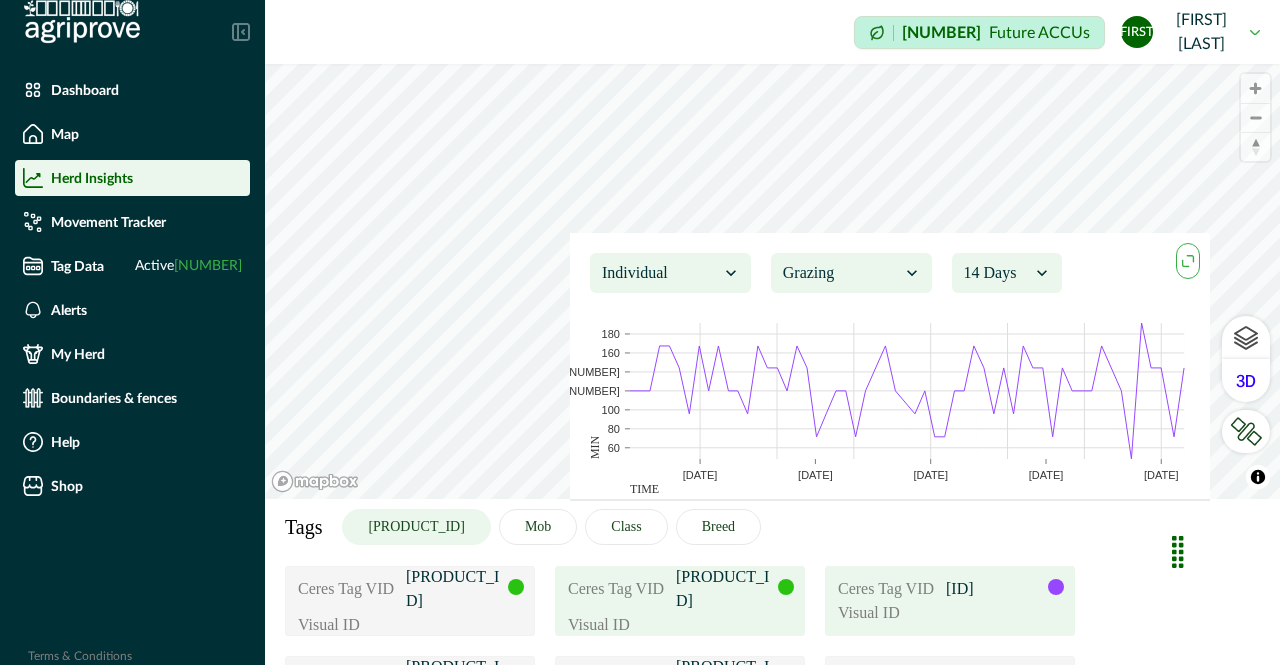 scroll, scrollTop: 0, scrollLeft: 0, axis: both 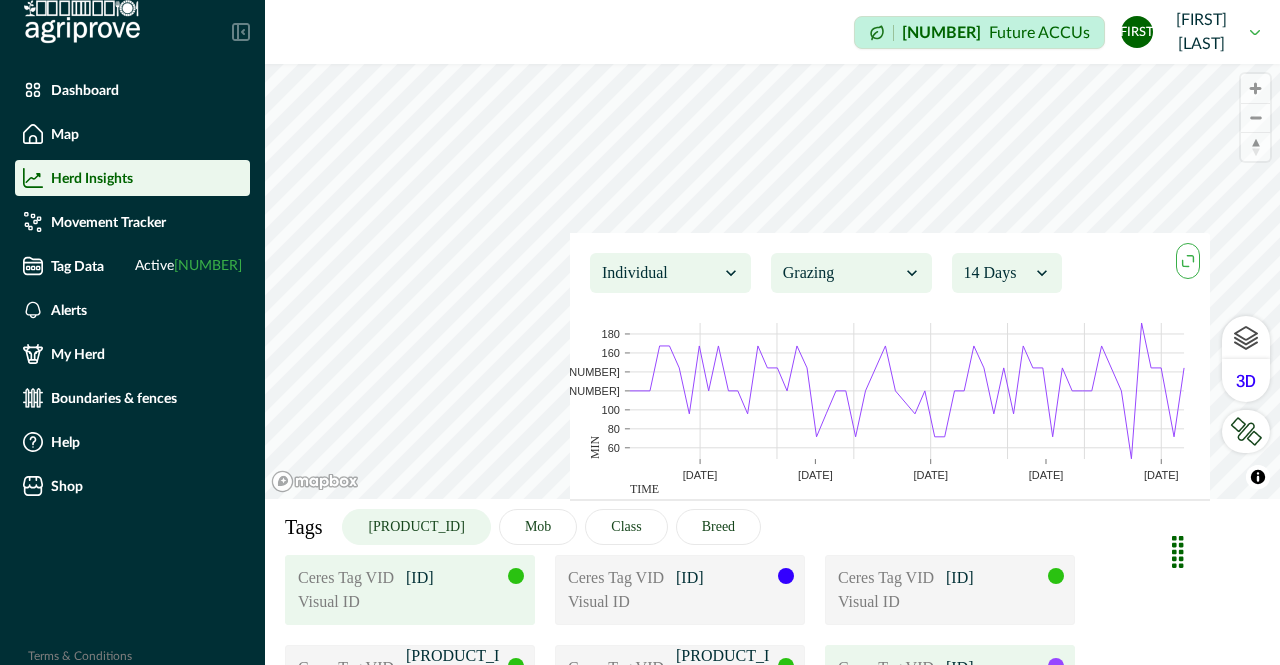 click on "[ID]" at bounding box center [456, 578] 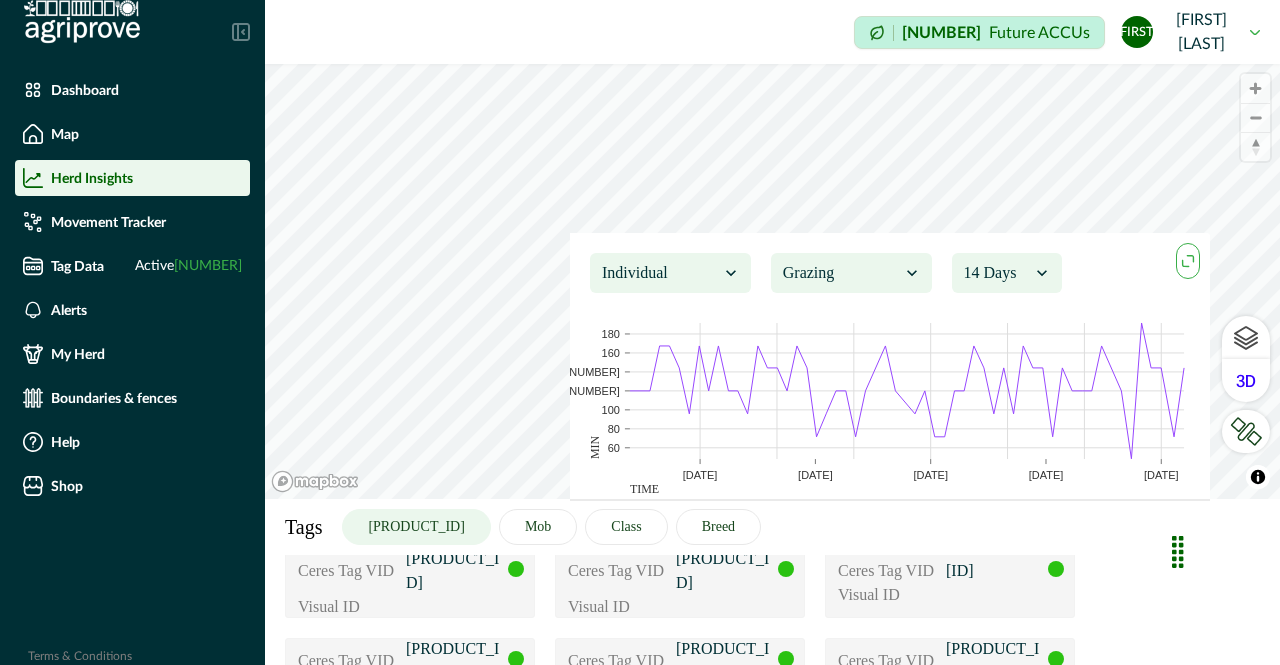 scroll, scrollTop: 188, scrollLeft: 0, axis: vertical 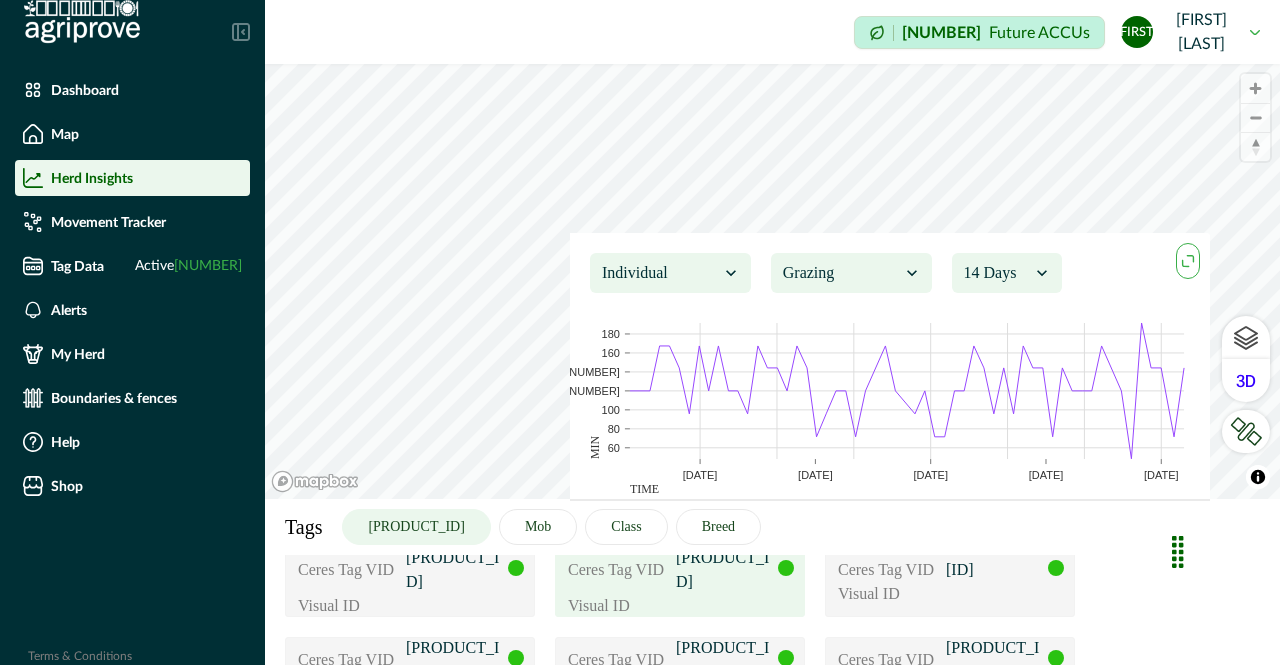 click on "Visual ID" at bounding box center [680, 606] 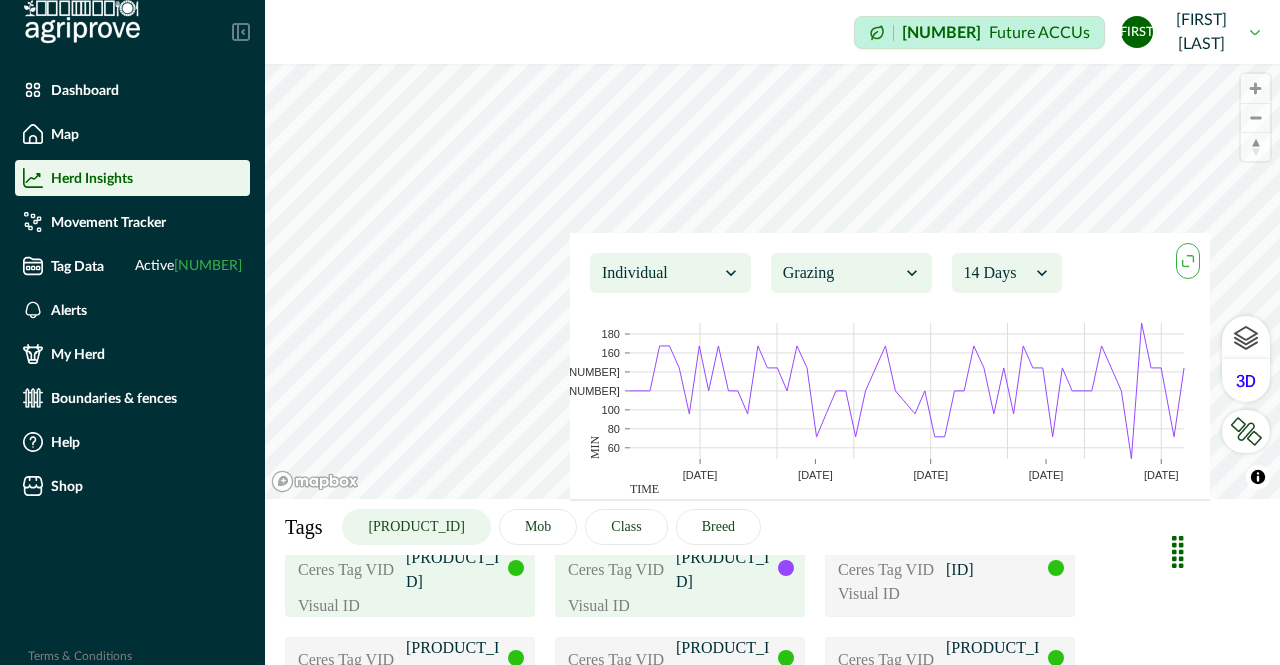 click on "Visual ID" at bounding box center [410, 606] 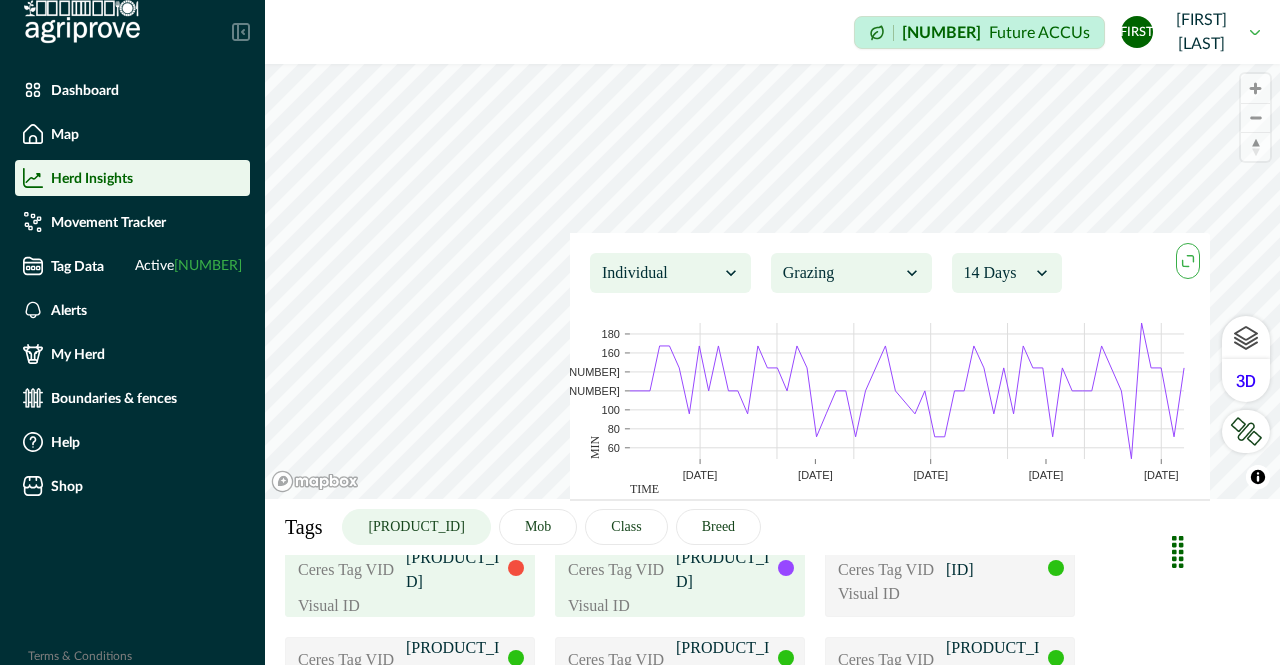 click on "[PRODUCT_ID] [PRODUCT_ID]" at bounding box center [680, 582] 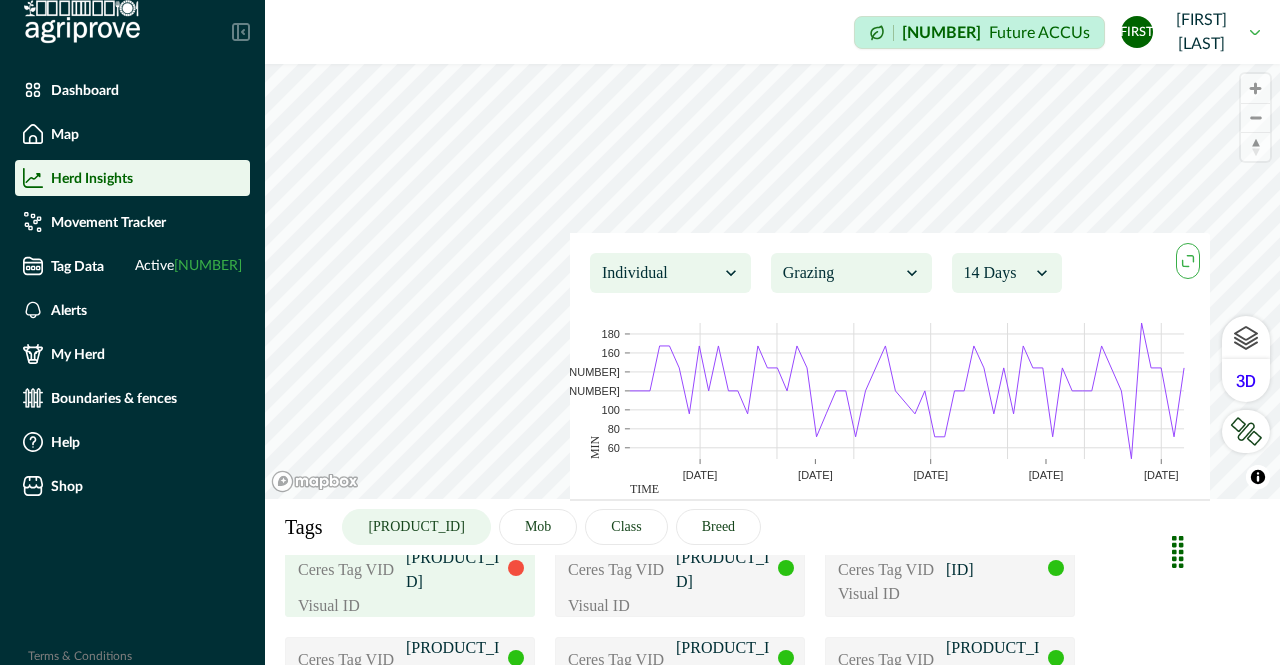 click on "Ceres Tag VID 2349B0529 Visual ID" at bounding box center (410, 582) 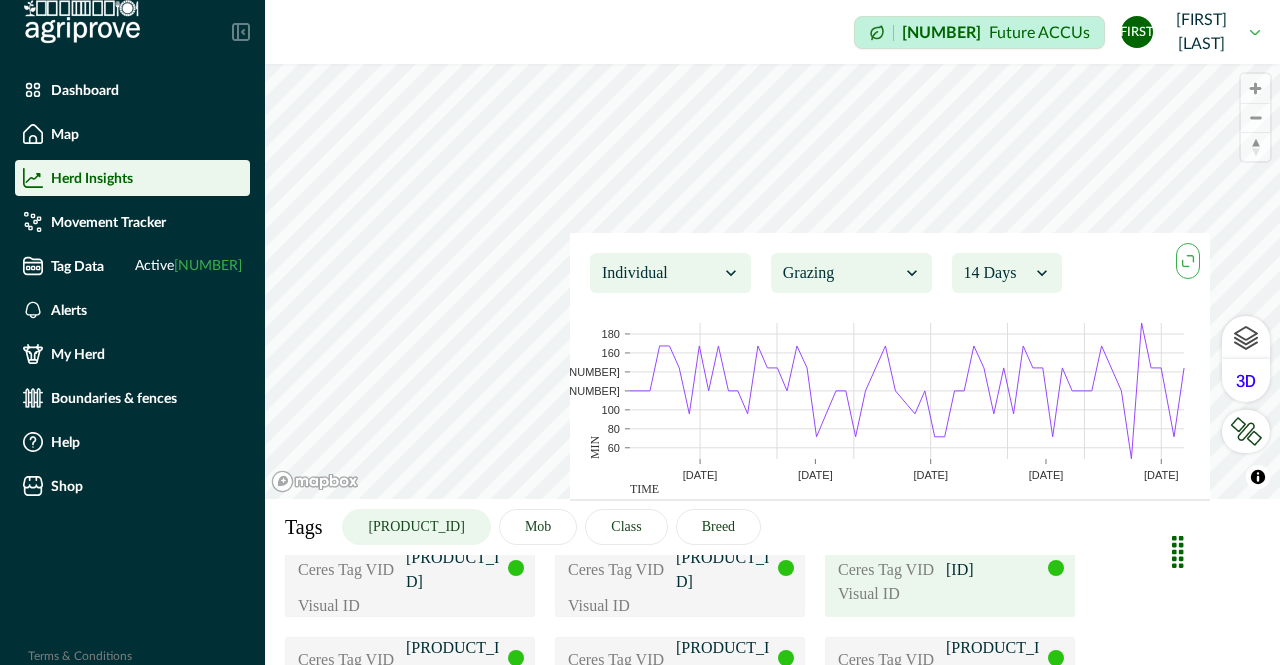 click on "Ceres Tag VID 2349B0563 Visual ID" at bounding box center [950, 582] 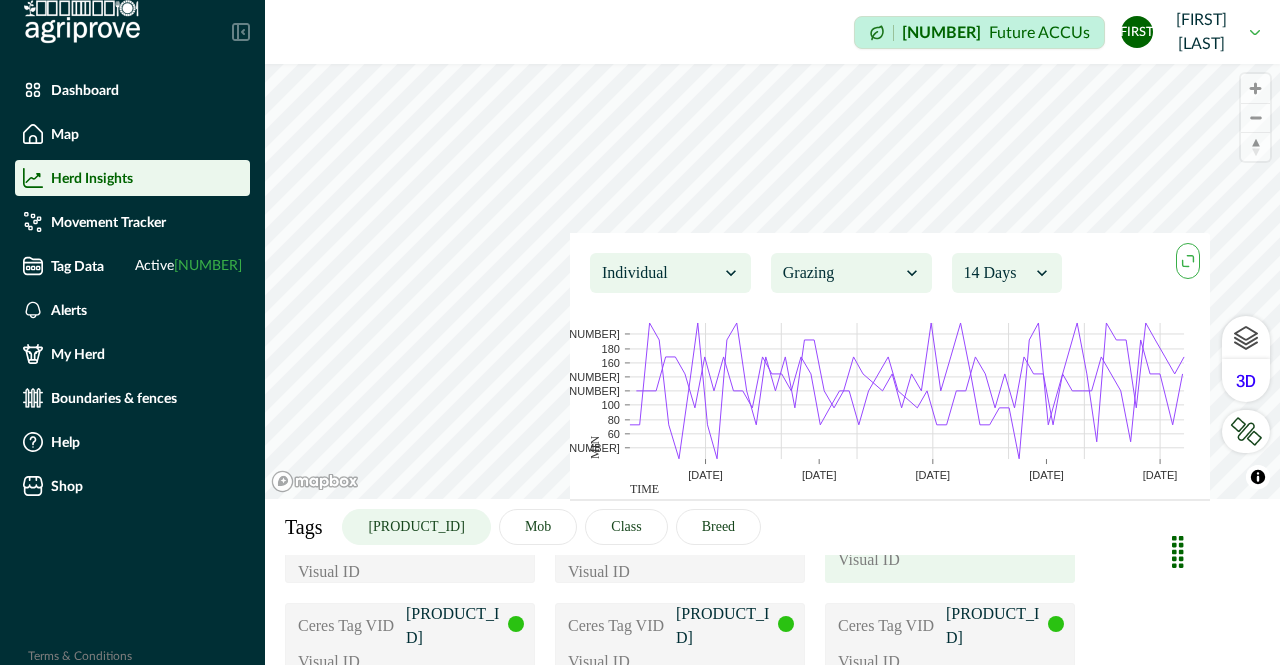 scroll, scrollTop: 259, scrollLeft: 0, axis: vertical 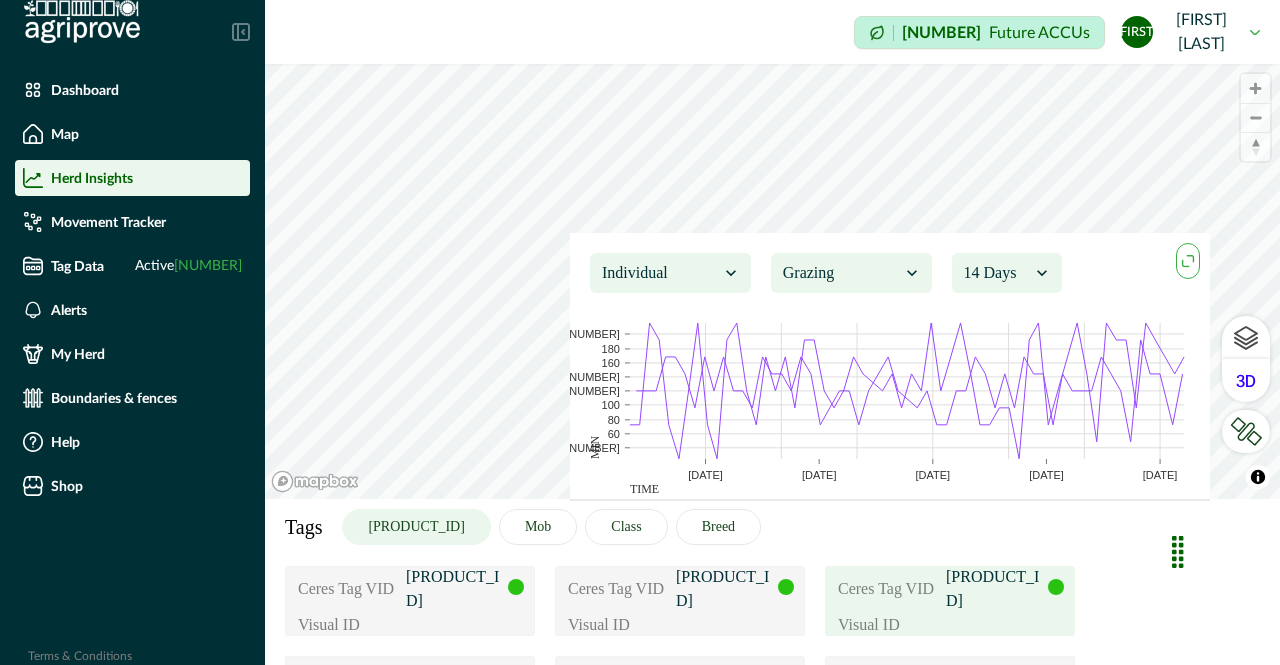 click on "Ceres Tag VID" at bounding box center [888, 589] 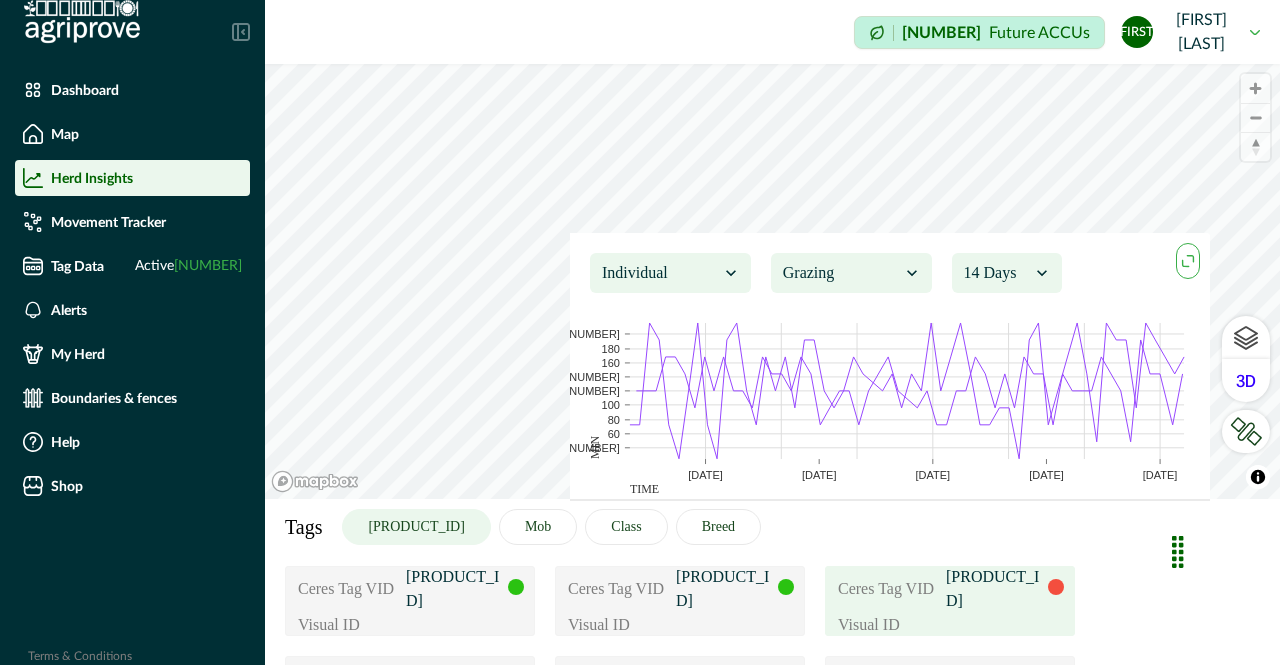 click on "Visual ID" at bounding box center [888, 625] 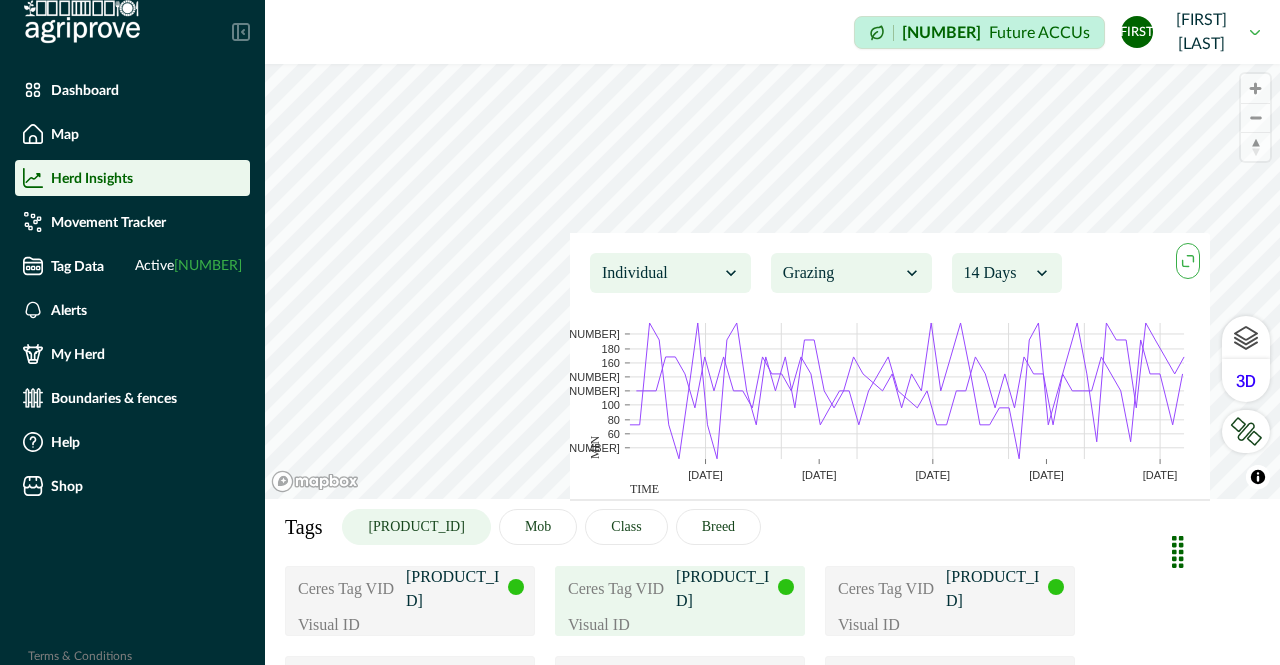 click on "[PRODUCT_ID]" at bounding box center (726, 589) 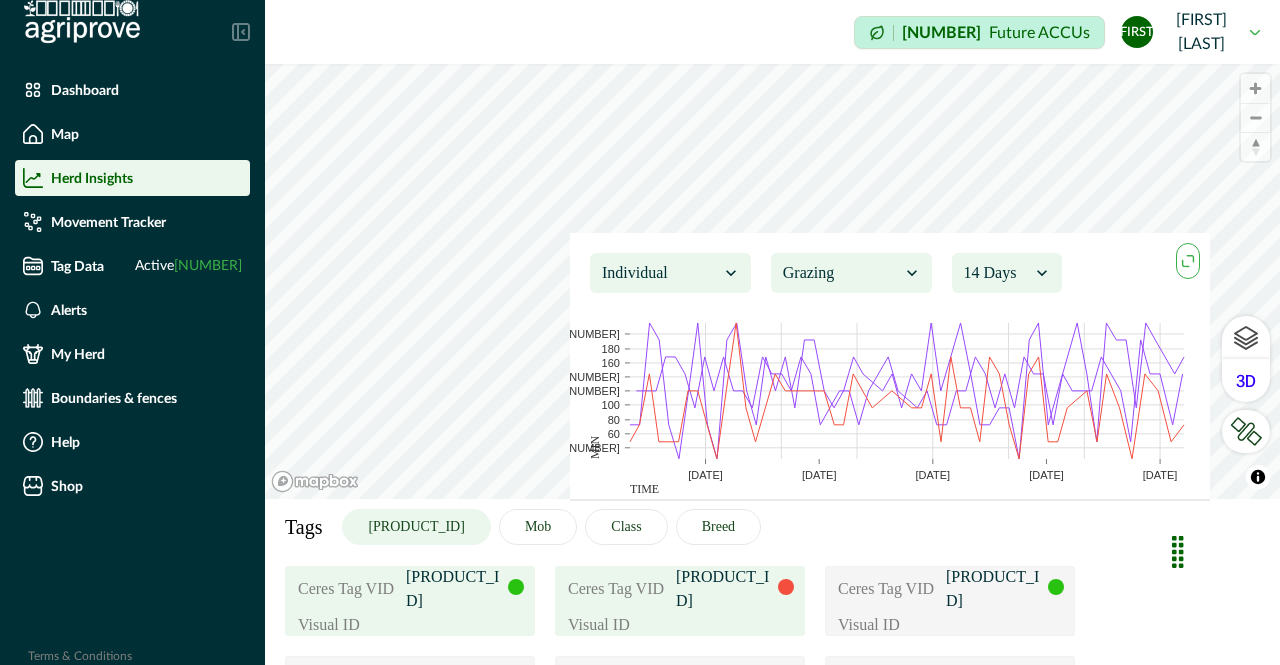 click on "[PRODUCT_ID] [PRODUCT_ID]" at bounding box center [410, 601] 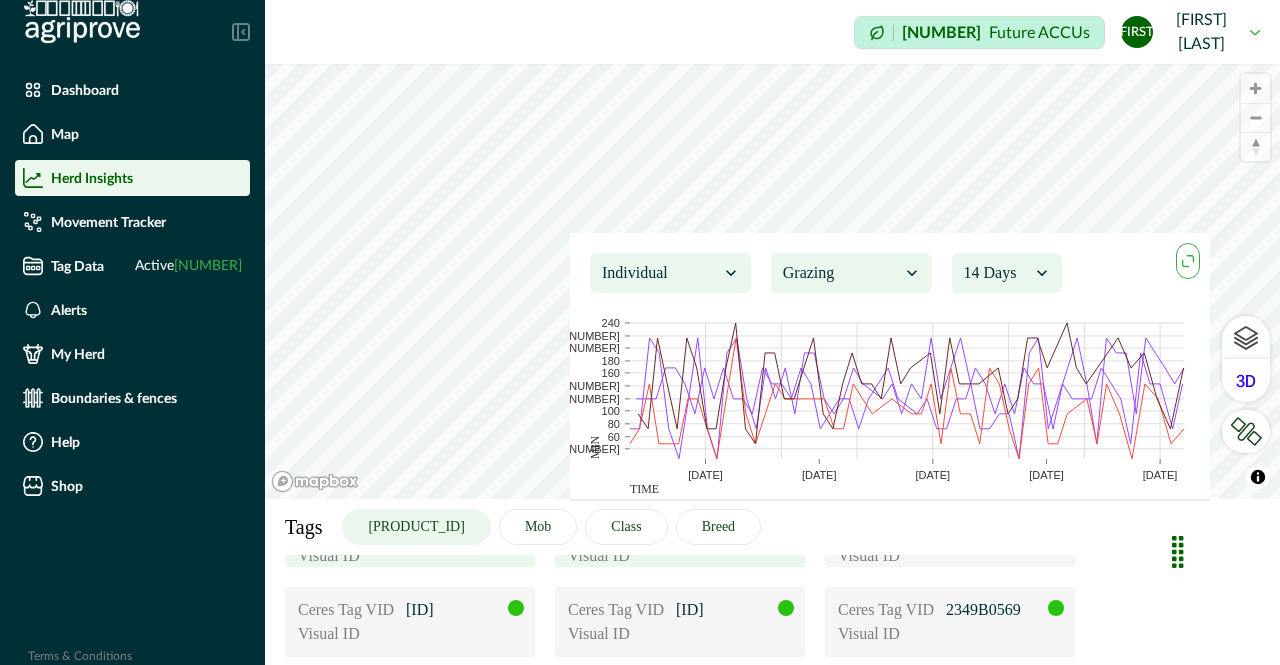 scroll, scrollTop: 339, scrollLeft: 0, axis: vertical 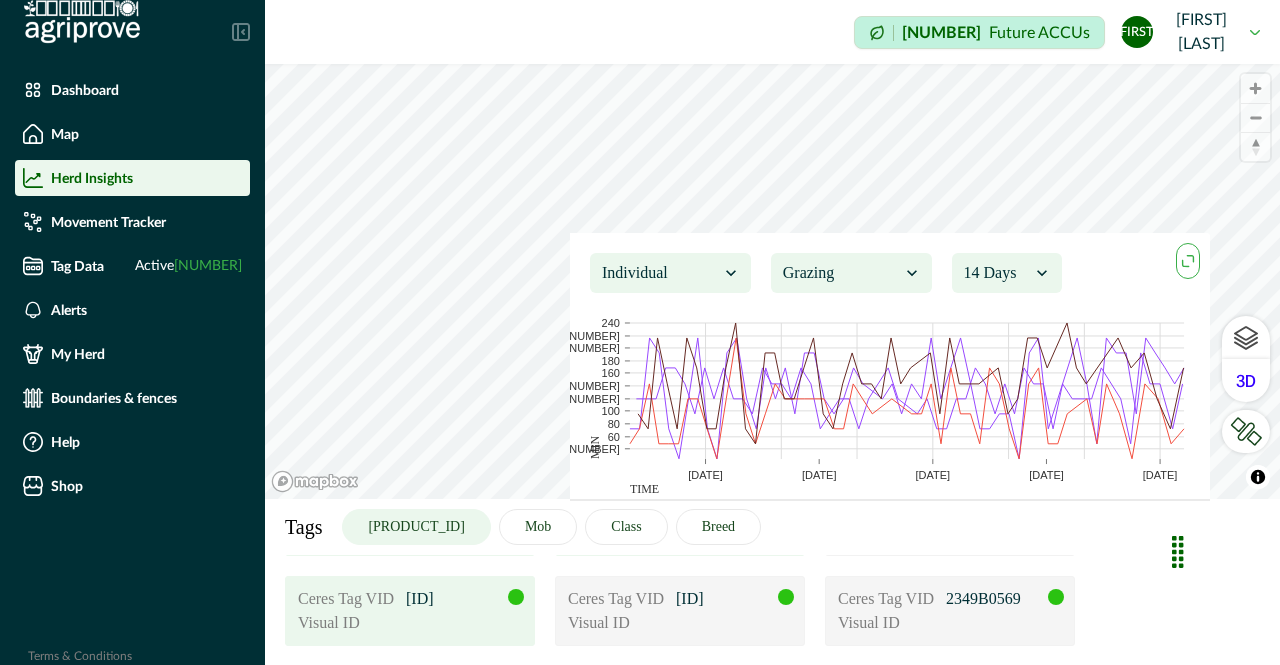 click on "Visual ID" at bounding box center (410, 623) 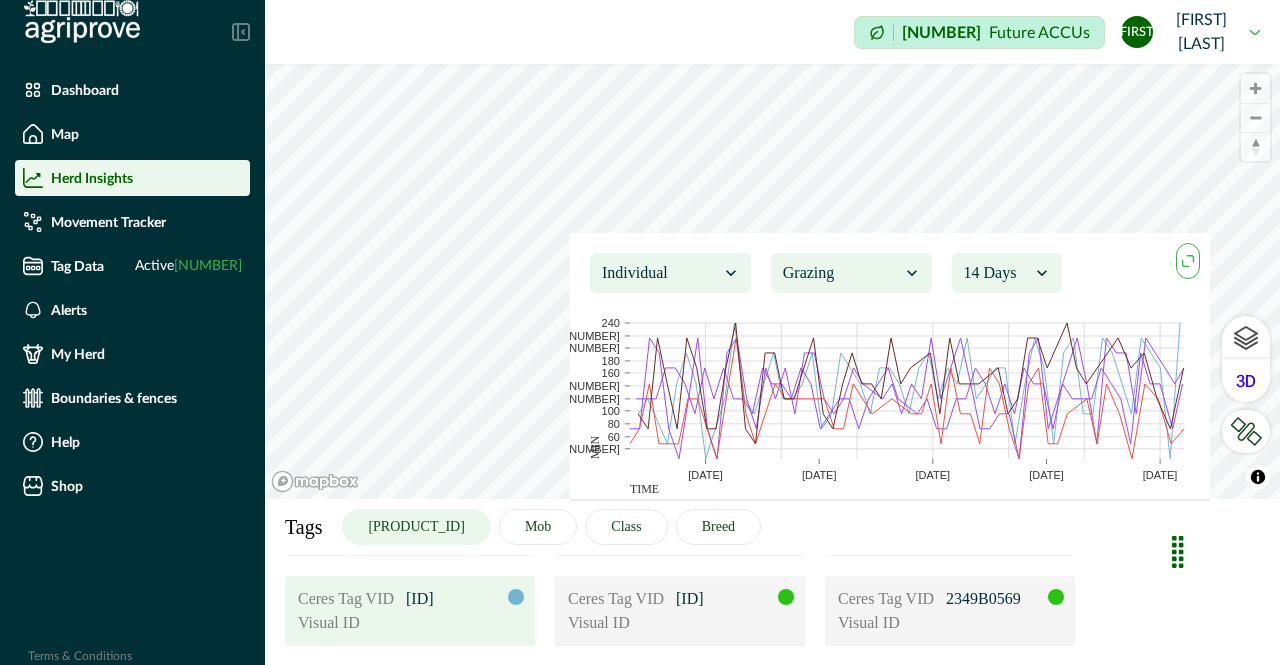 click on "Visual ID" at bounding box center (410, 623) 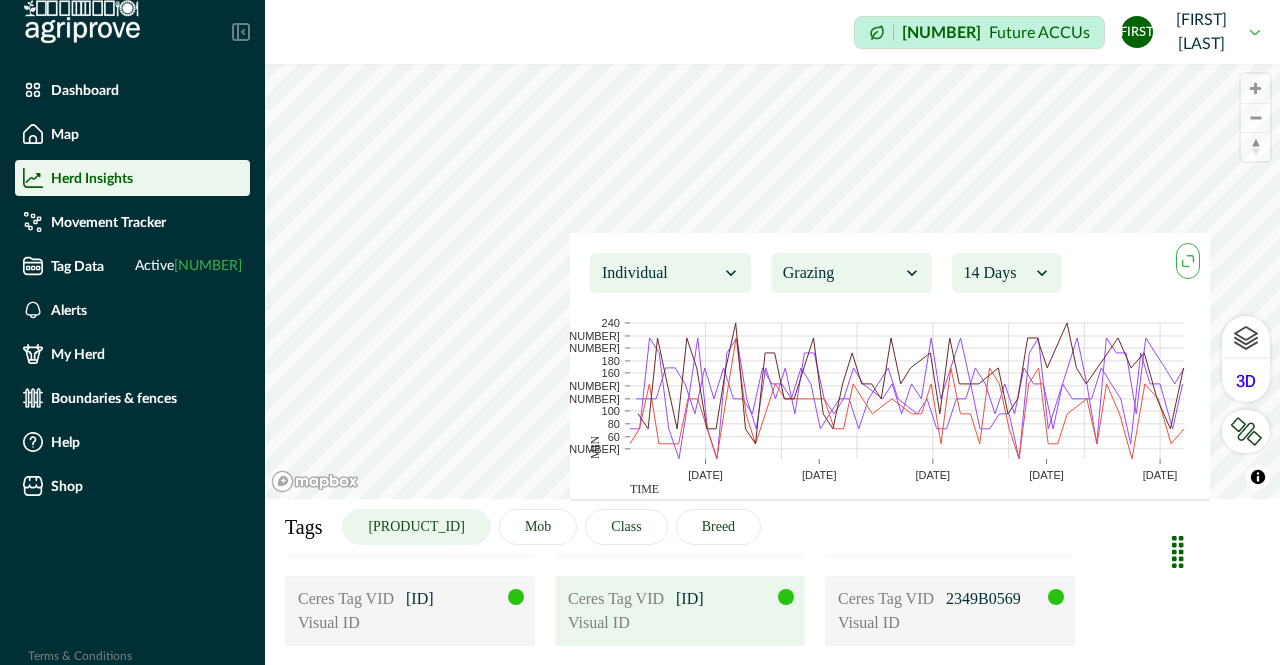 click on "Visual ID" at bounding box center (680, 623) 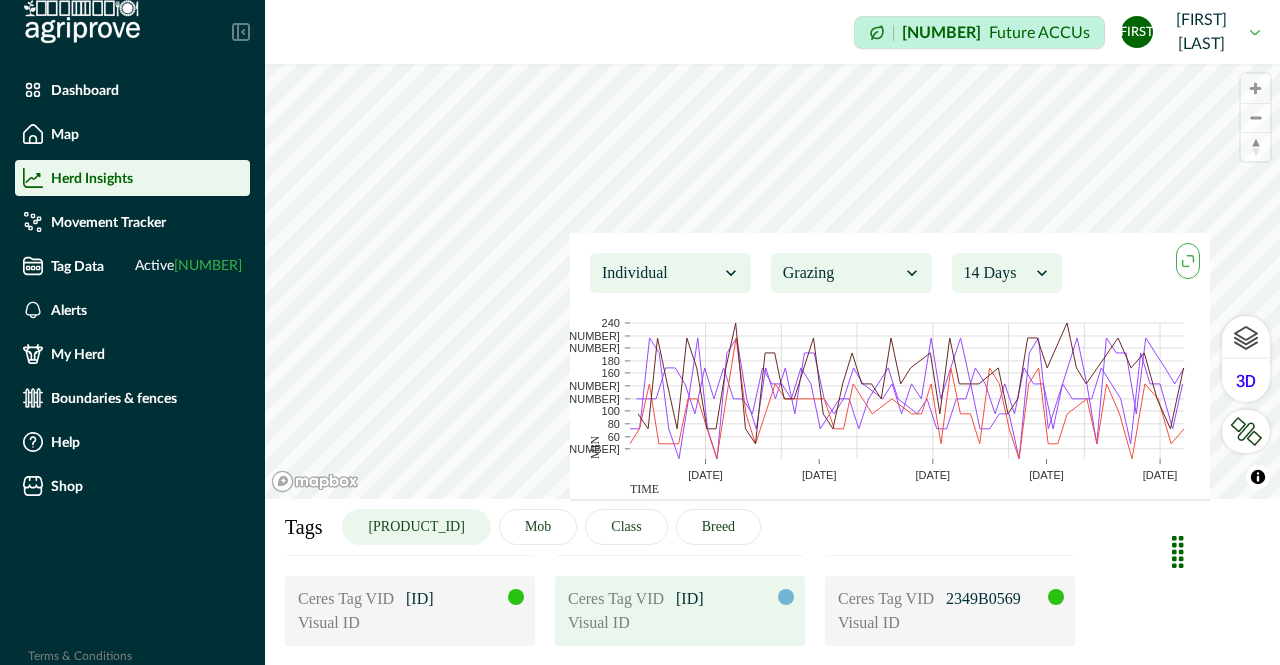 click on "Visual ID" at bounding box center [680, 623] 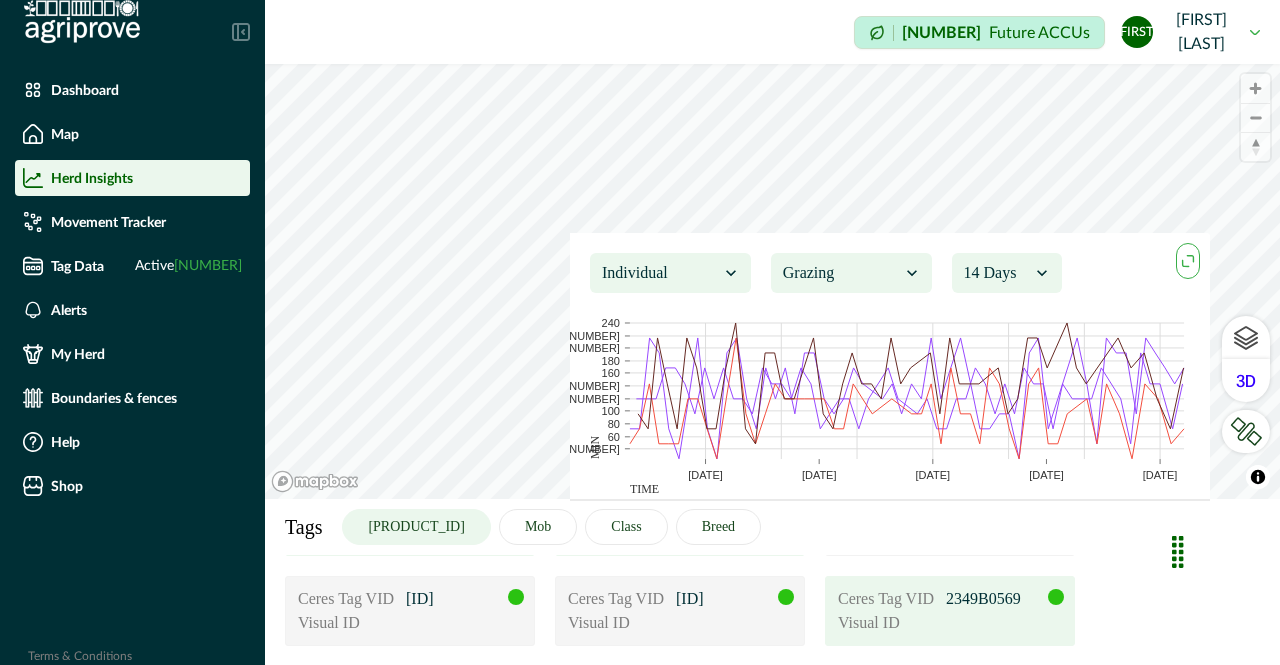 click on "Visual ID" at bounding box center (950, 623) 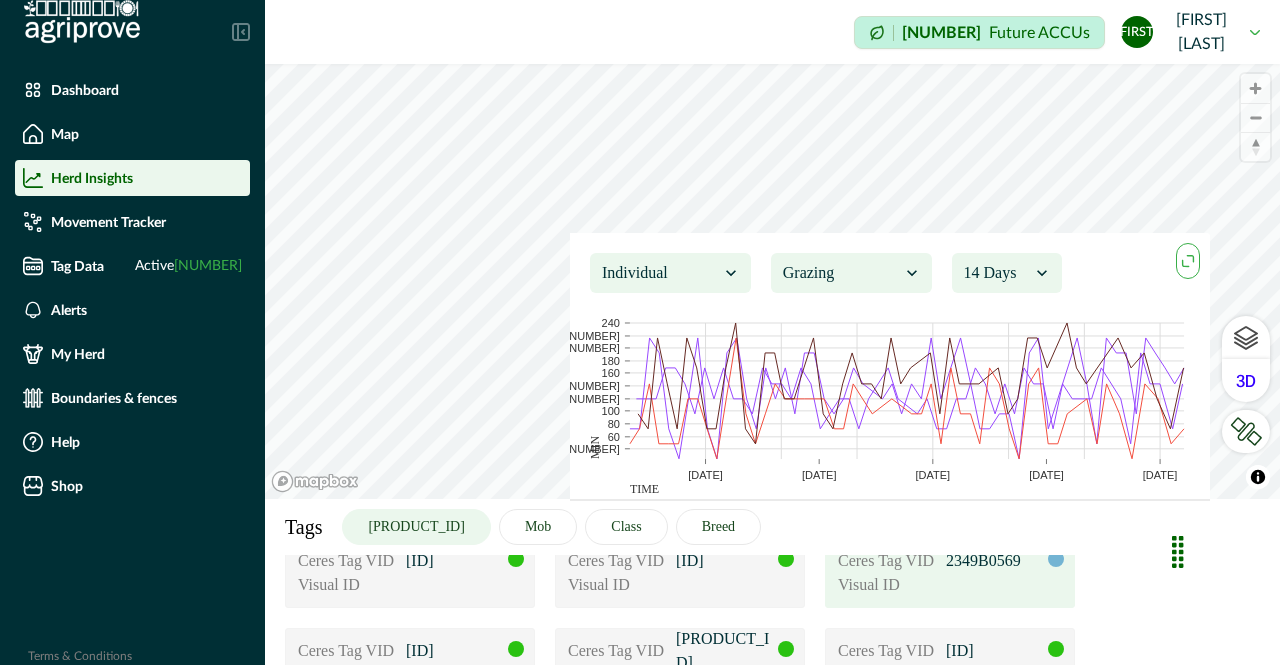 scroll, scrollTop: 376, scrollLeft: 0, axis: vertical 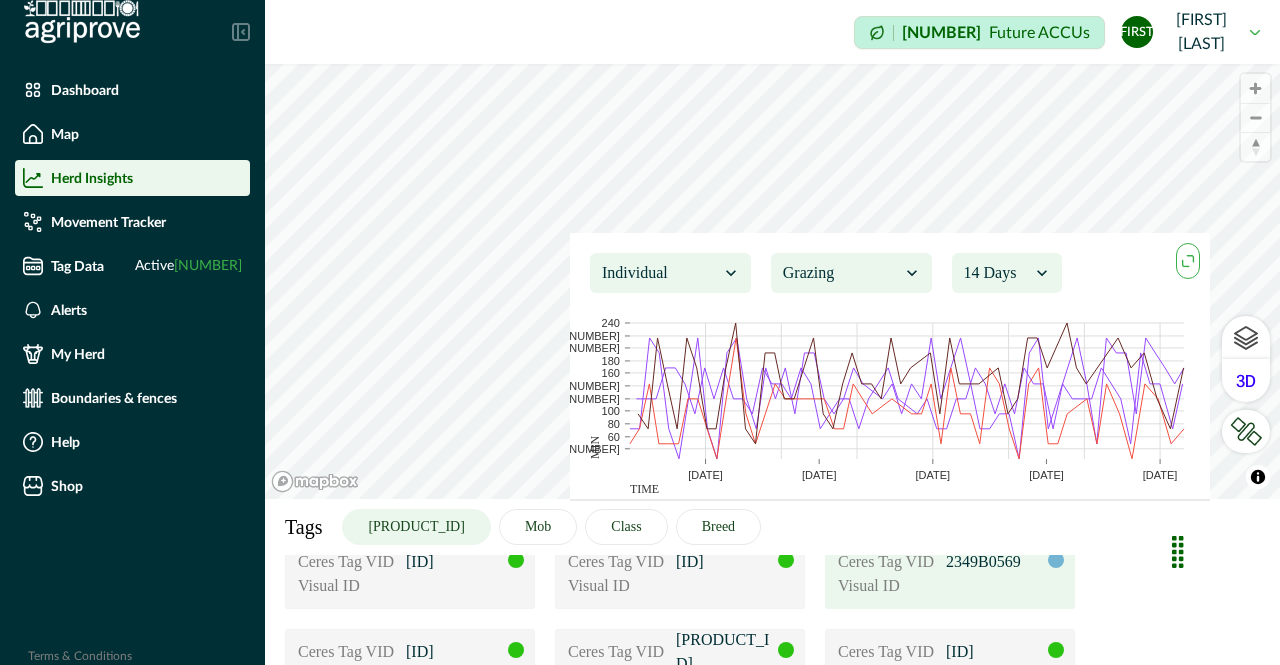 click on "Visual ID" at bounding box center [950, 586] 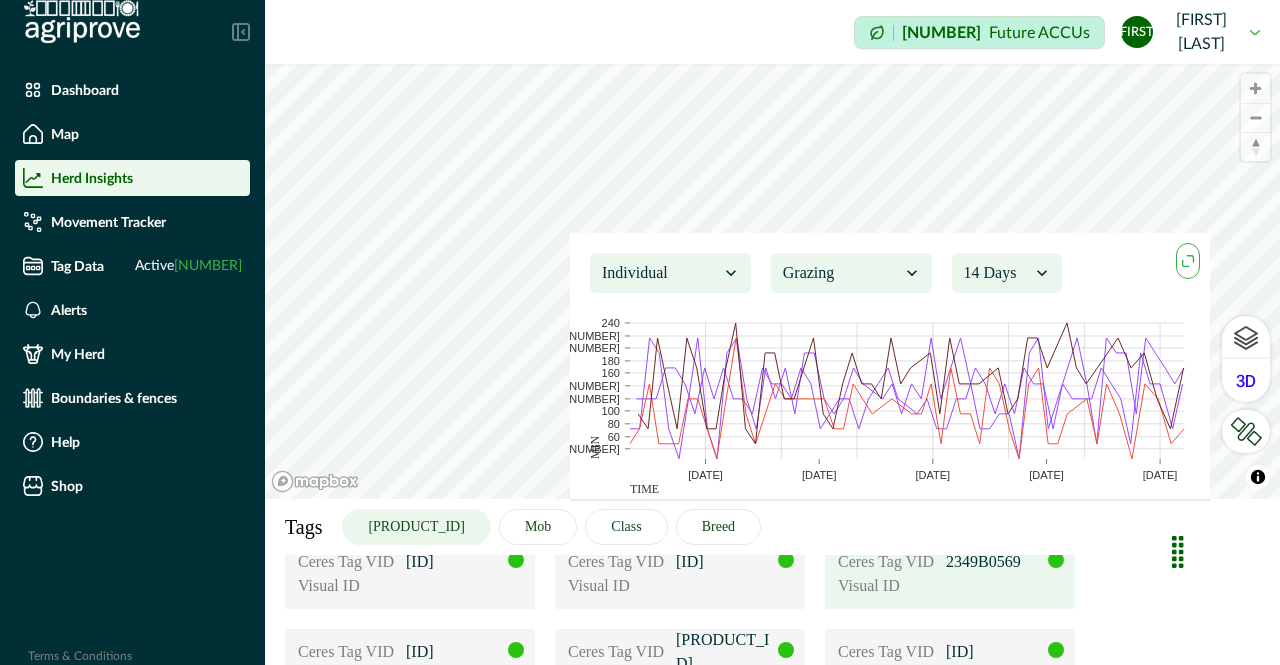 scroll, scrollTop: 410, scrollLeft: 0, axis: vertical 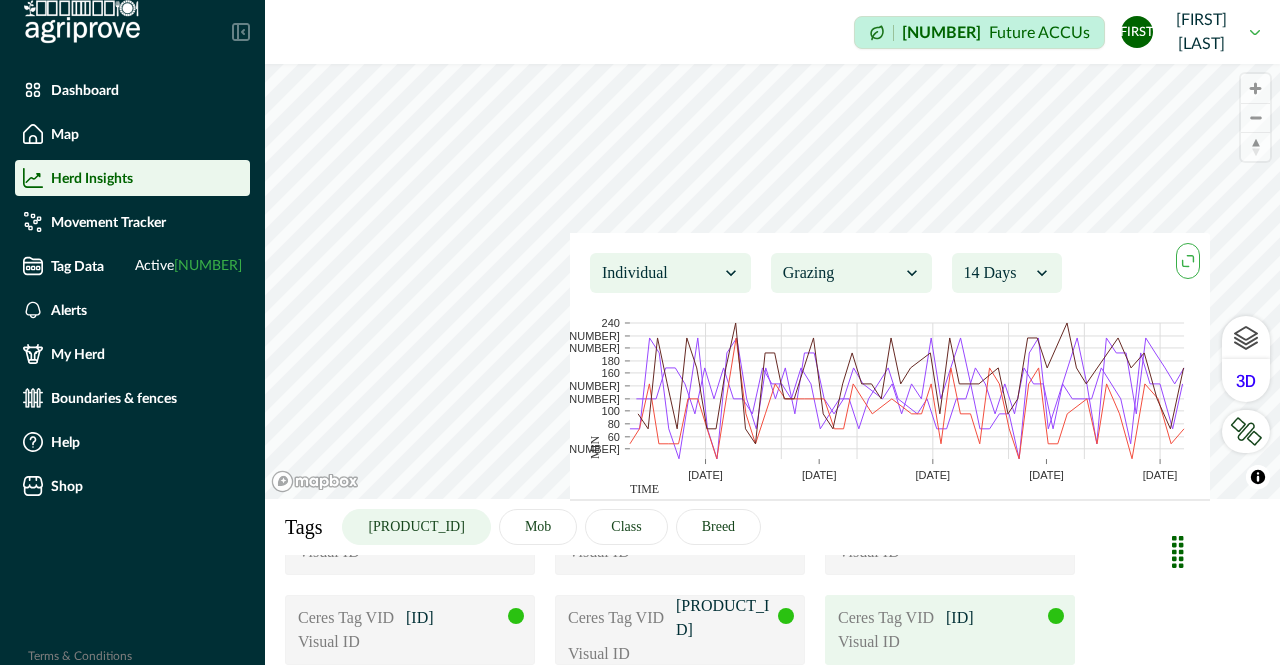 click on "[ID]" at bounding box center [996, 618] 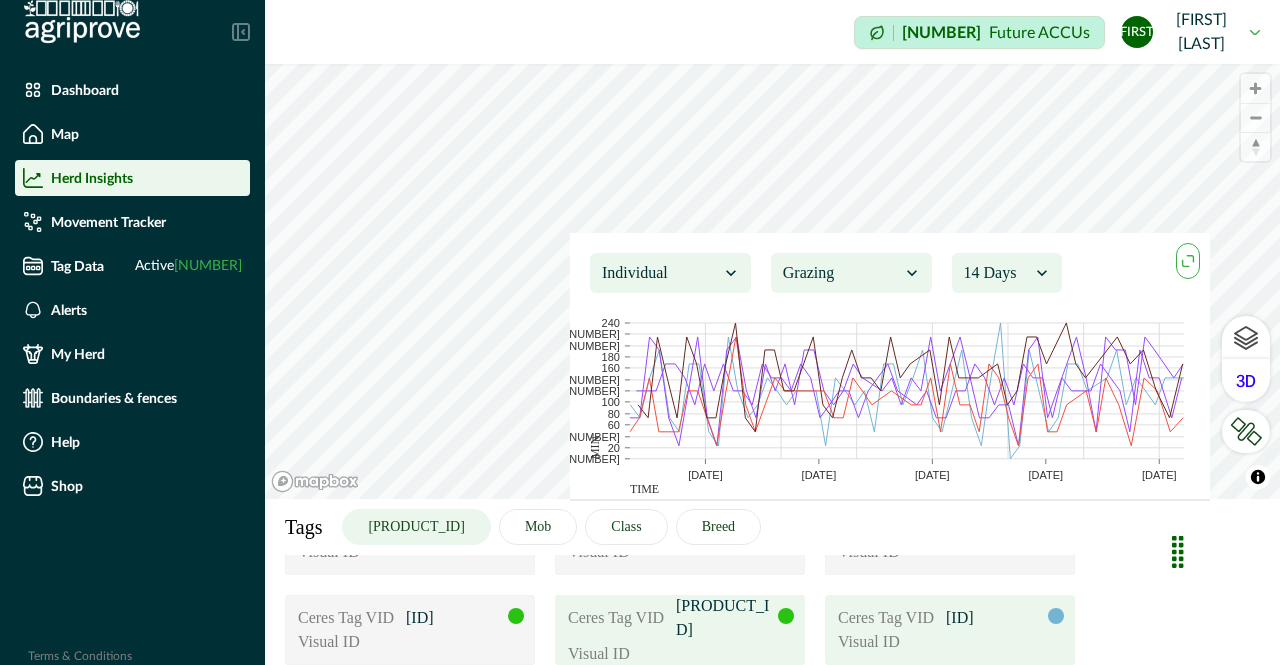 click on "[PRODUCT_ID]" at bounding box center [726, 618] 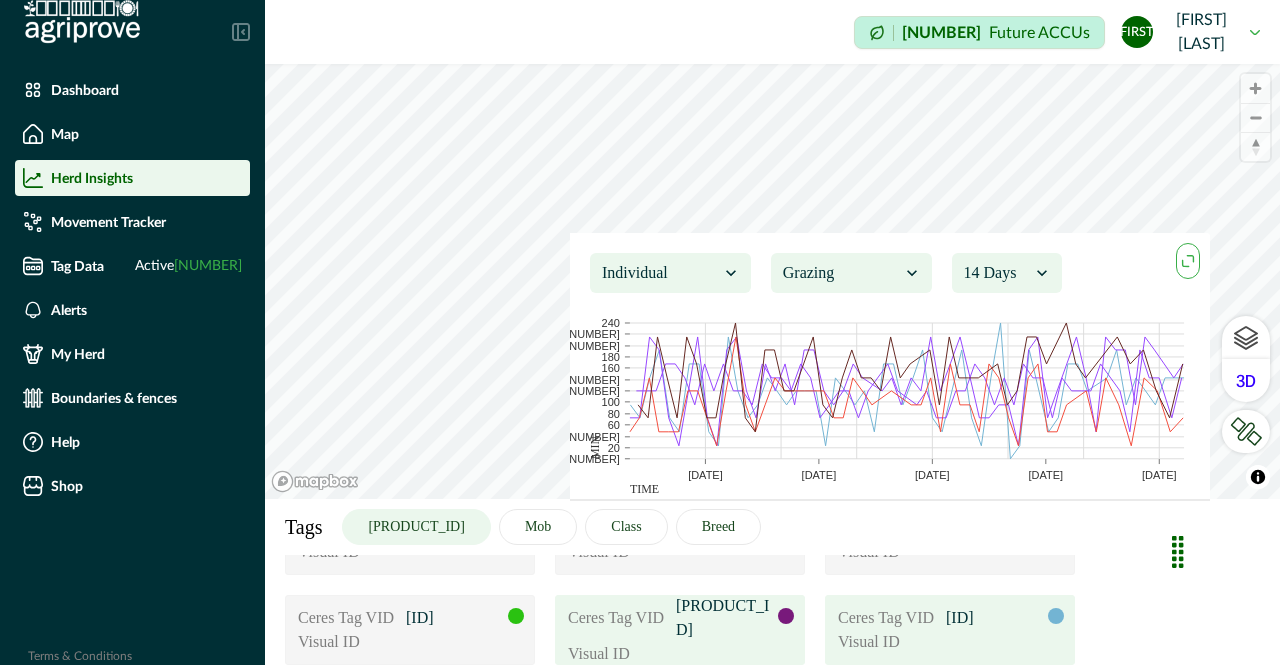 click on "[PRODUCT_ID]" at bounding box center (726, 618) 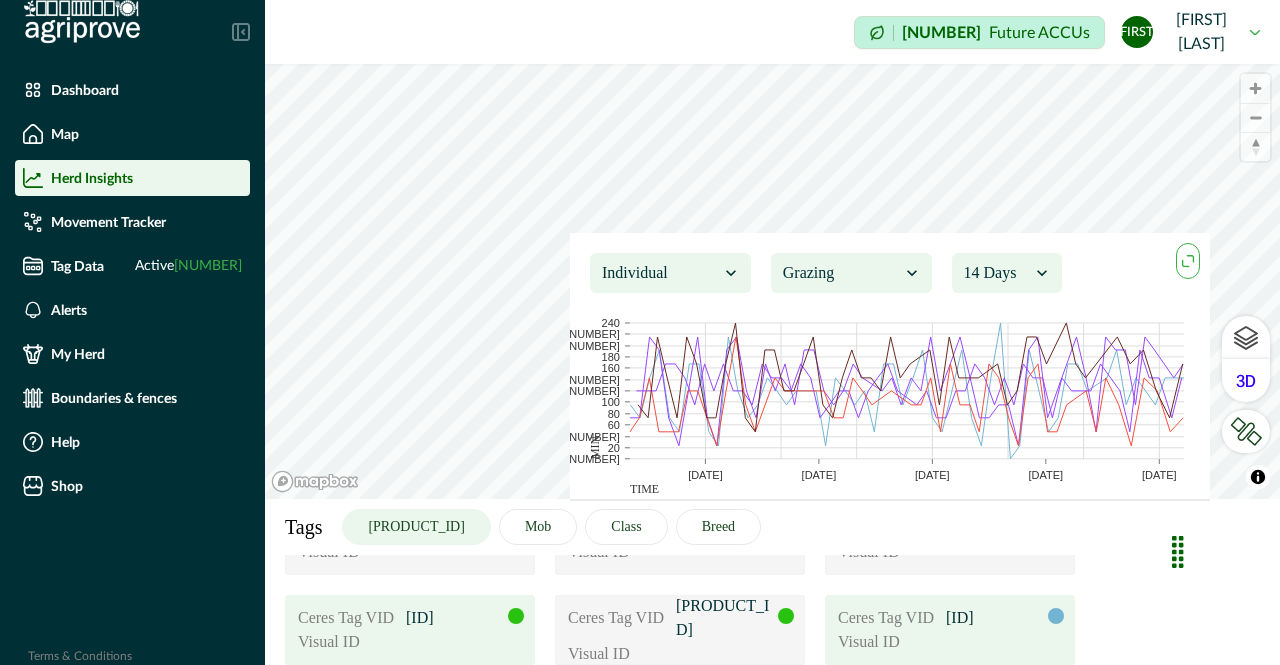 click on "Visual ID" at bounding box center (410, 642) 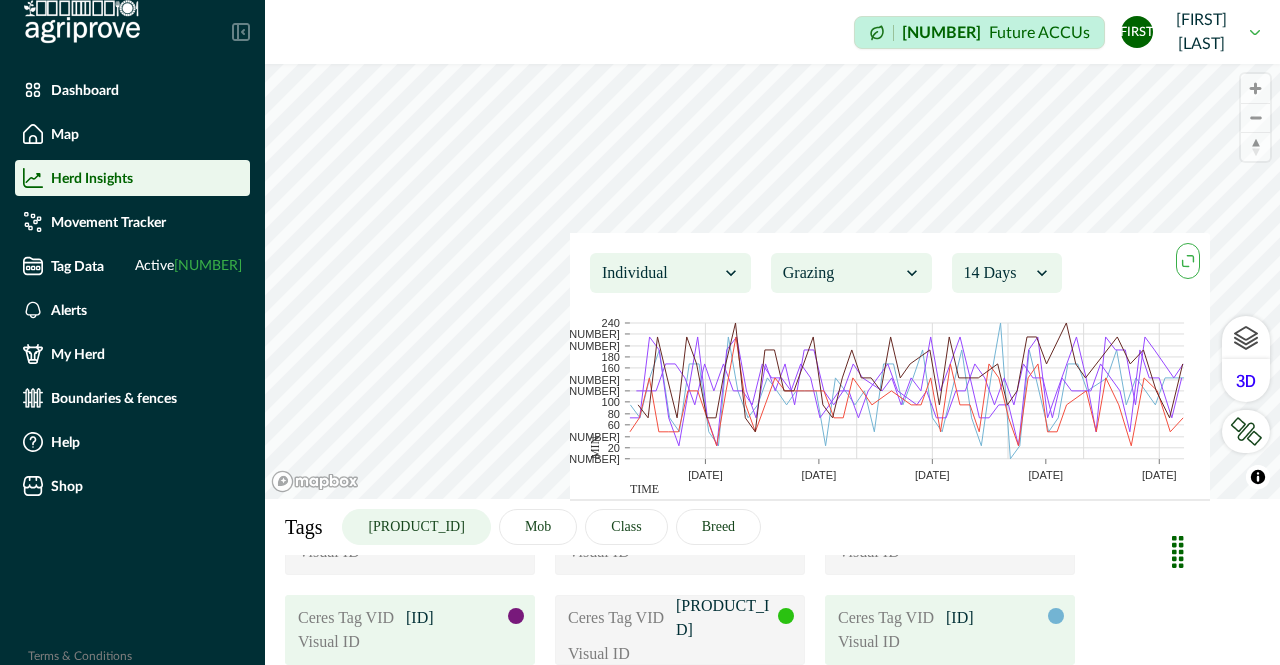 click on "Visual ID" at bounding box center (410, 642) 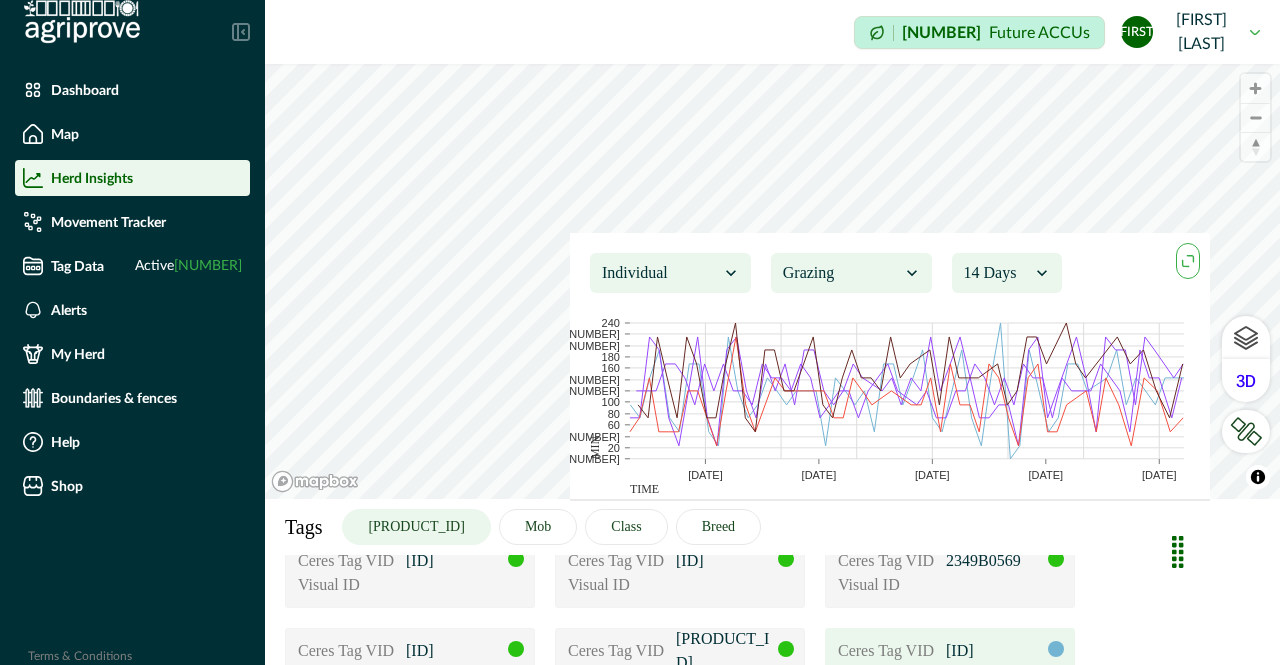 scroll, scrollTop: 410, scrollLeft: 0, axis: vertical 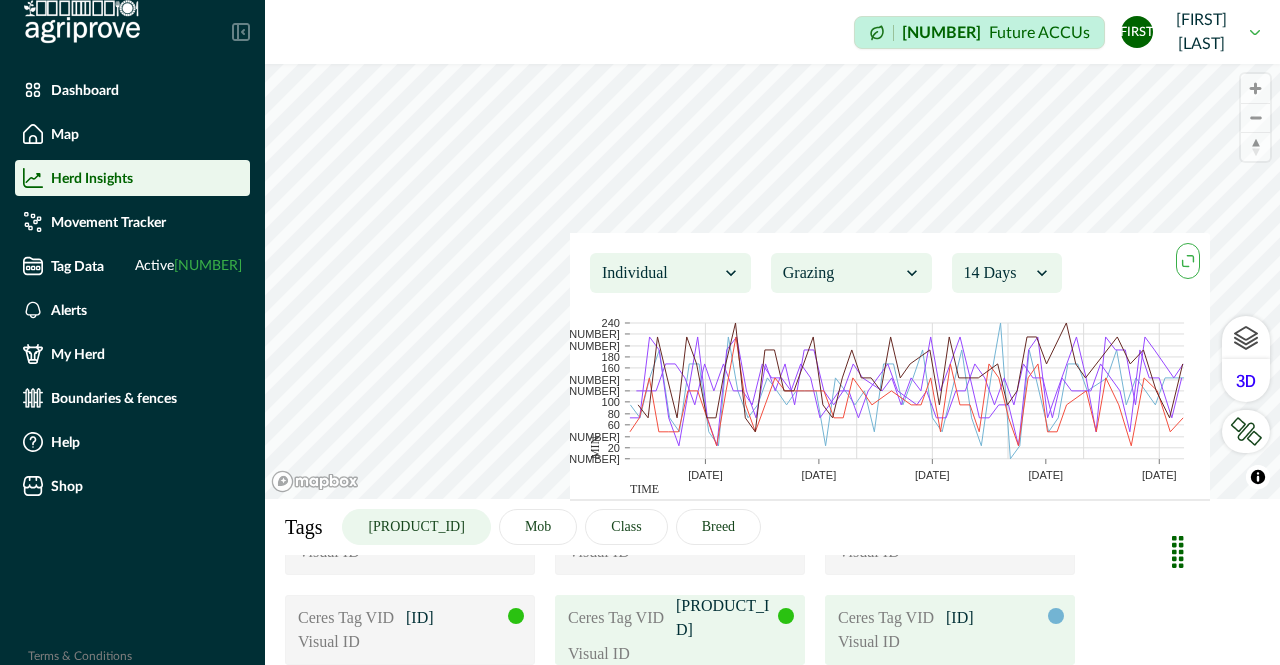 click on "[PRODUCT_ID]" at bounding box center (726, 618) 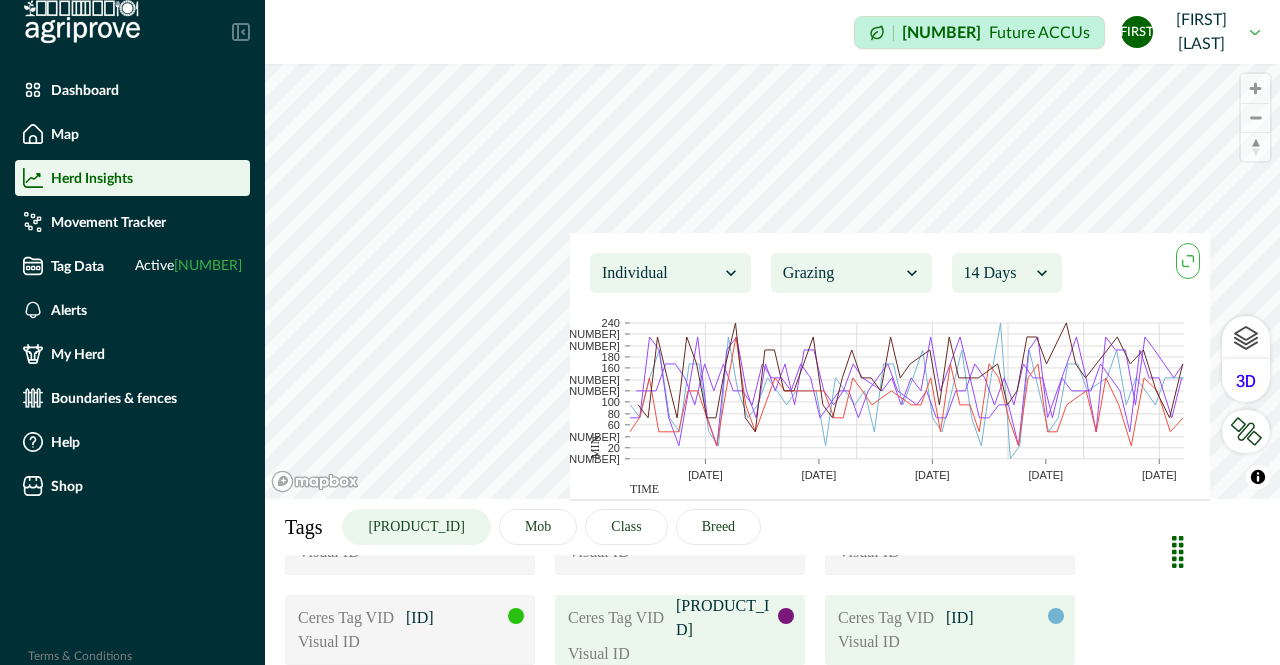 click on "[PRODUCT_ID]" at bounding box center [726, 618] 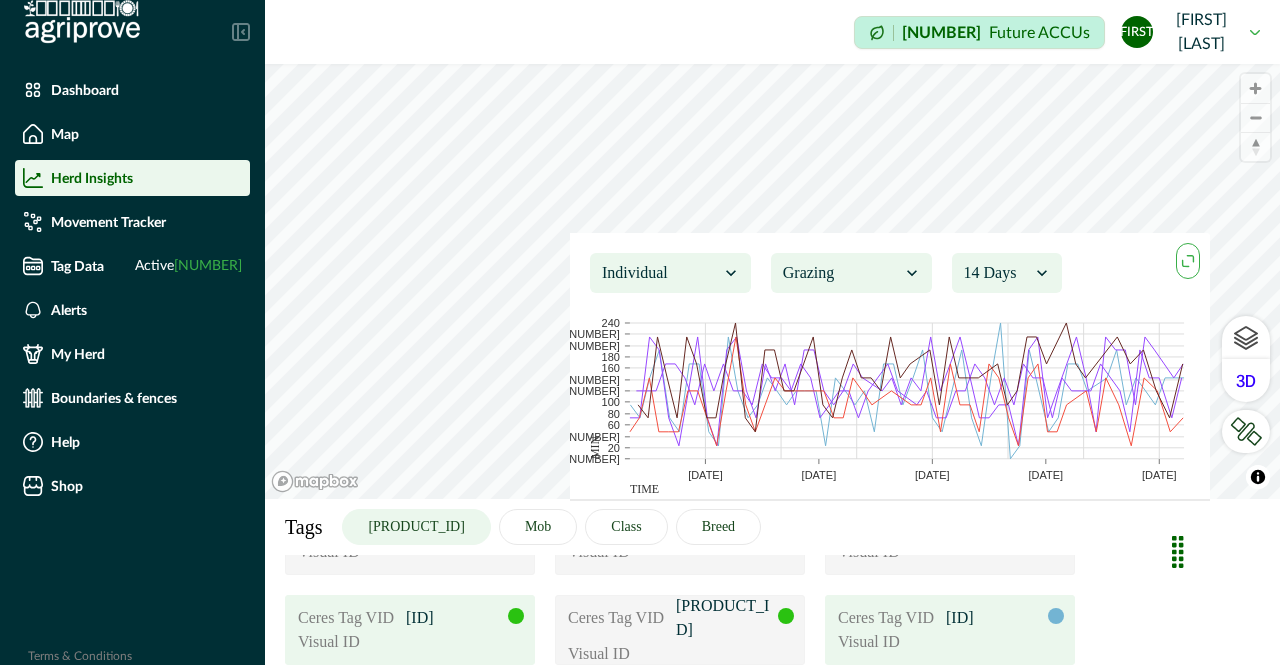click on "Visual ID" at bounding box center [410, 642] 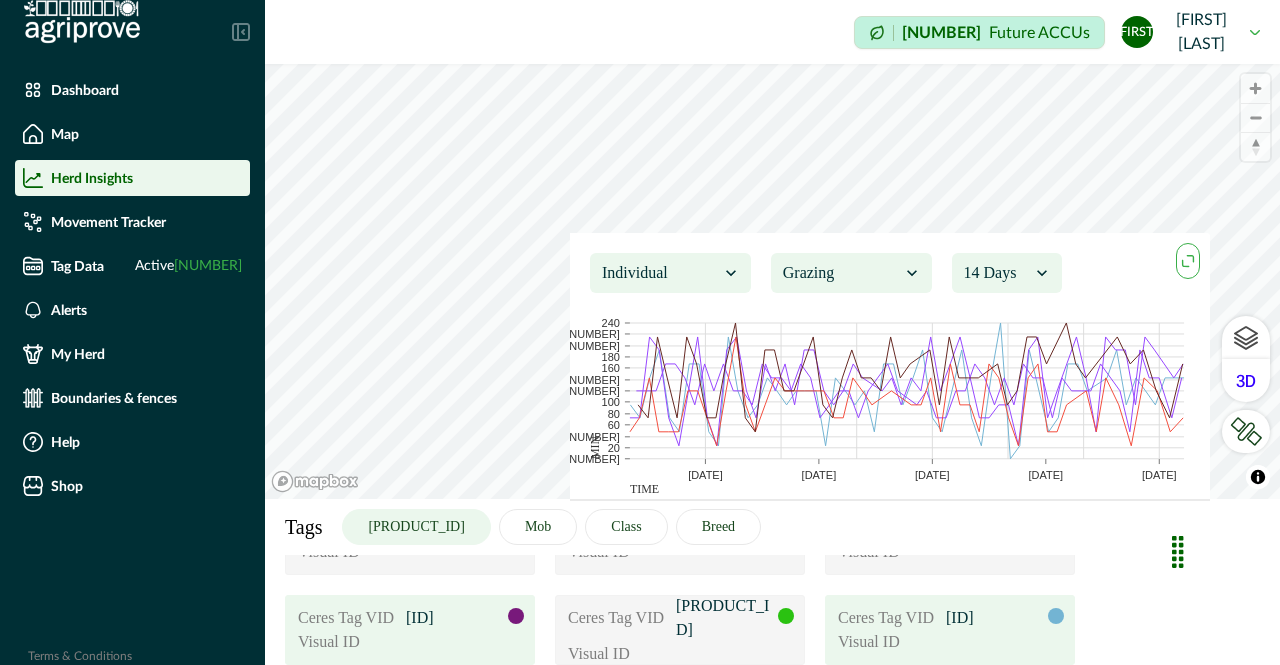 click on "Visual ID" at bounding box center [410, 642] 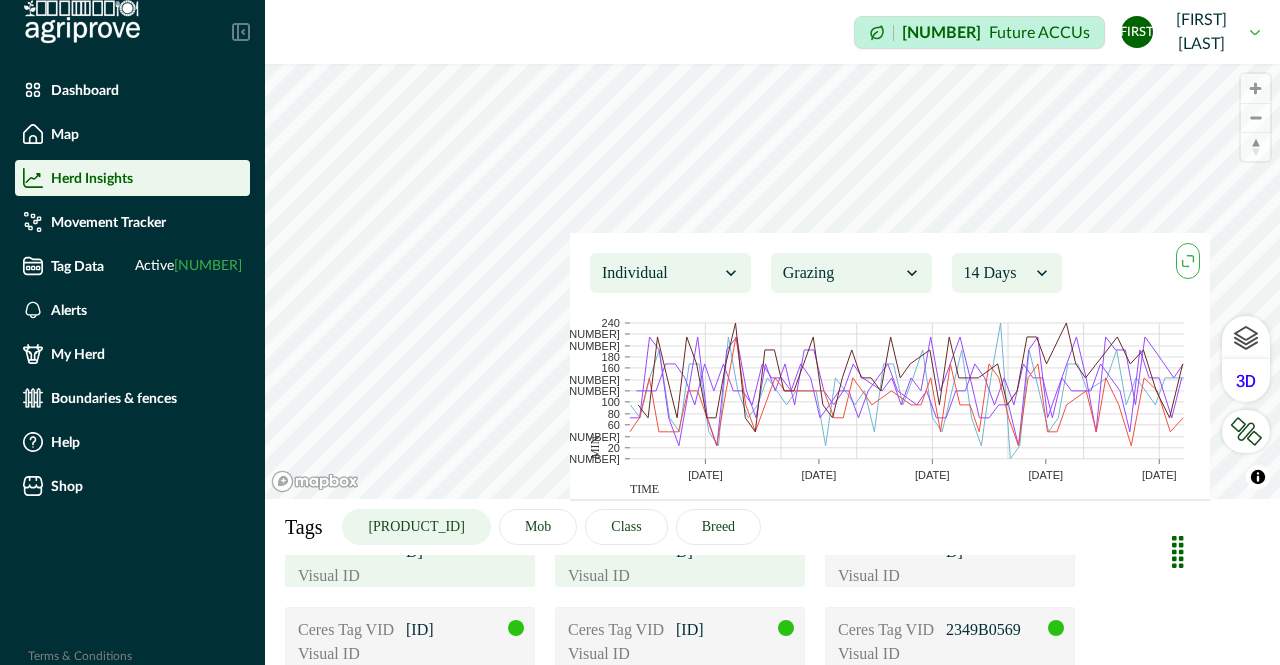 scroll, scrollTop: 307, scrollLeft: 0, axis: vertical 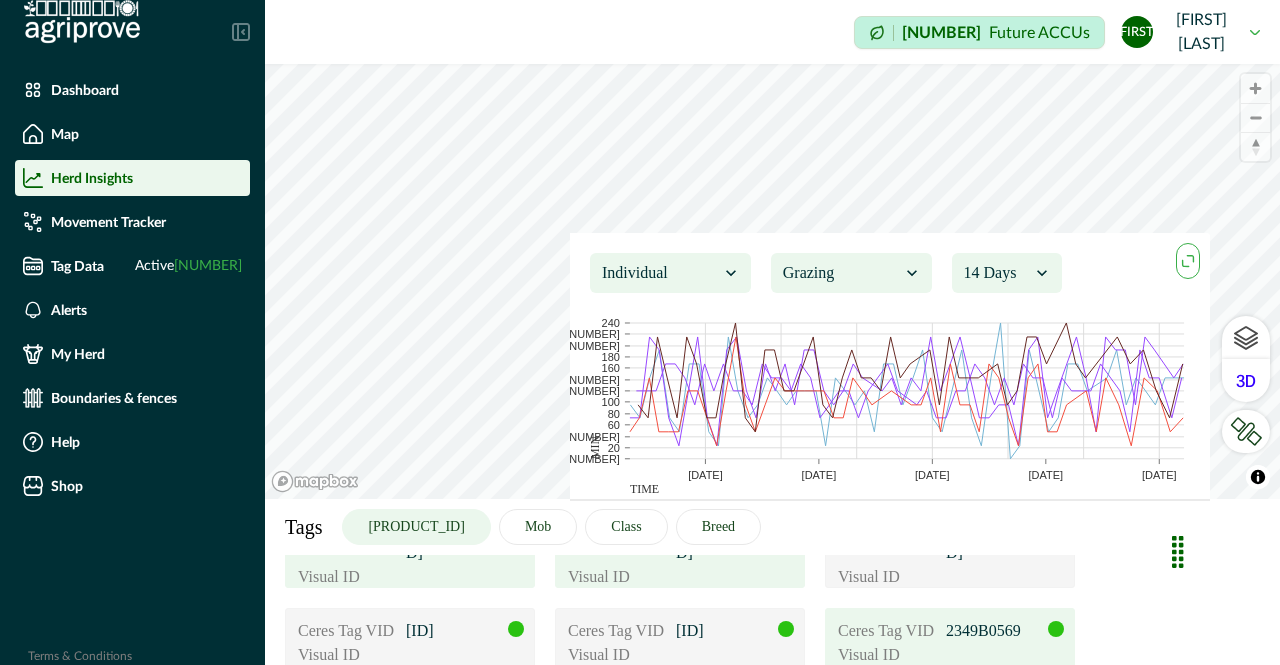 click on "Ceres Tag VID 2349B0569 Visual ID" at bounding box center [950, 643] 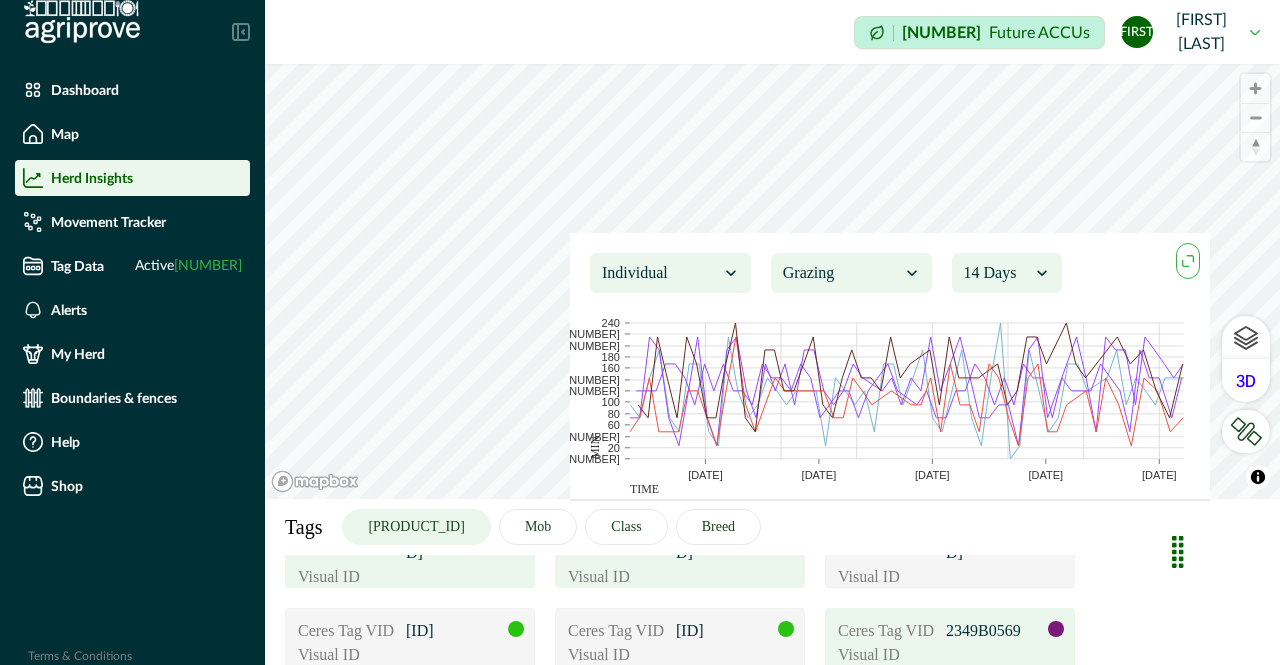 click on "Ceres Tag VID 2349B0569 Visual ID" at bounding box center (950, 643) 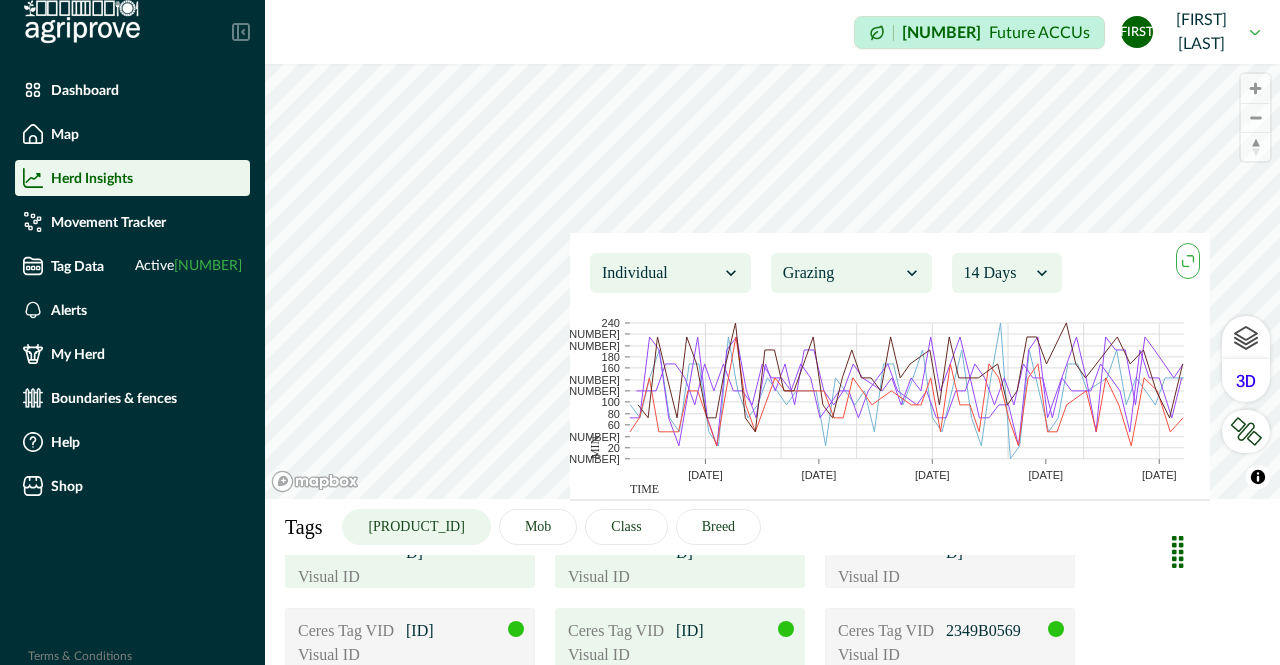 click on "[ID]" at bounding box center [726, 631] 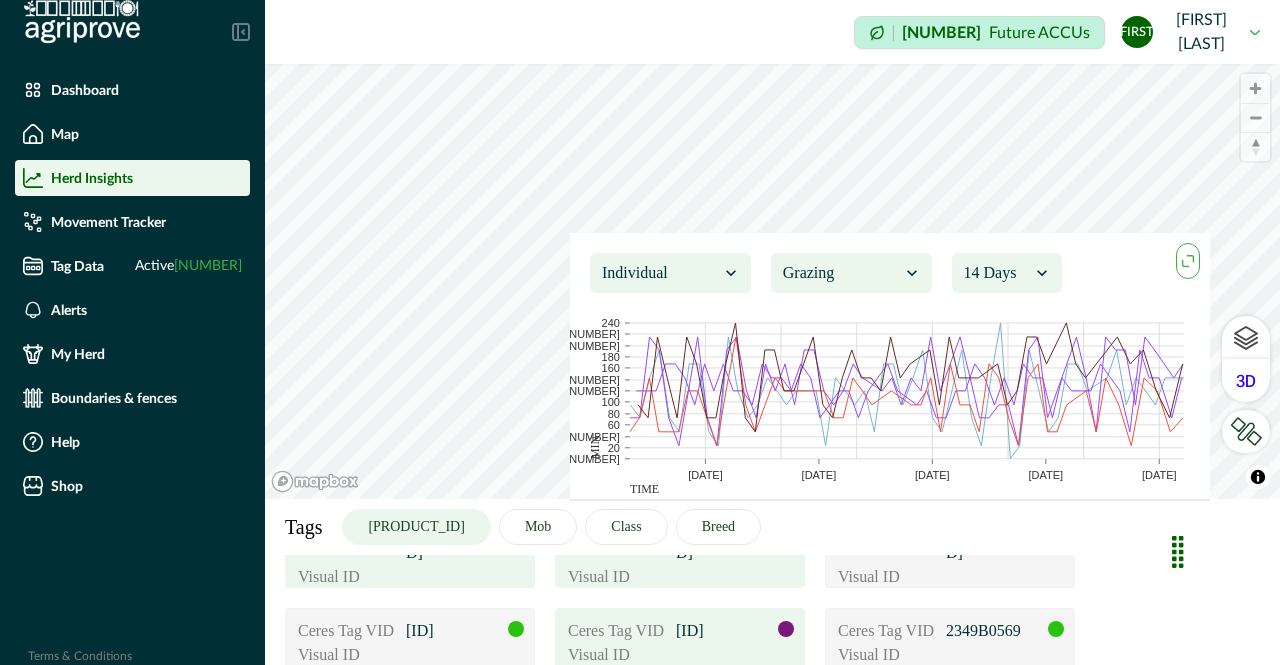 click on "[ID]" at bounding box center [726, 631] 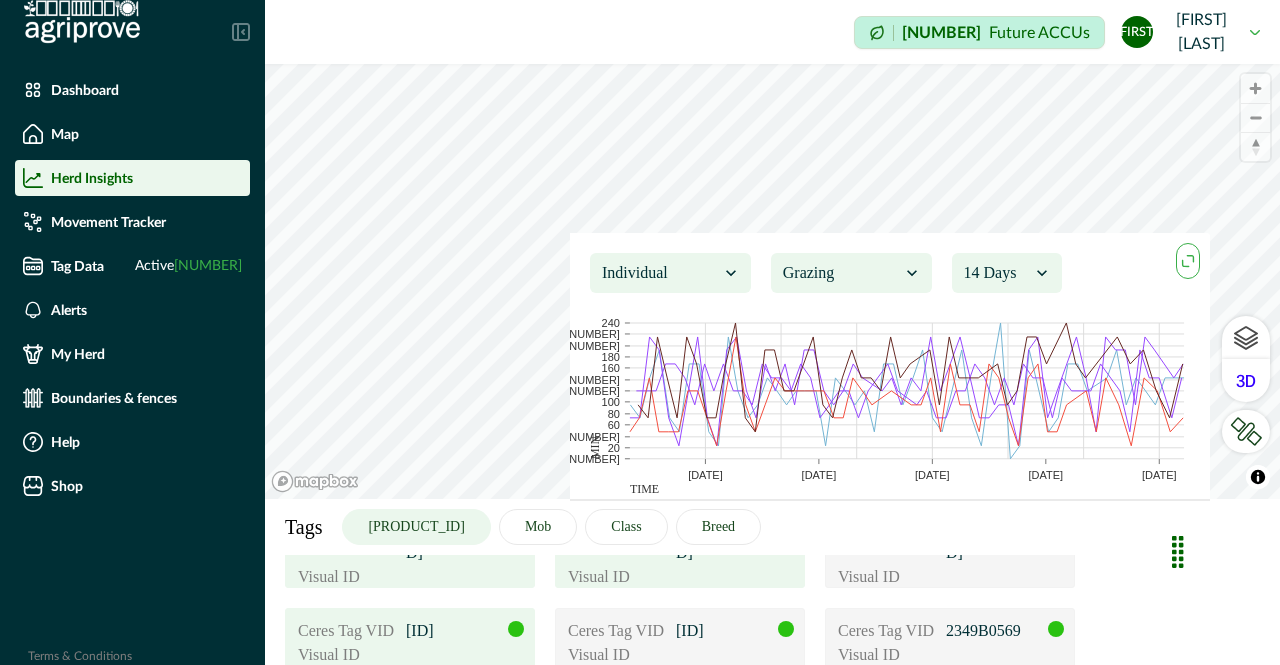 click on "Visual ID" at bounding box center [410, 655] 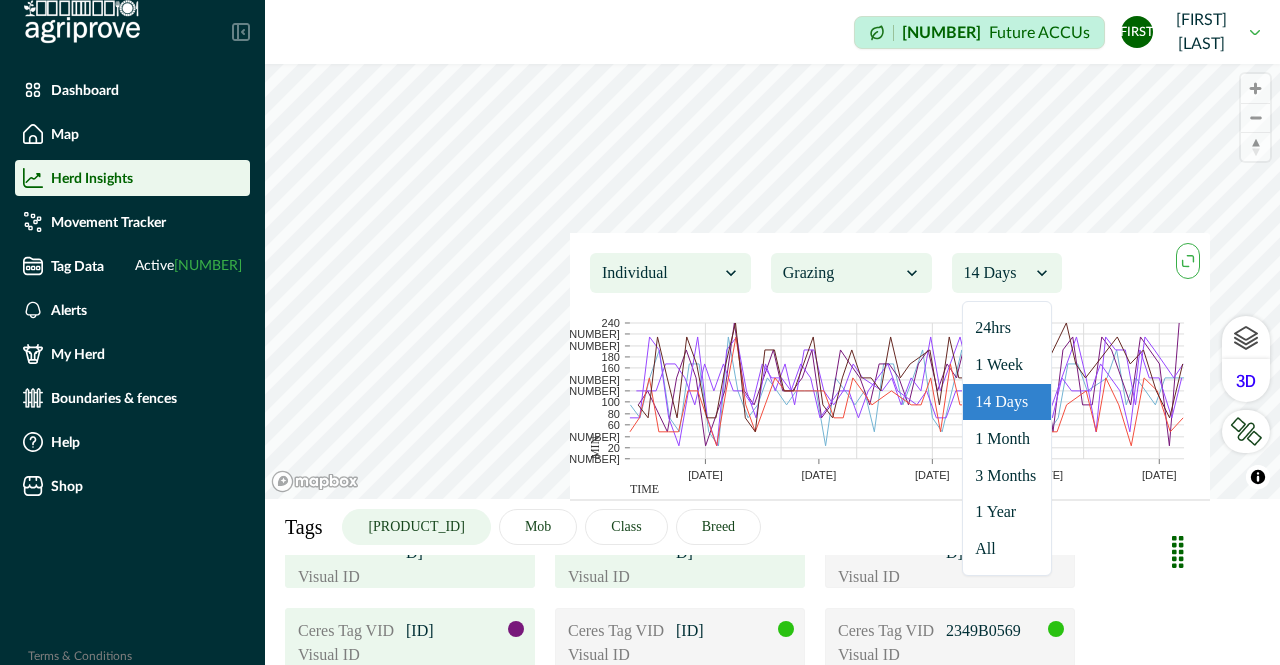 click at bounding box center [997, 273] 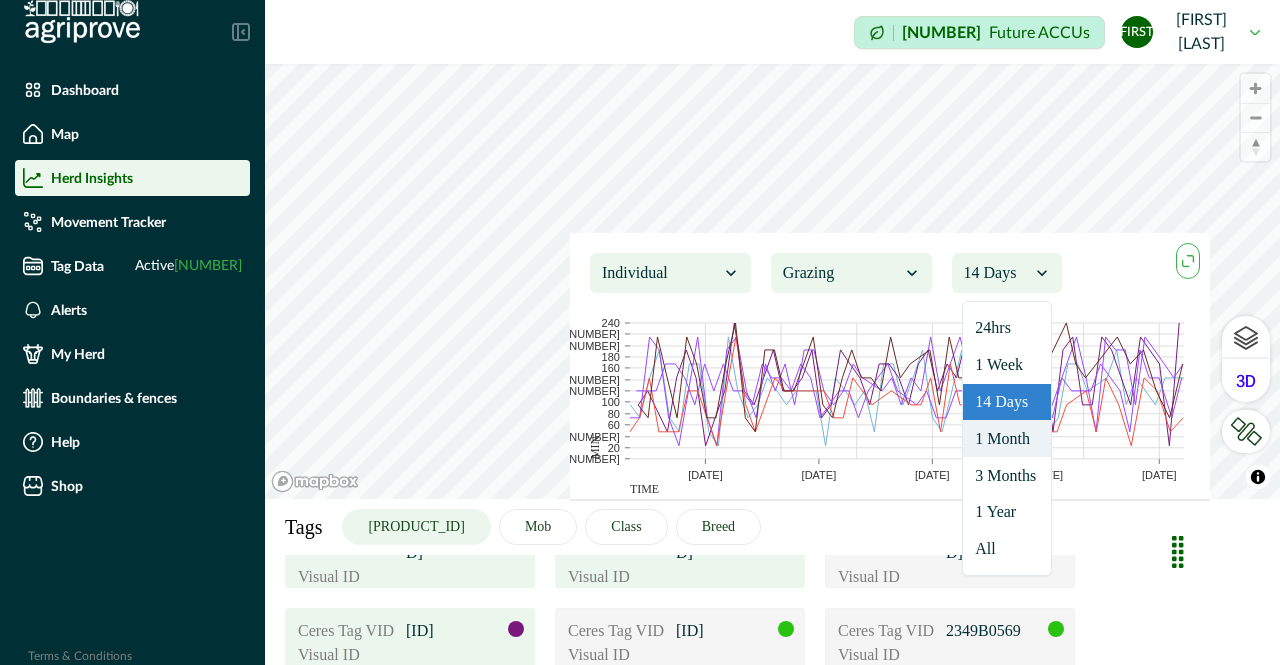 click on "1 Month" at bounding box center [1007, 438] 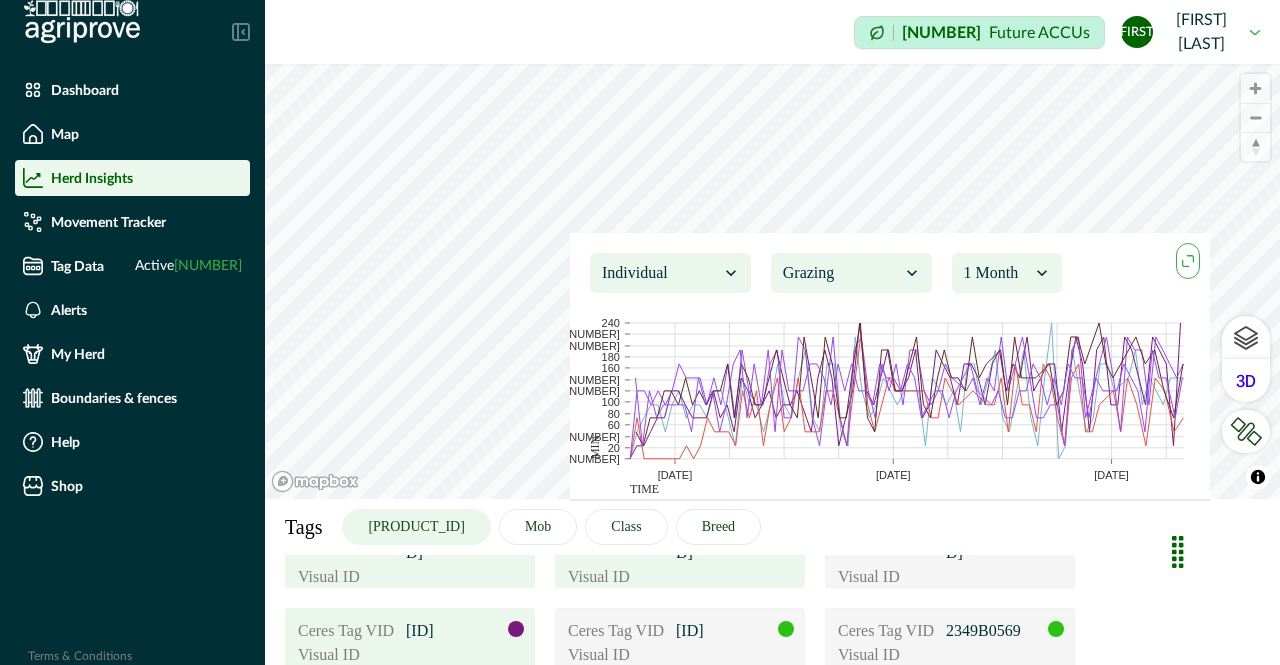 click 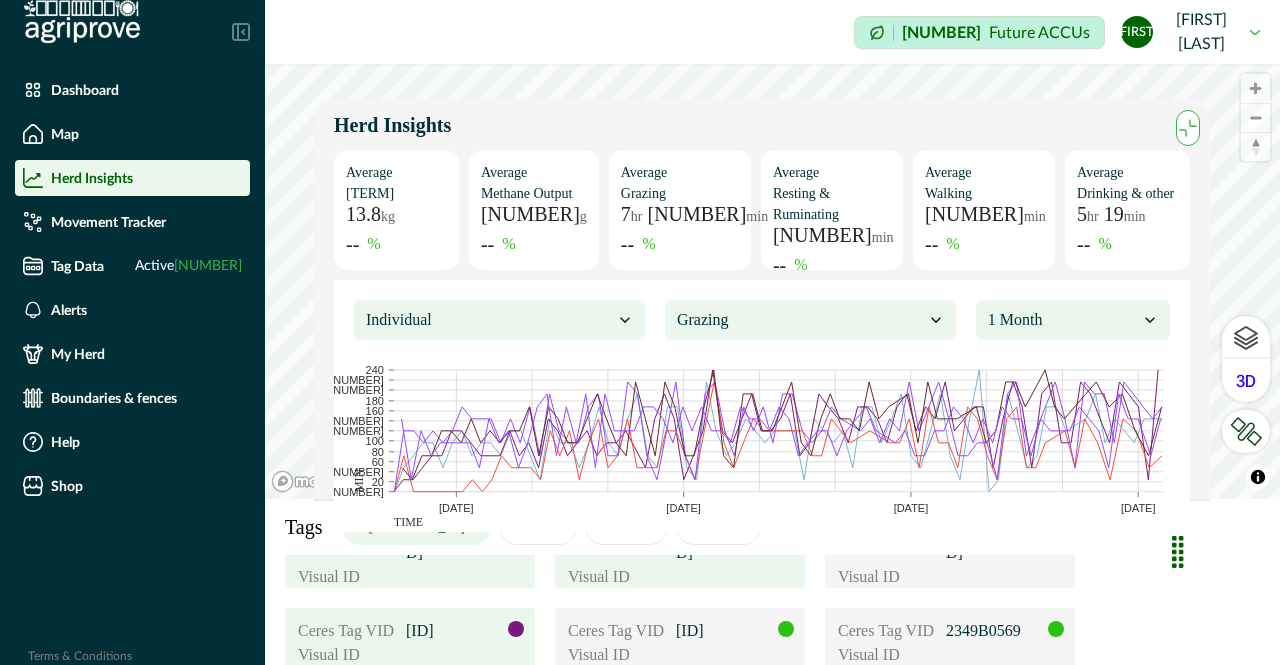 click at bounding box center [1150, 320] 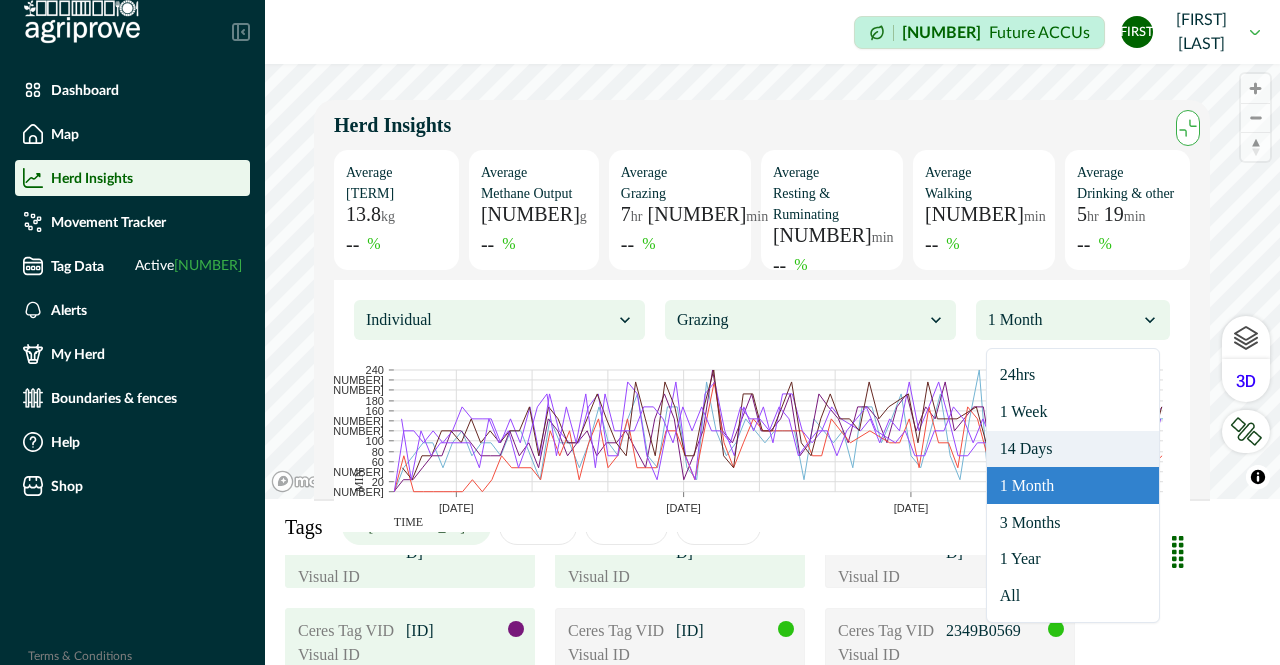 click on "14 Days" at bounding box center [1073, 449] 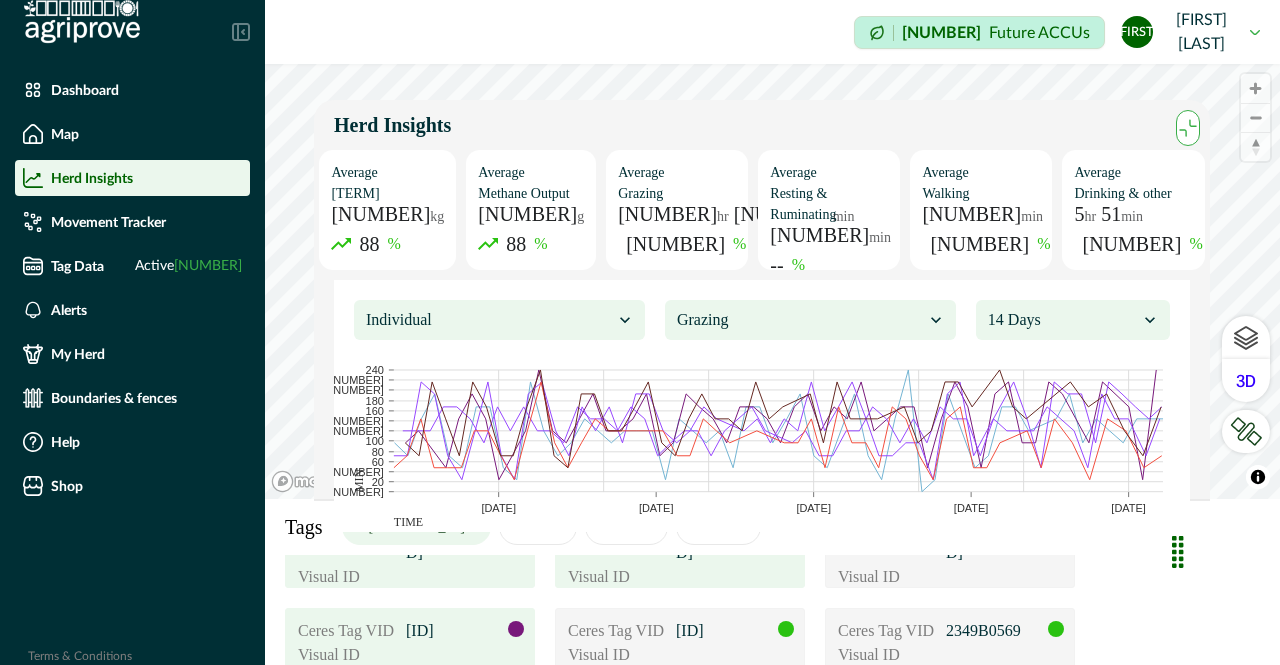 click at bounding box center (1063, 320) 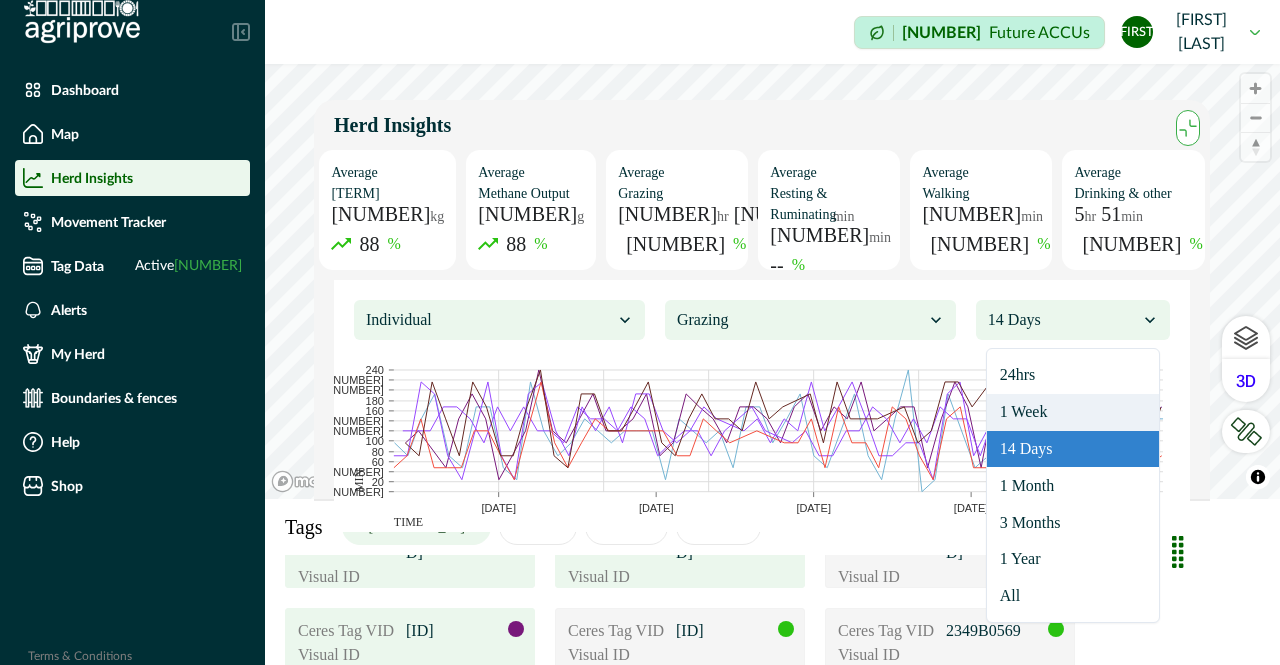 click on "1 Week" at bounding box center [1073, 412] 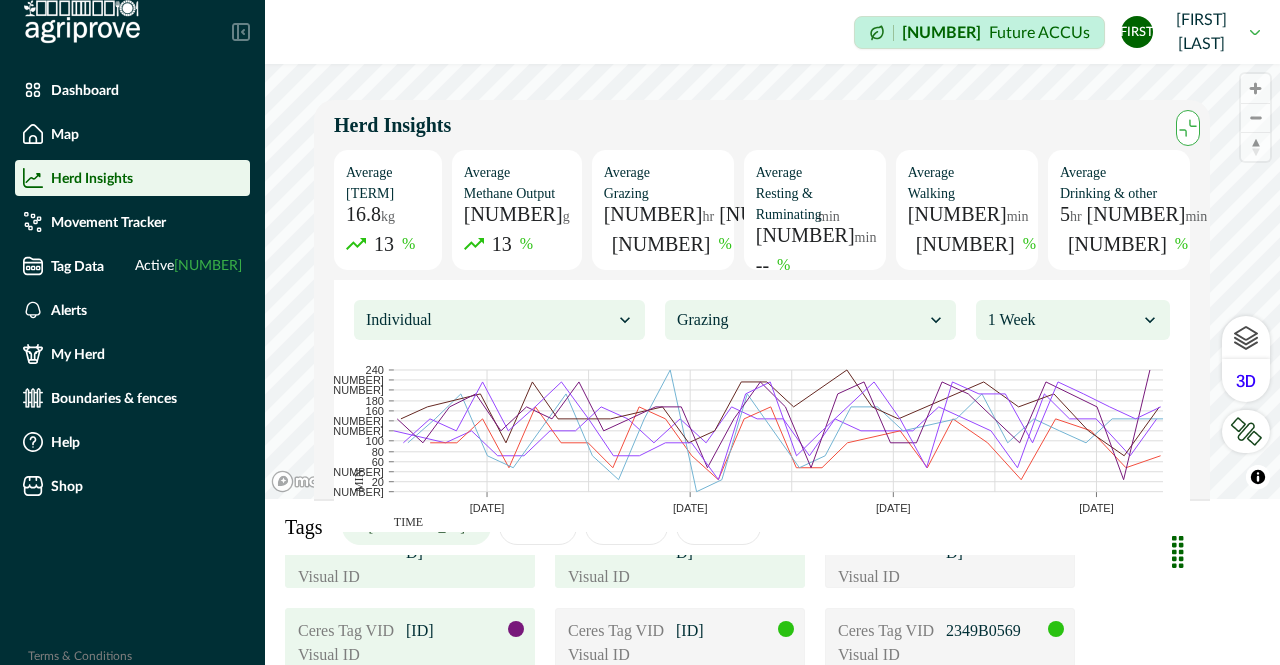 click at bounding box center (800, 320) 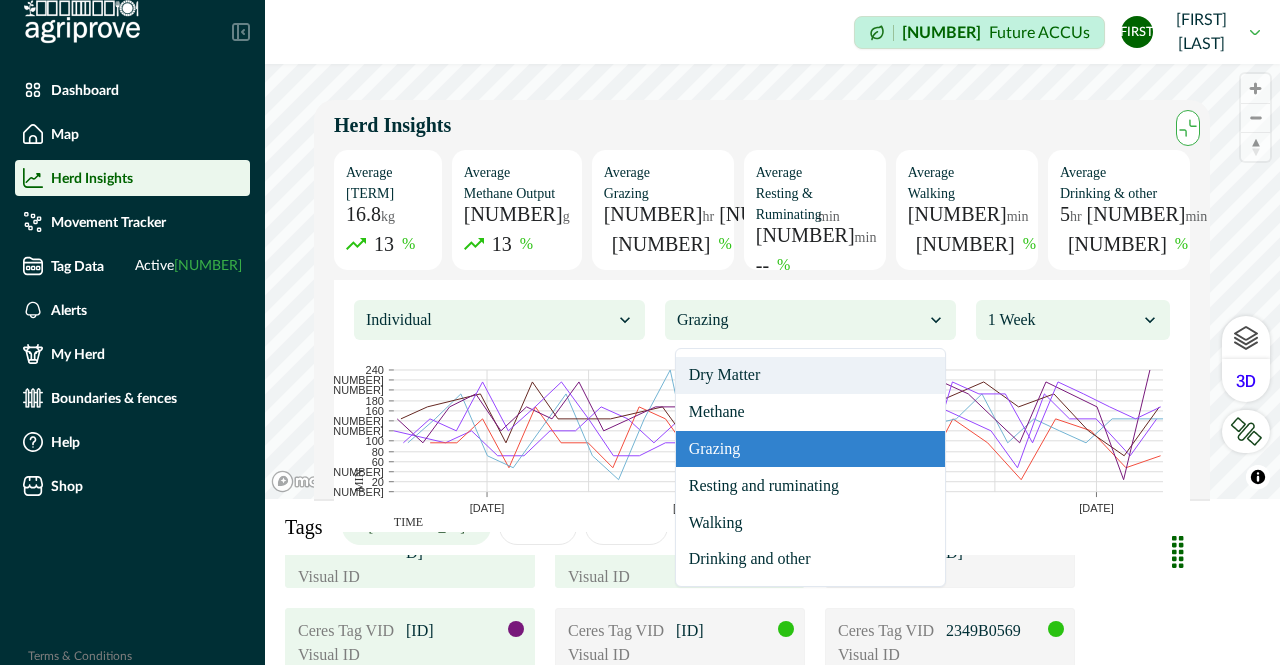 click at bounding box center (489, 320) 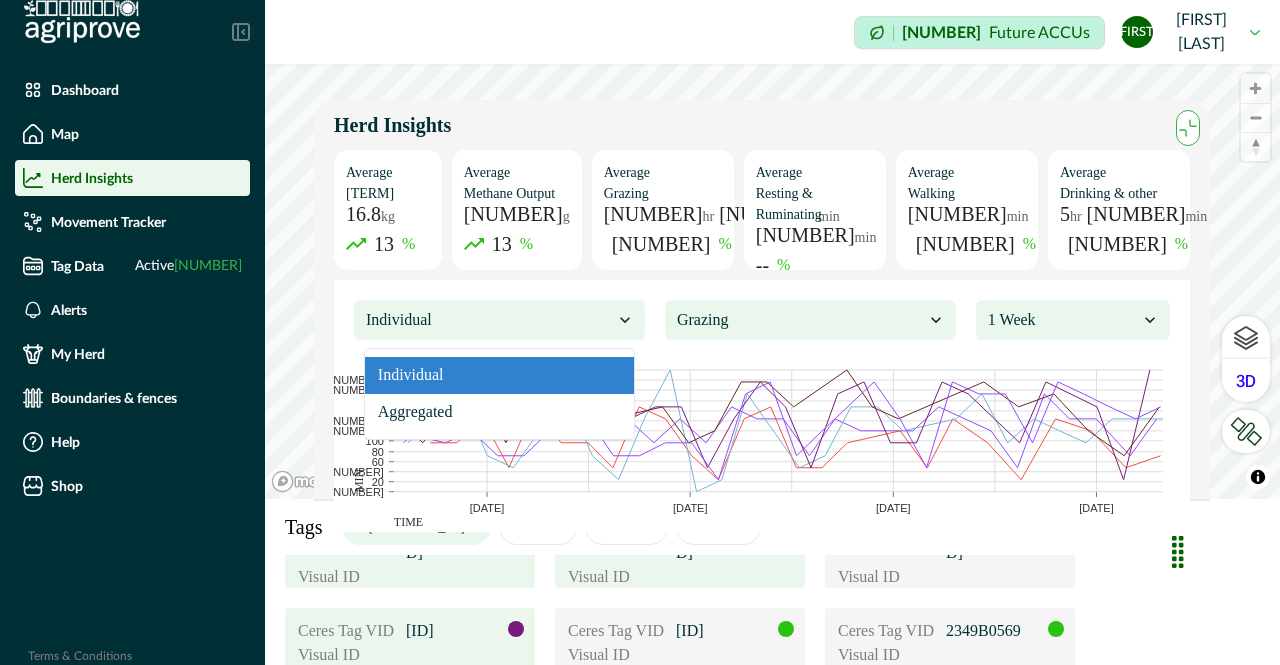 click on "Individual" at bounding box center (499, 375) 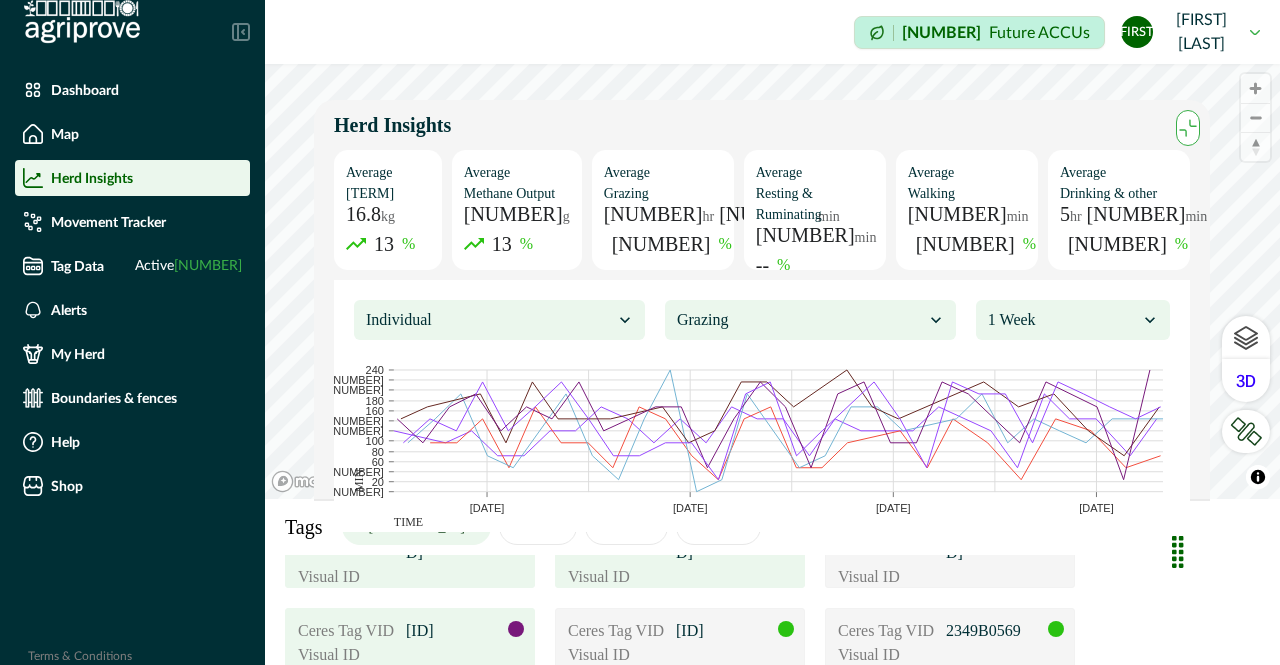 click at bounding box center (489, 320) 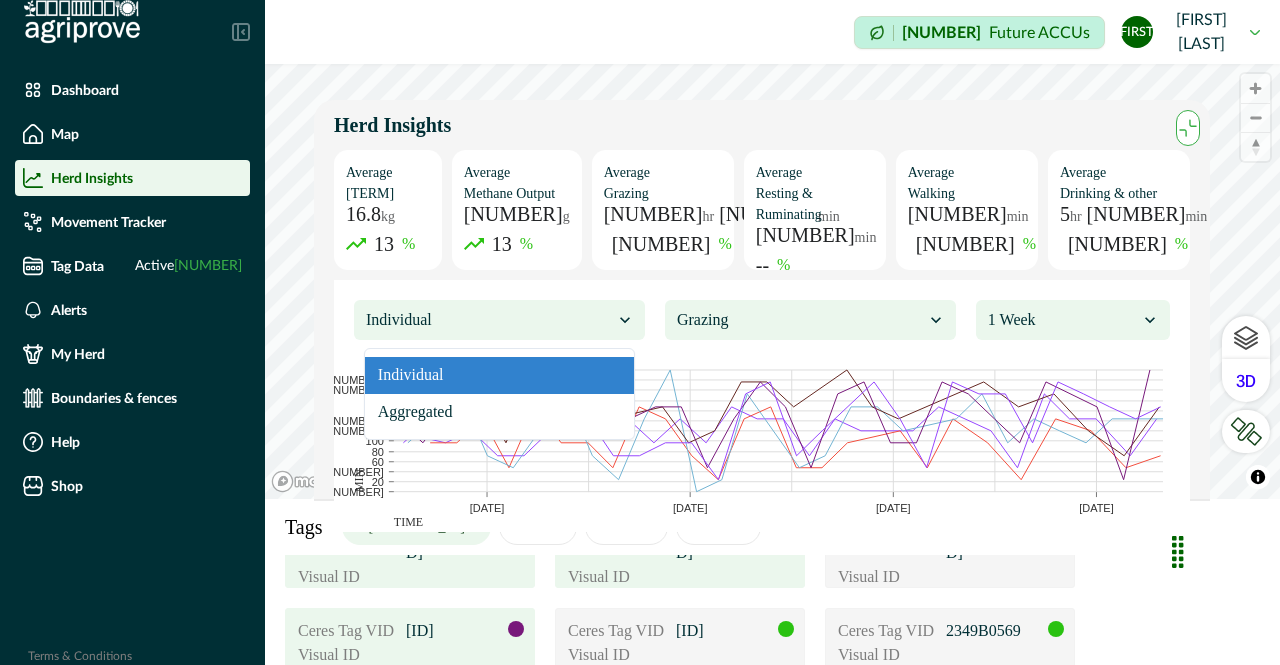 click on "Aggregated" at bounding box center (499, 412) 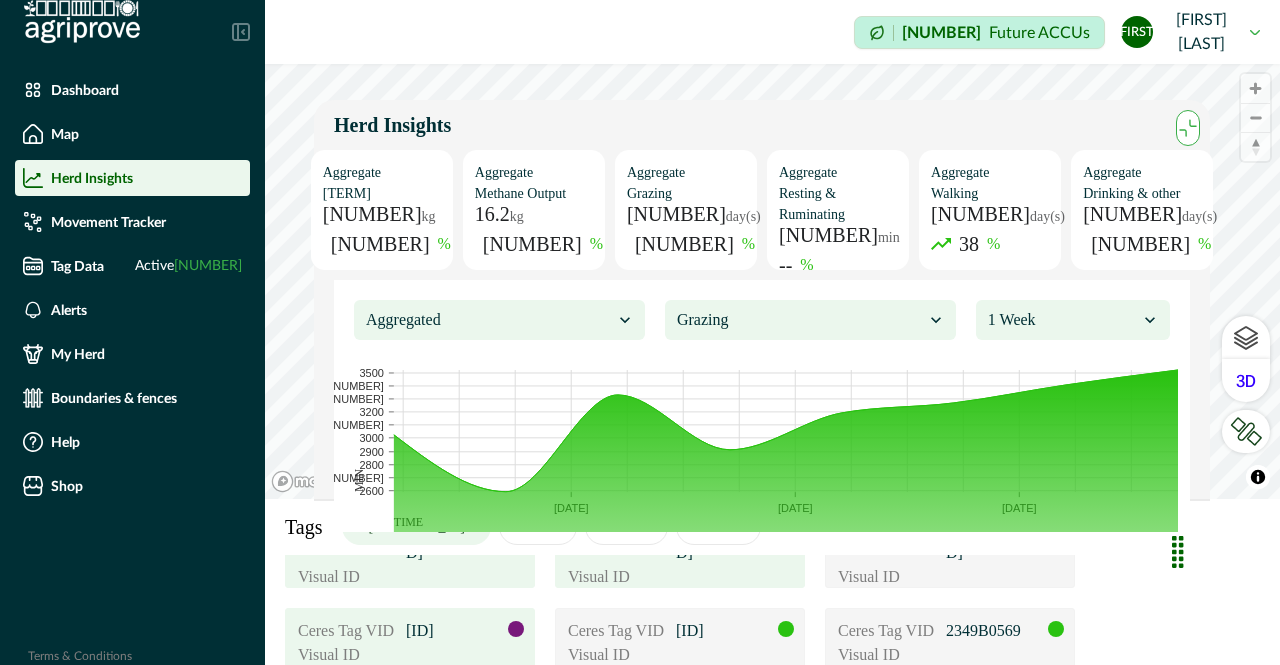 click at bounding box center [800, 320] 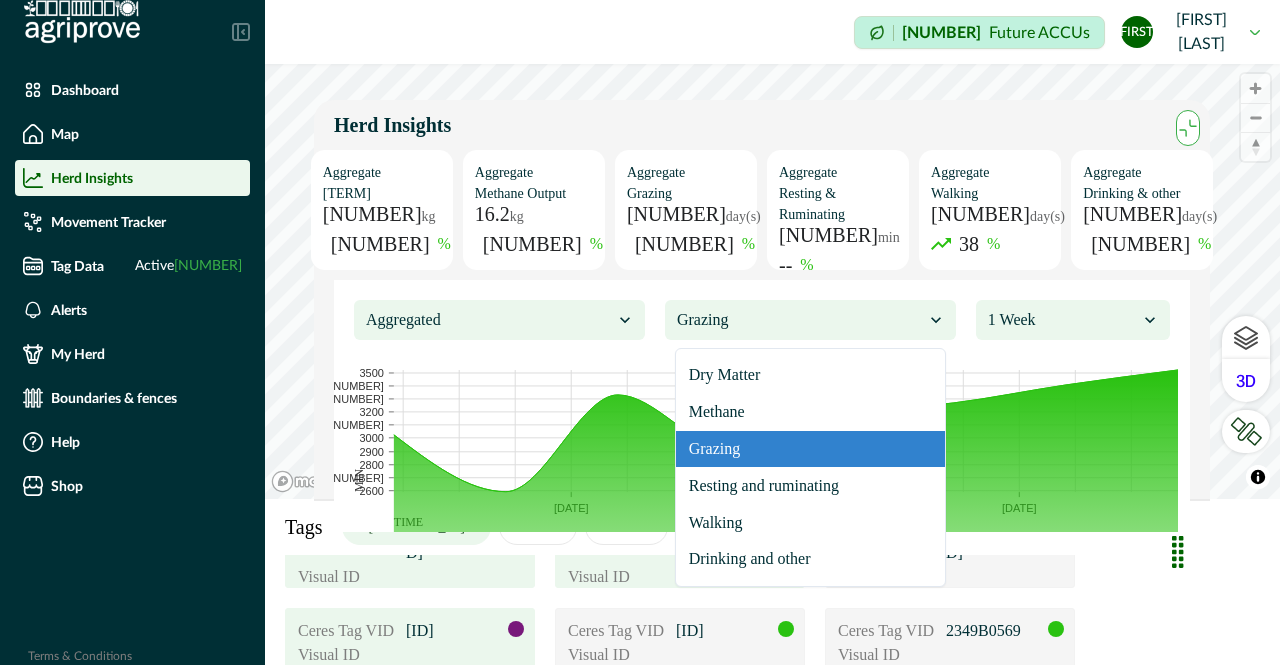 click on "Grazing" at bounding box center (810, 449) 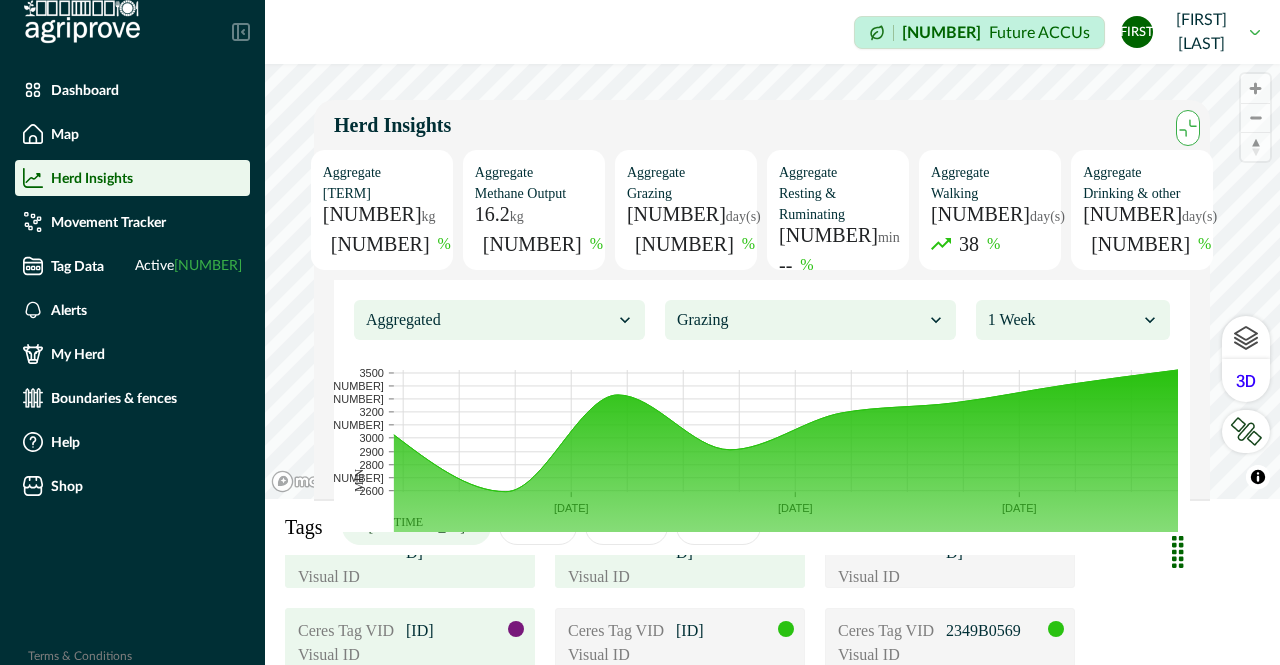click on "Aggregated Grazing 1 Week" at bounding box center (762, 320) 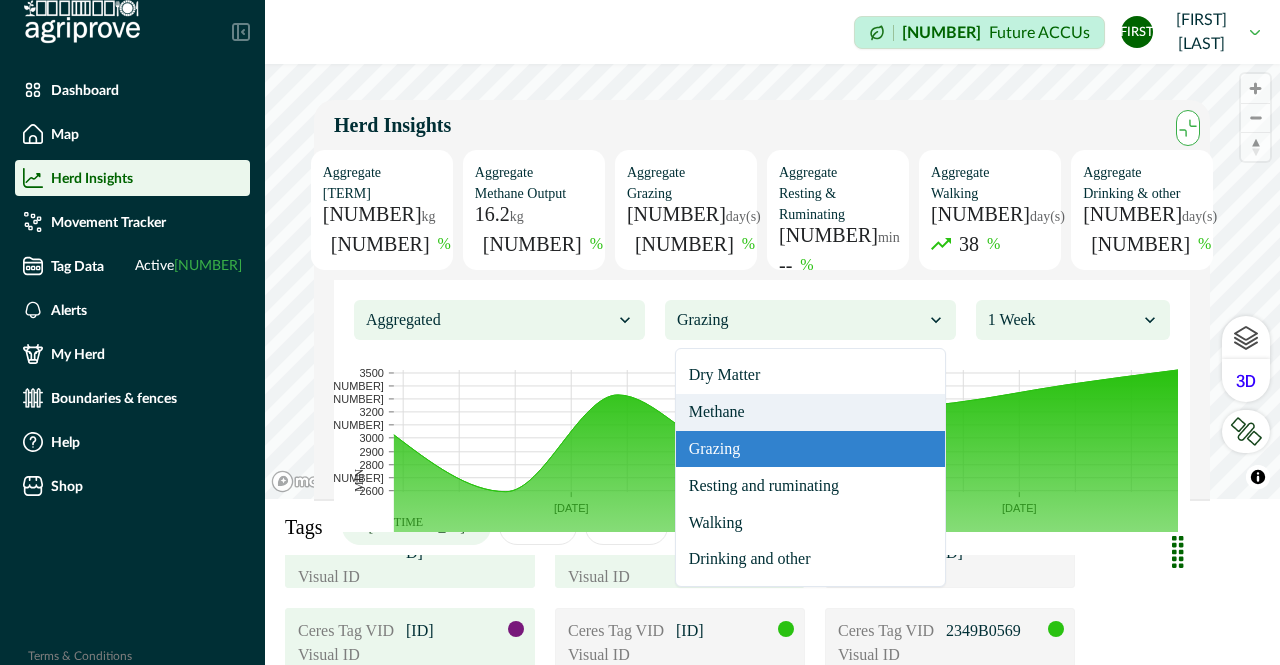 click on "Methane" at bounding box center (810, 412) 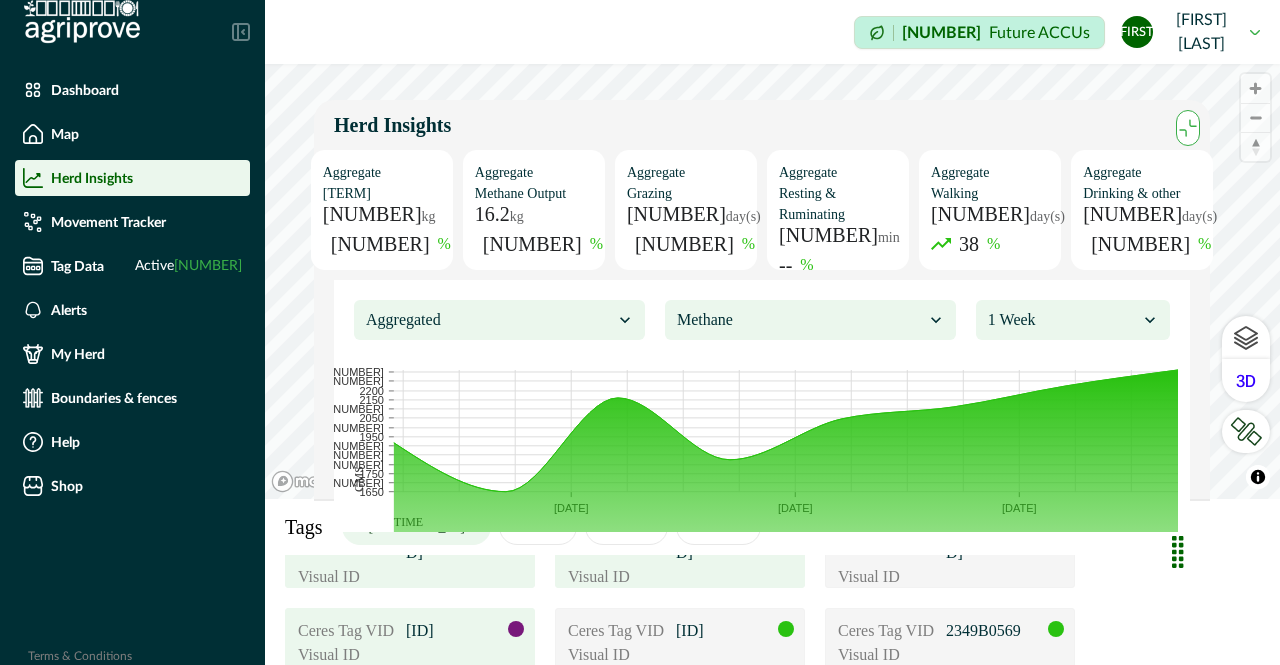 click at bounding box center (800, 320) 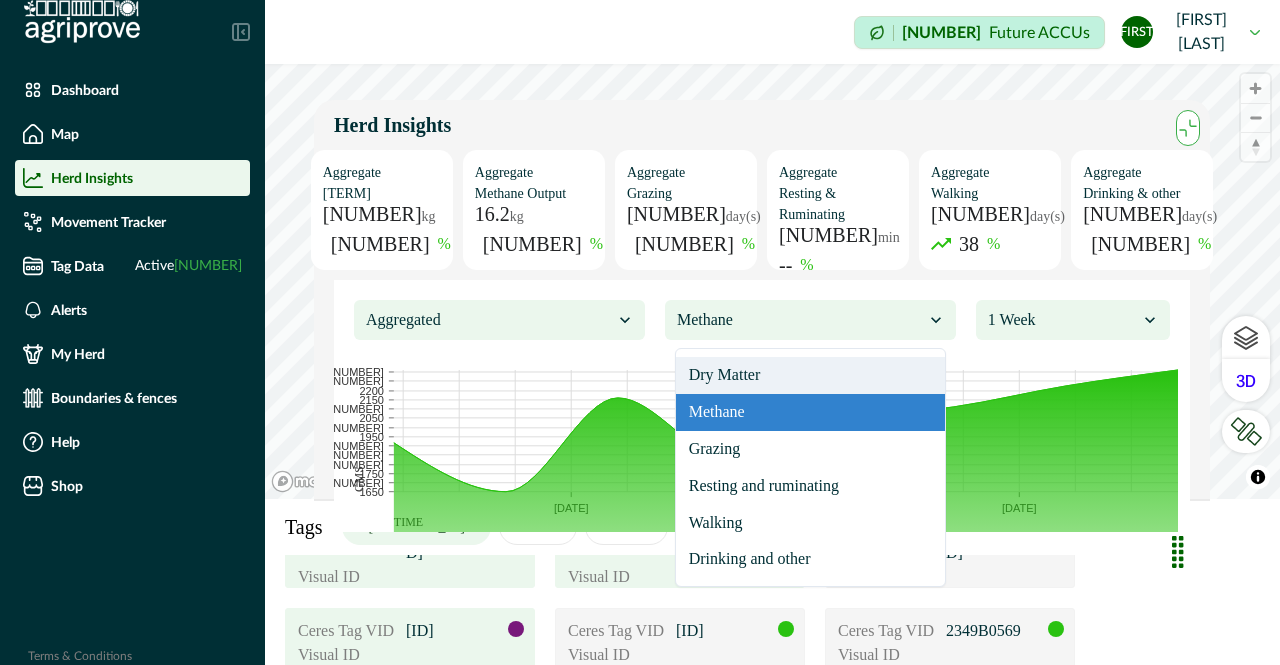 click on "Dry Matter" at bounding box center [810, 375] 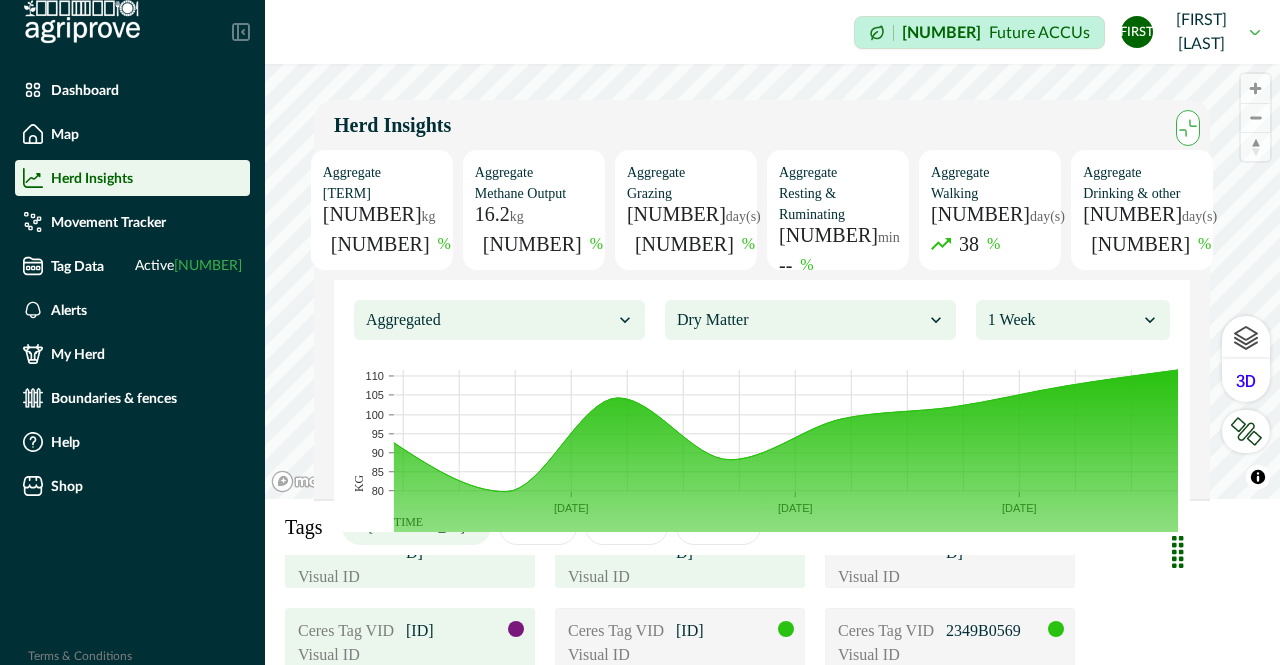 click at bounding box center (800, 320) 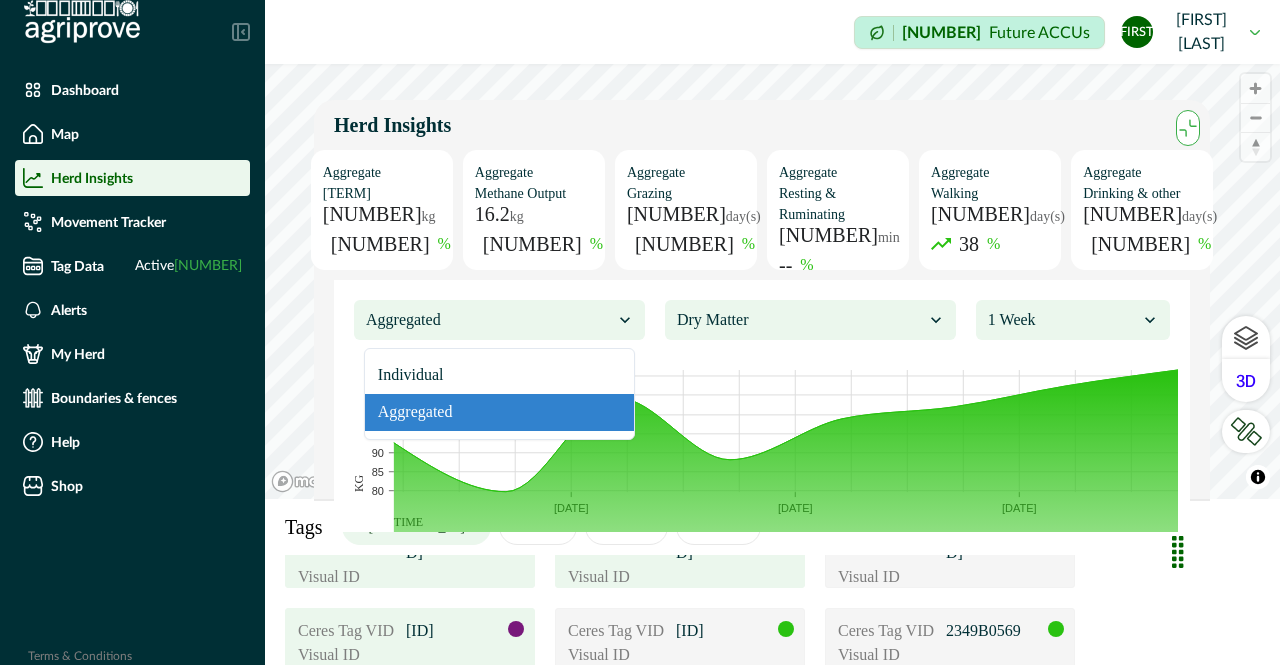 click at bounding box center [489, 320] 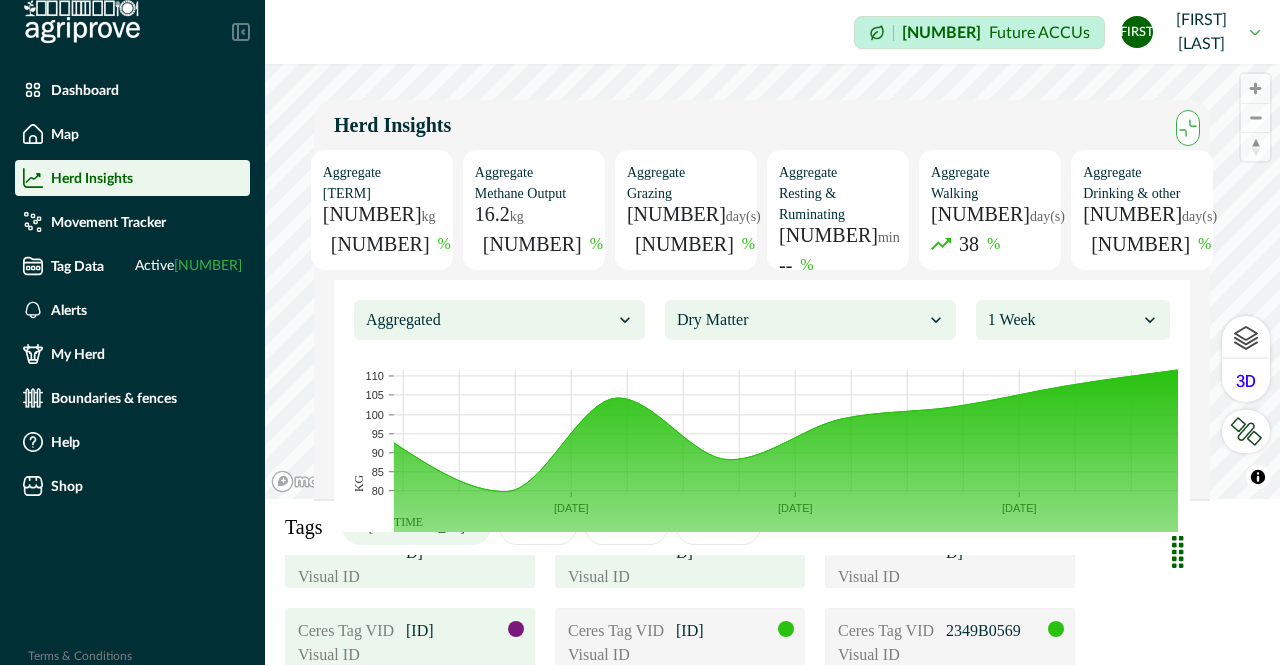 click on "Aggregated Dry Matter 1 Week" at bounding box center [762, 320] 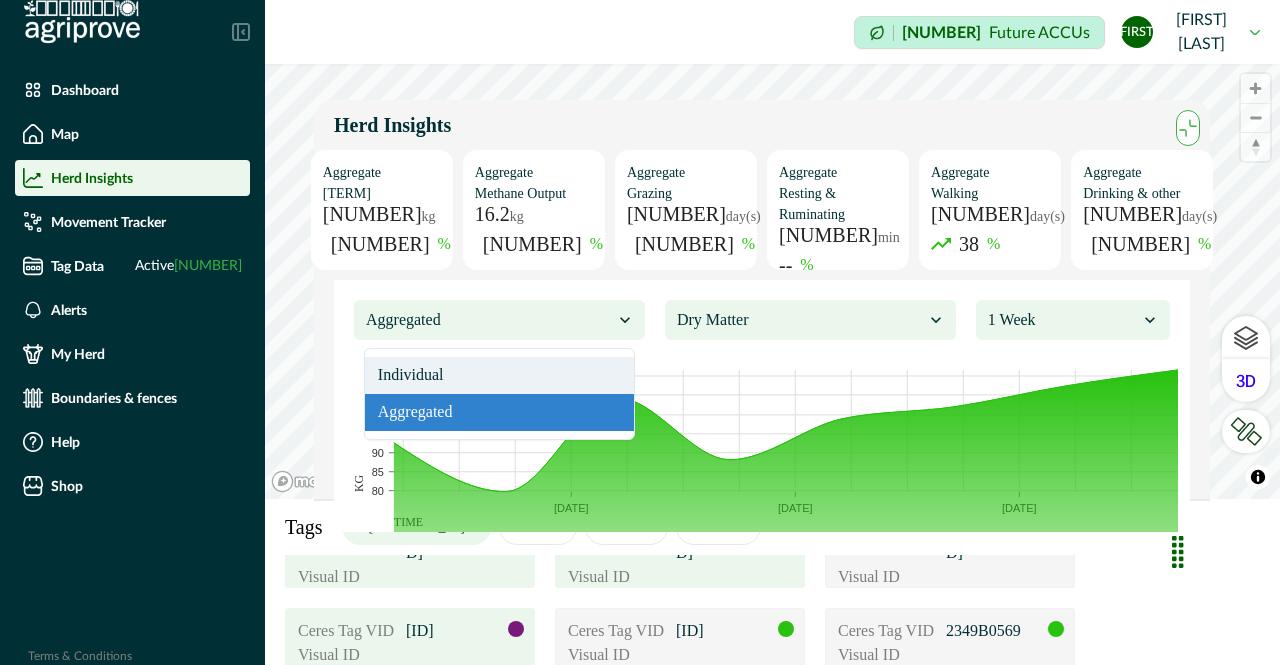 click on "Individual" at bounding box center [499, 375] 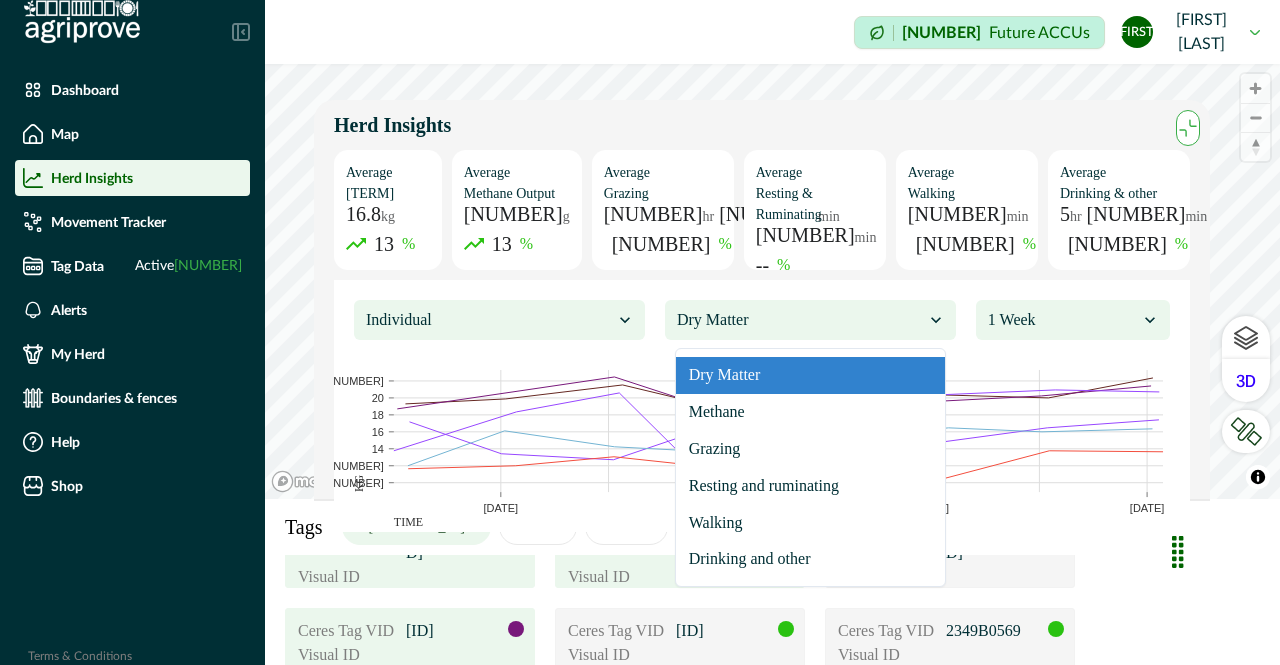 click at bounding box center (800, 320) 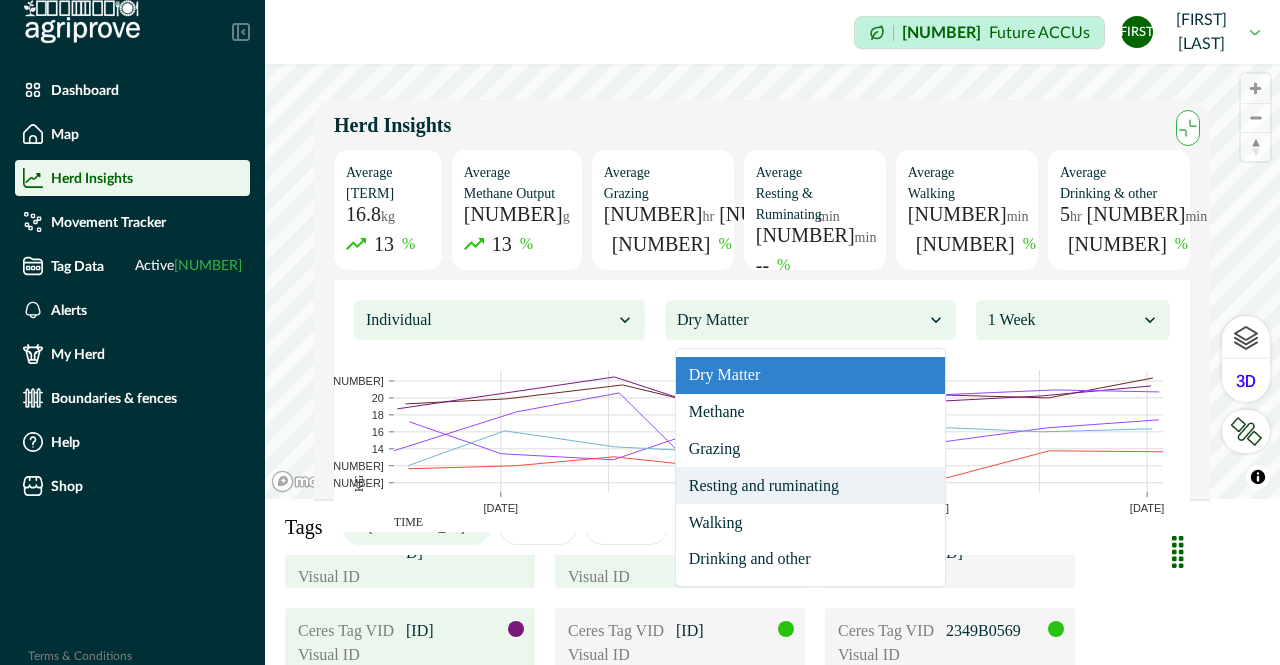 click on "Resting and ruminating" at bounding box center (810, 485) 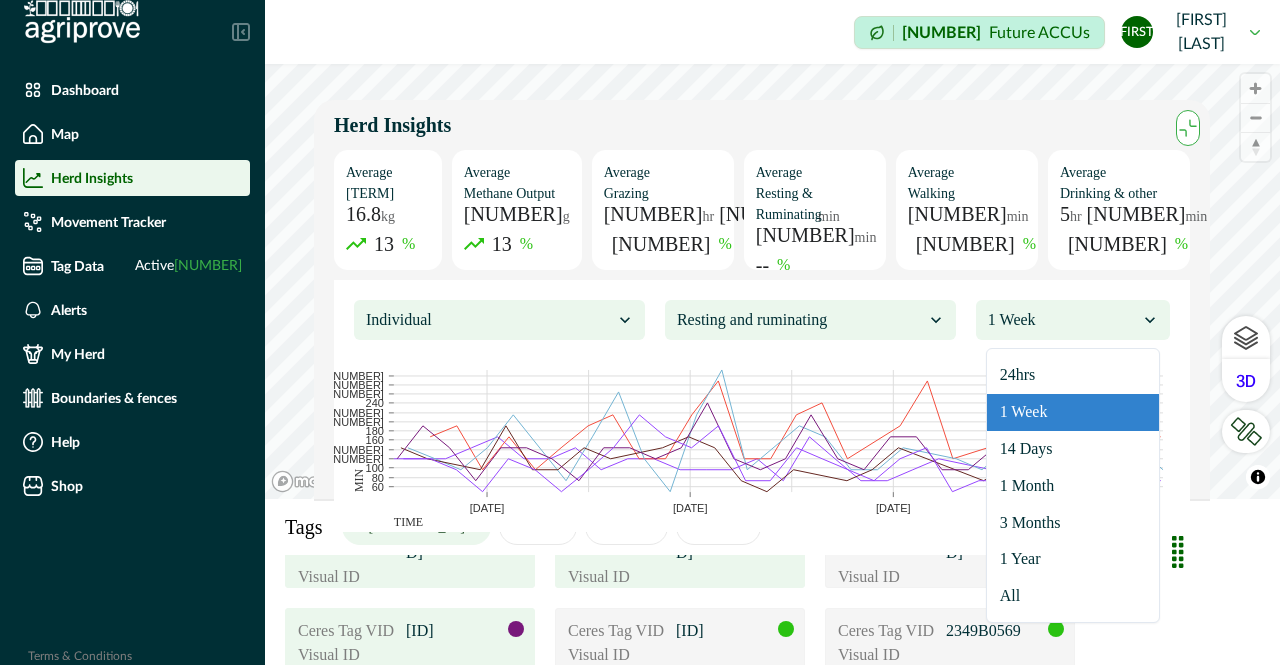 click at bounding box center [1063, 320] 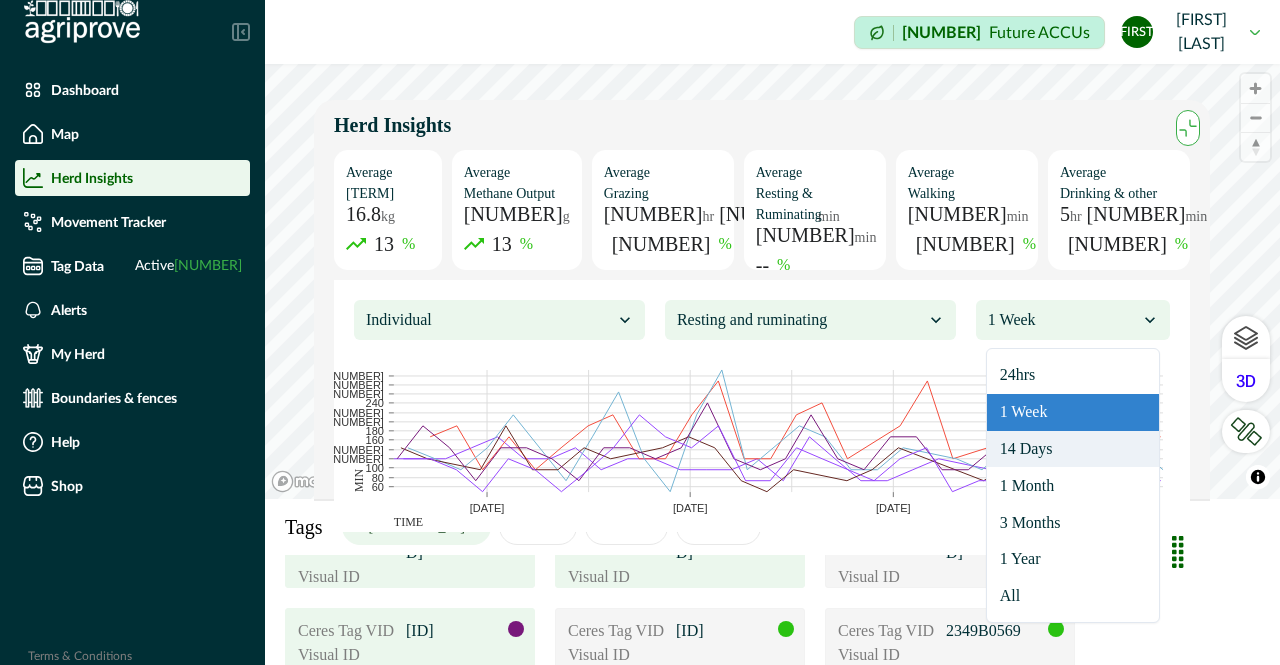 click on "14 Days" at bounding box center [1073, 449] 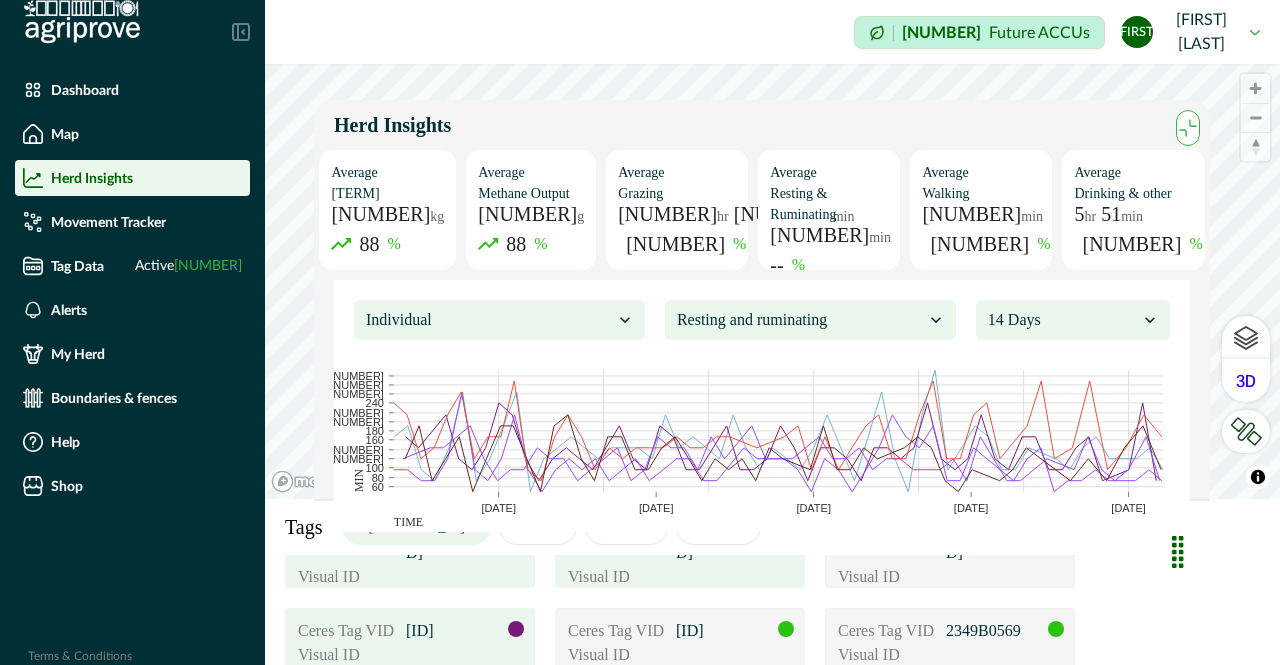click at bounding box center [800, 320] 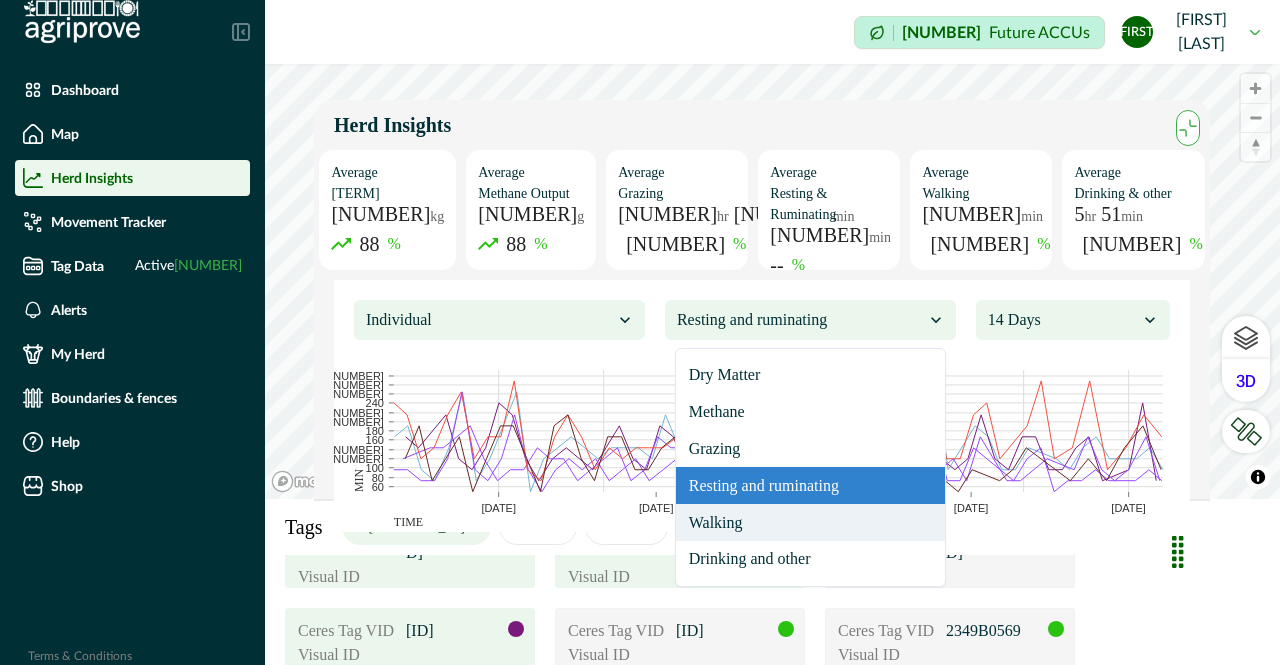 click on "Walking" at bounding box center (810, 522) 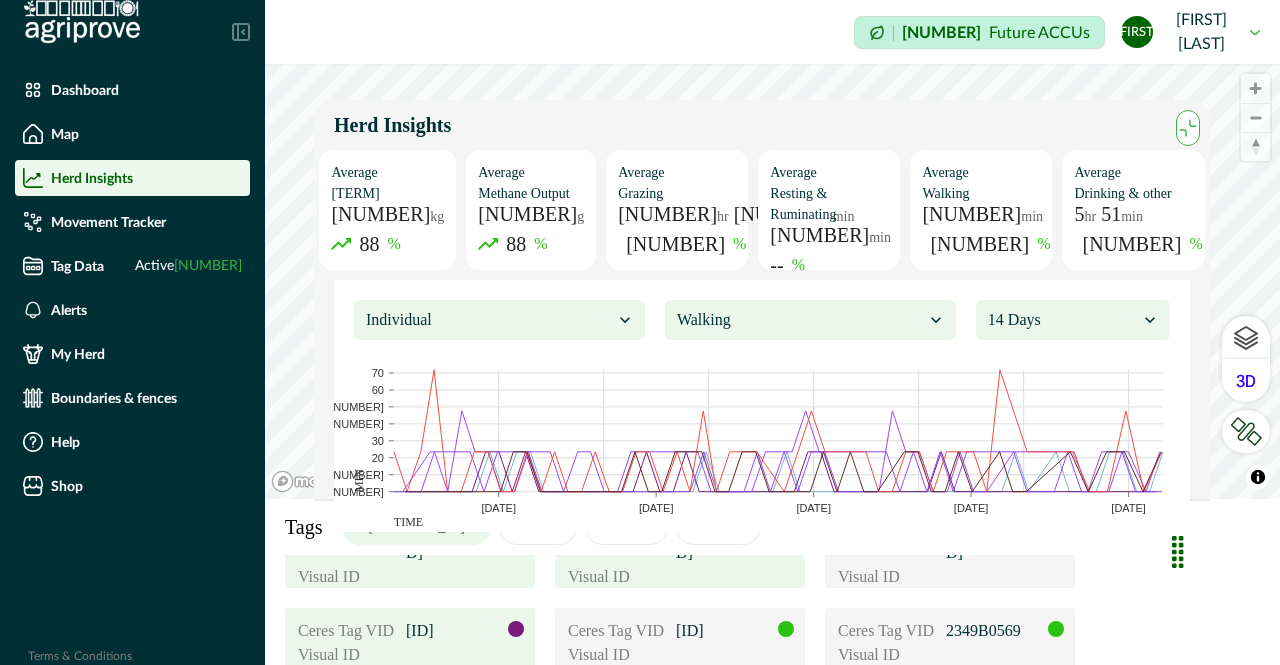 click at bounding box center [800, 320] 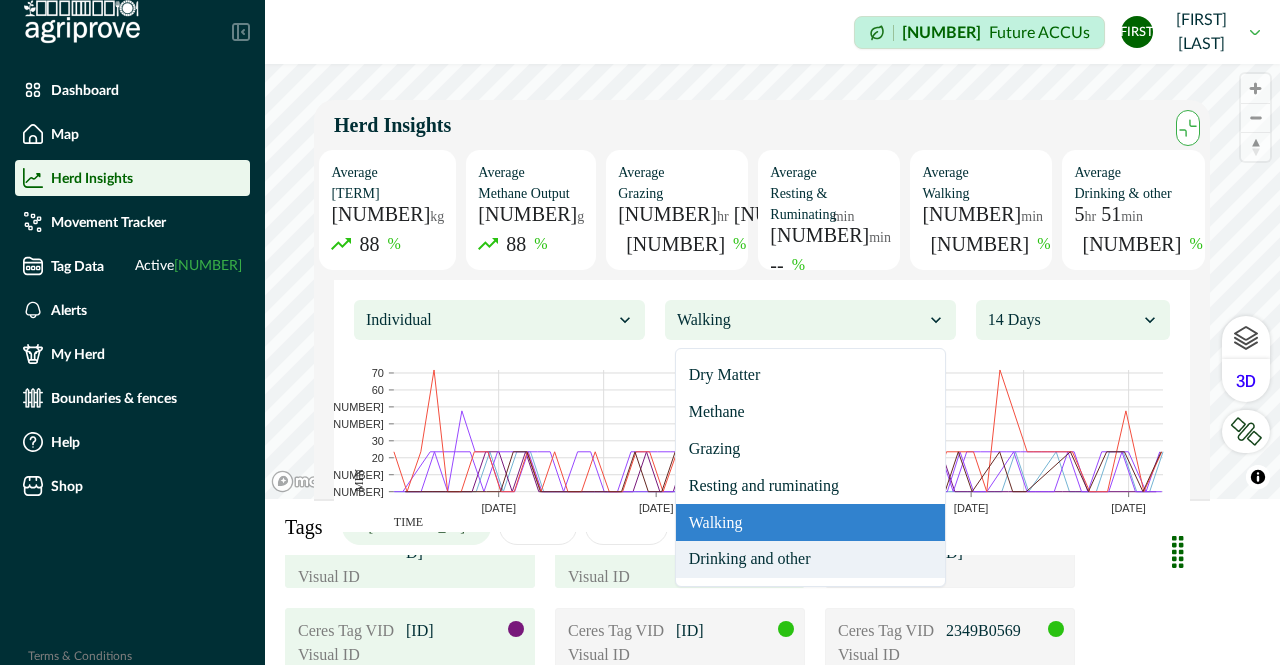 click on "Drinking and other" at bounding box center (810, 559) 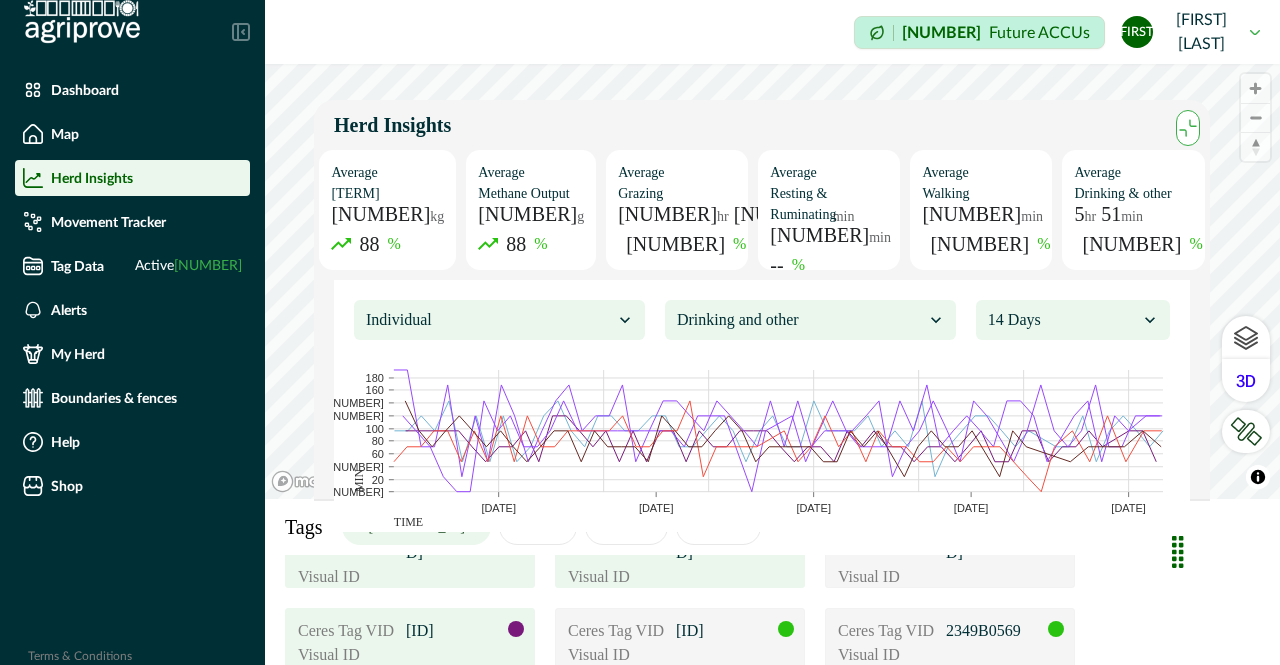 click at bounding box center [489, 320] 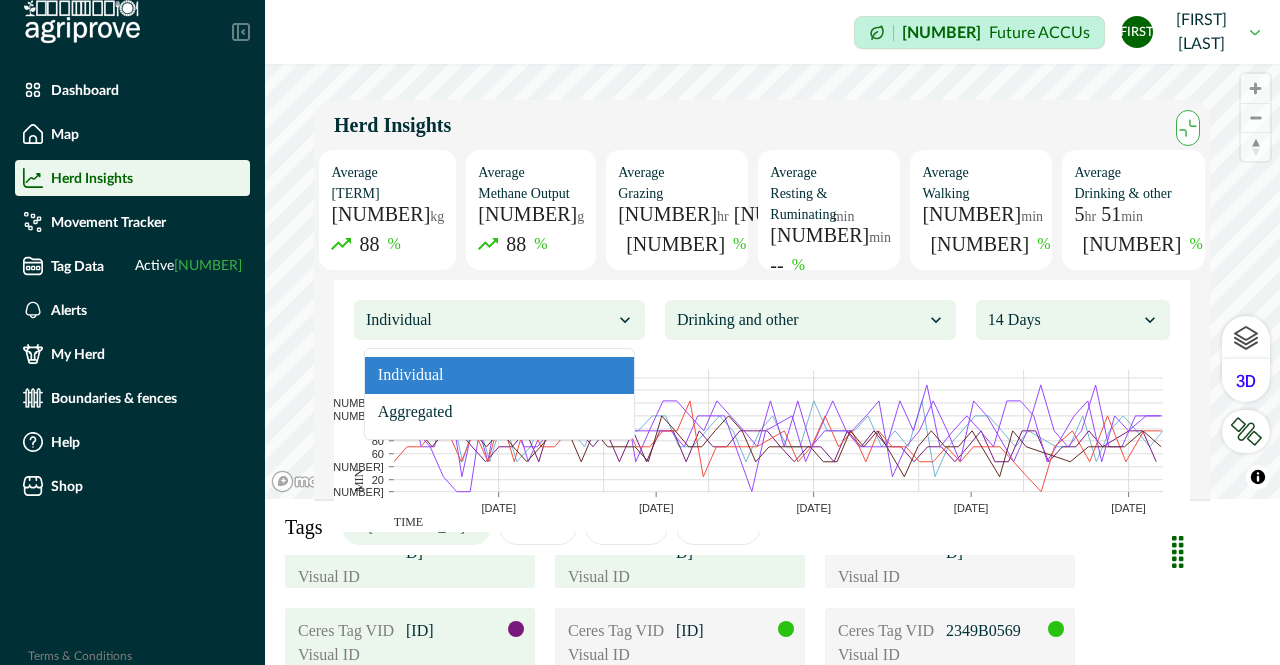 click at bounding box center (800, 320) 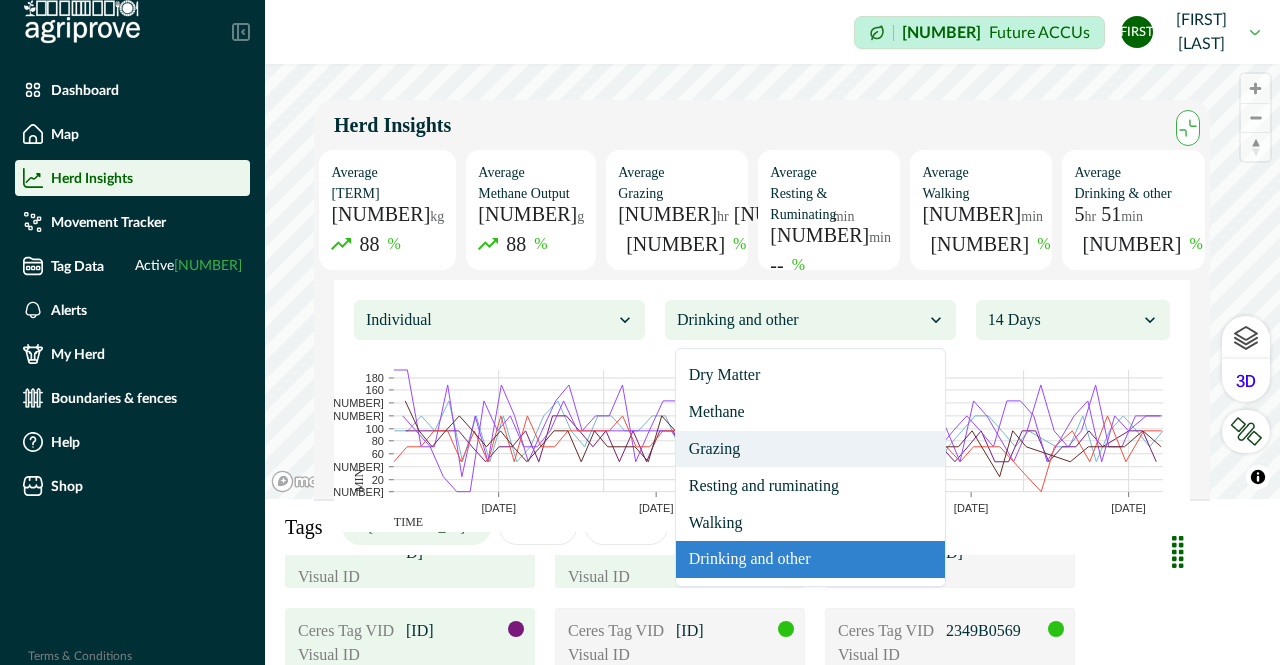 click on "Grazing" at bounding box center (810, 449) 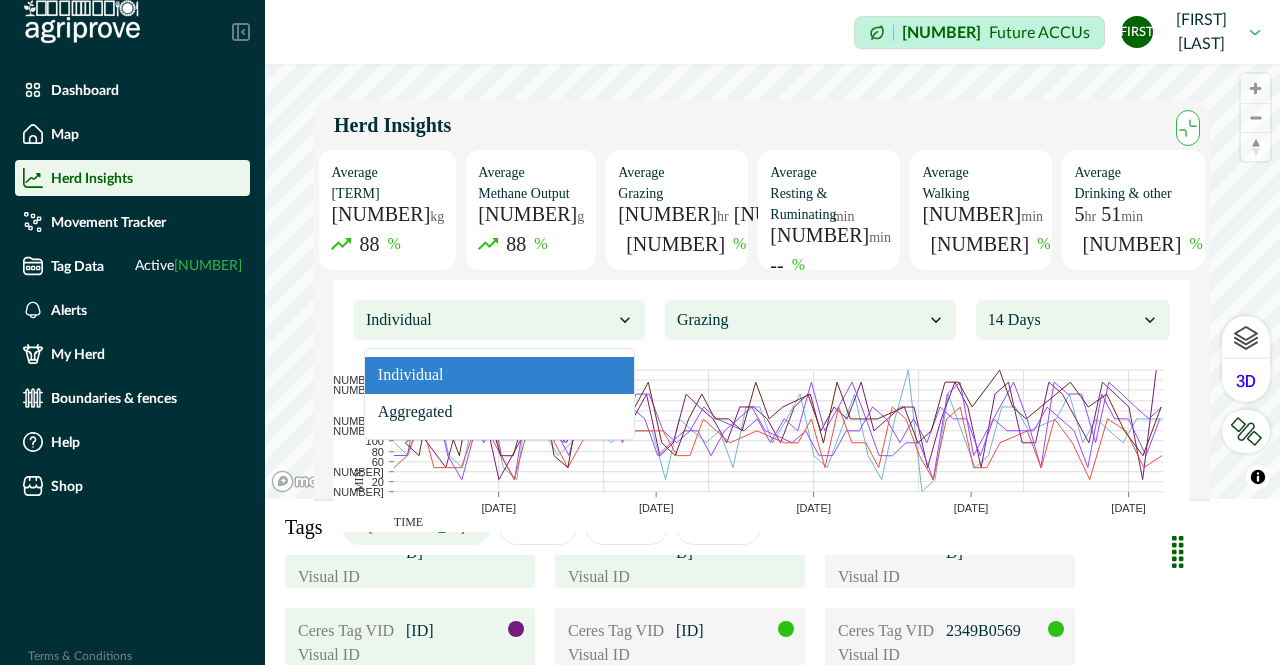 click on "Individual" at bounding box center [499, 320] 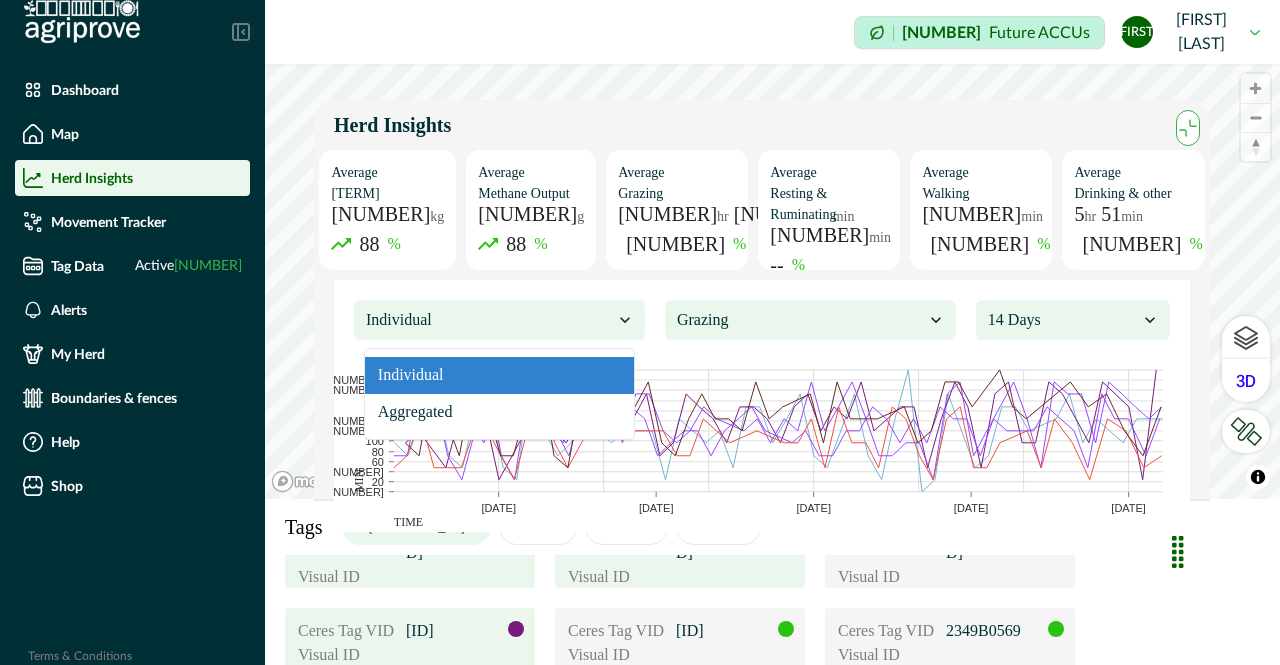 click on "Individual" at bounding box center (499, 375) 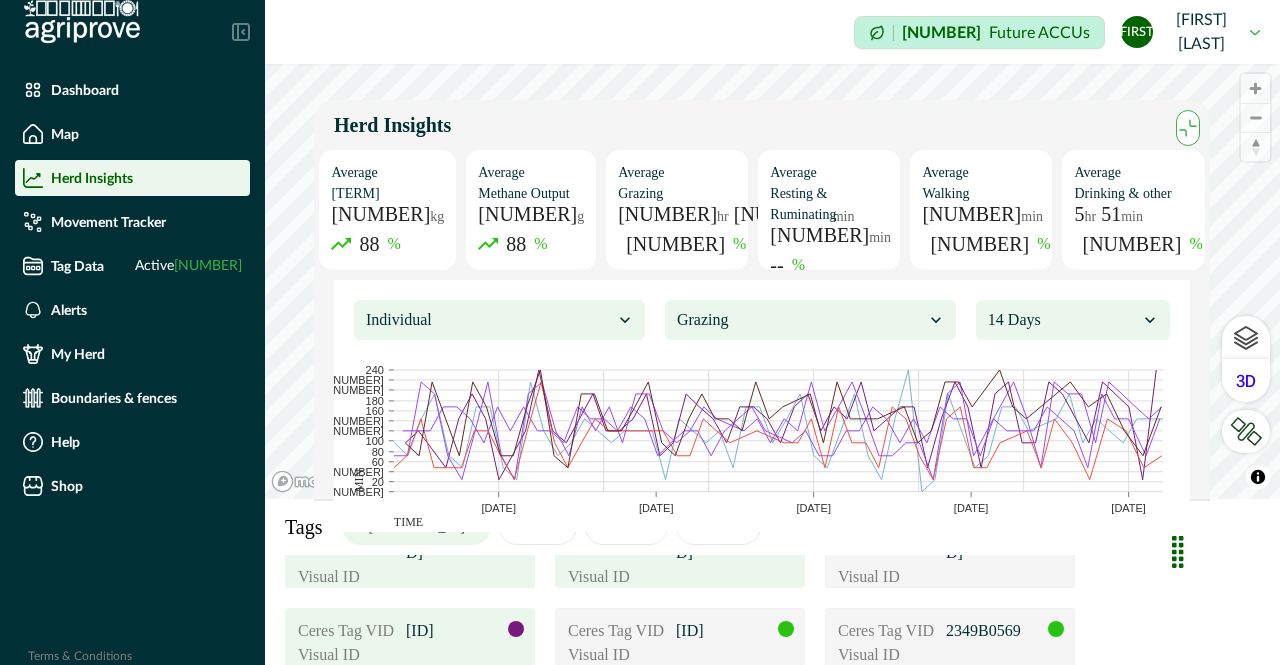click at bounding box center [489, 320] 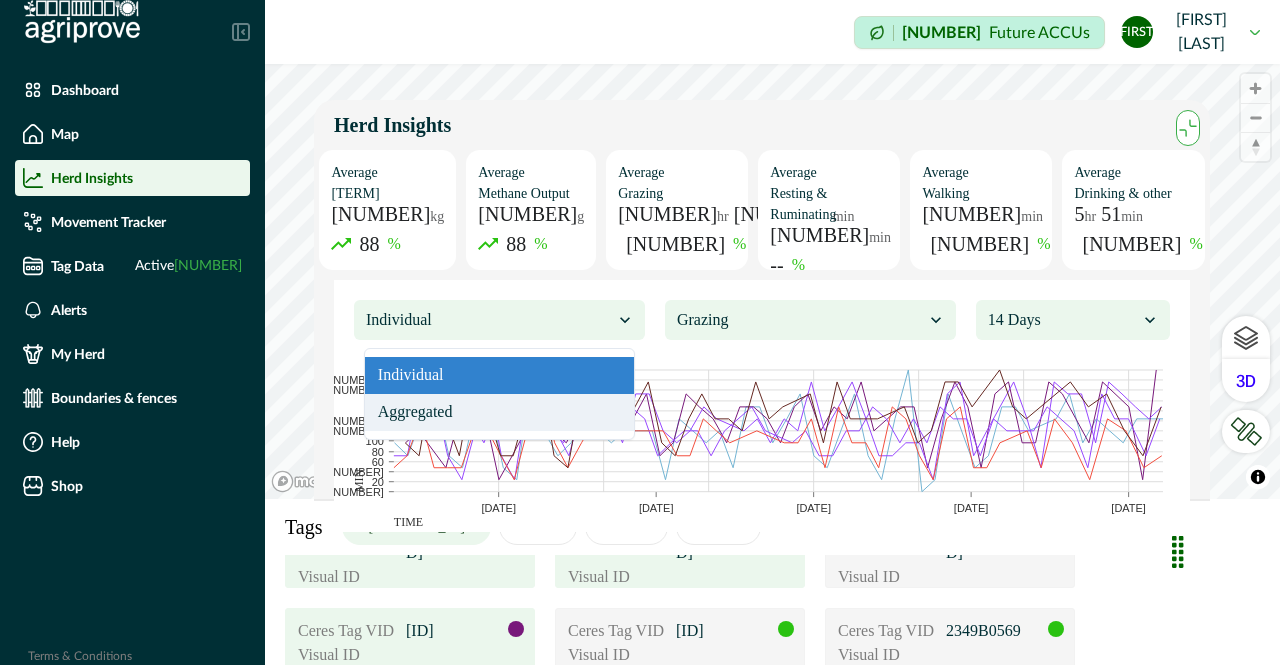 click on "Aggregated" at bounding box center [499, 412] 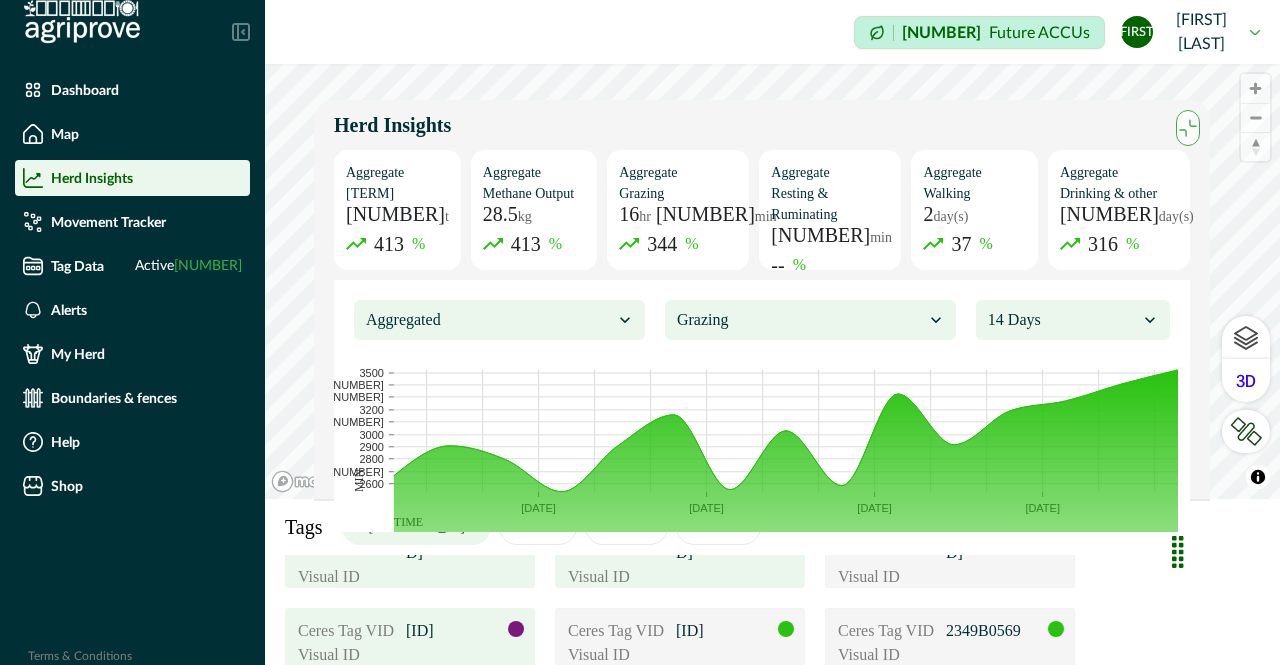 click at bounding box center [800, 320] 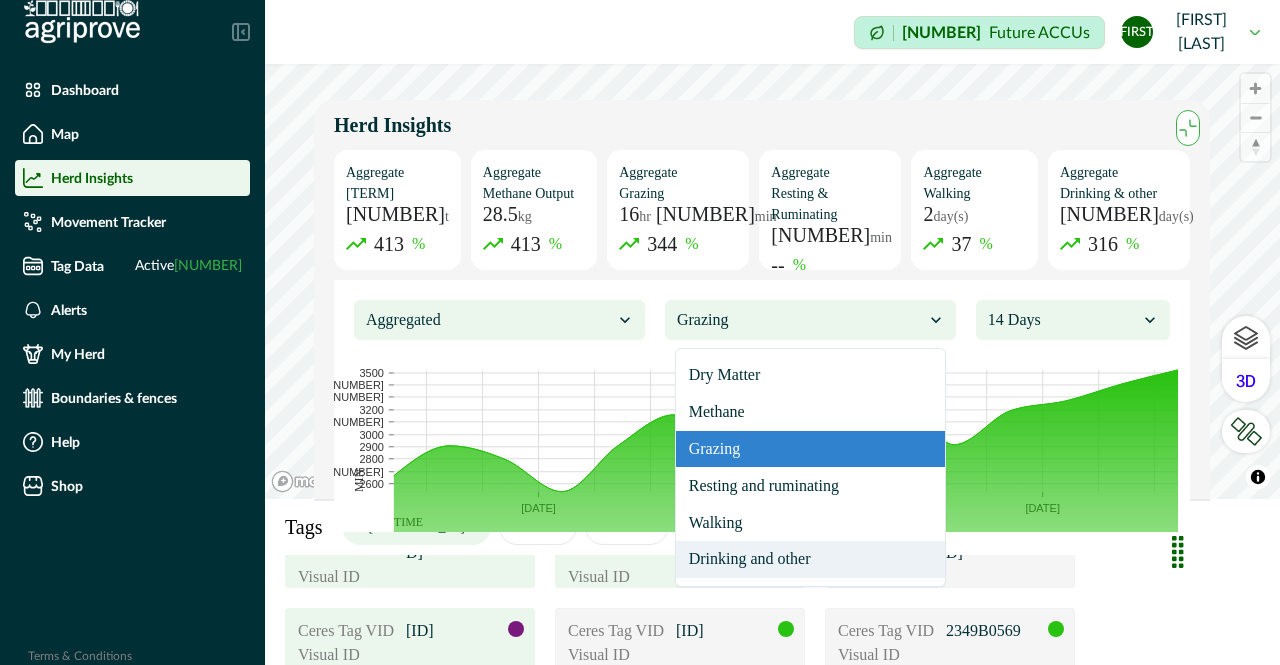 click on "Drinking and other" at bounding box center (810, 559) 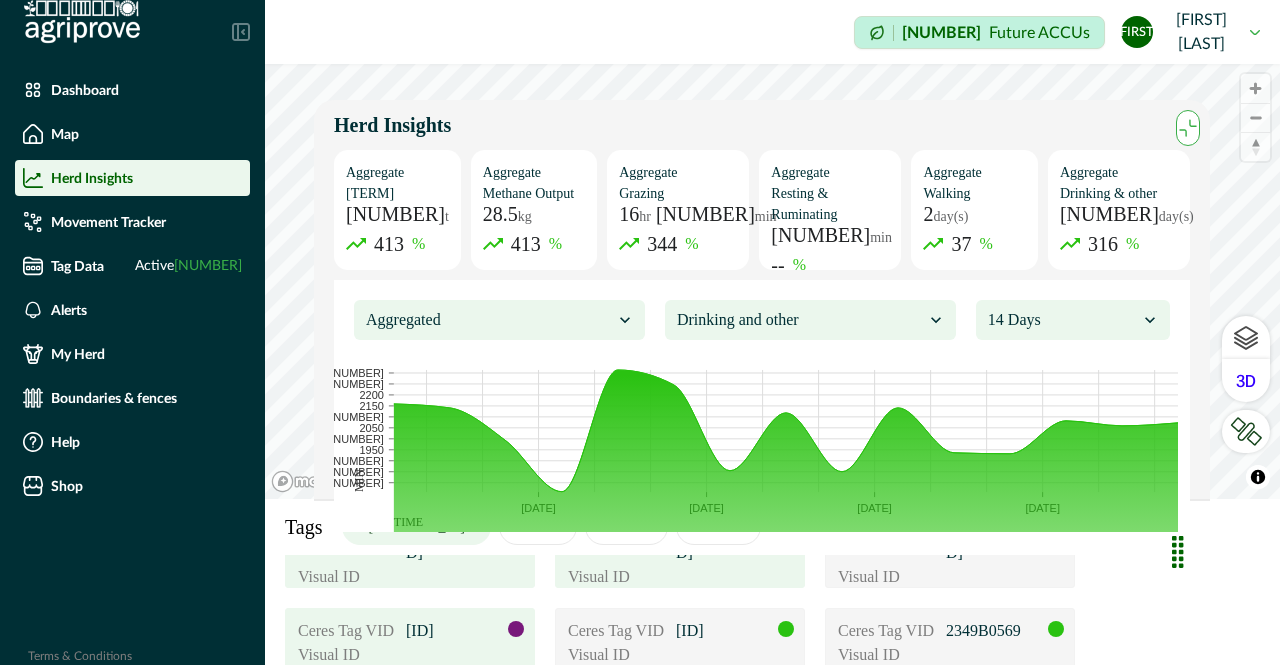 click on "Drinking and other" at bounding box center [810, 320] 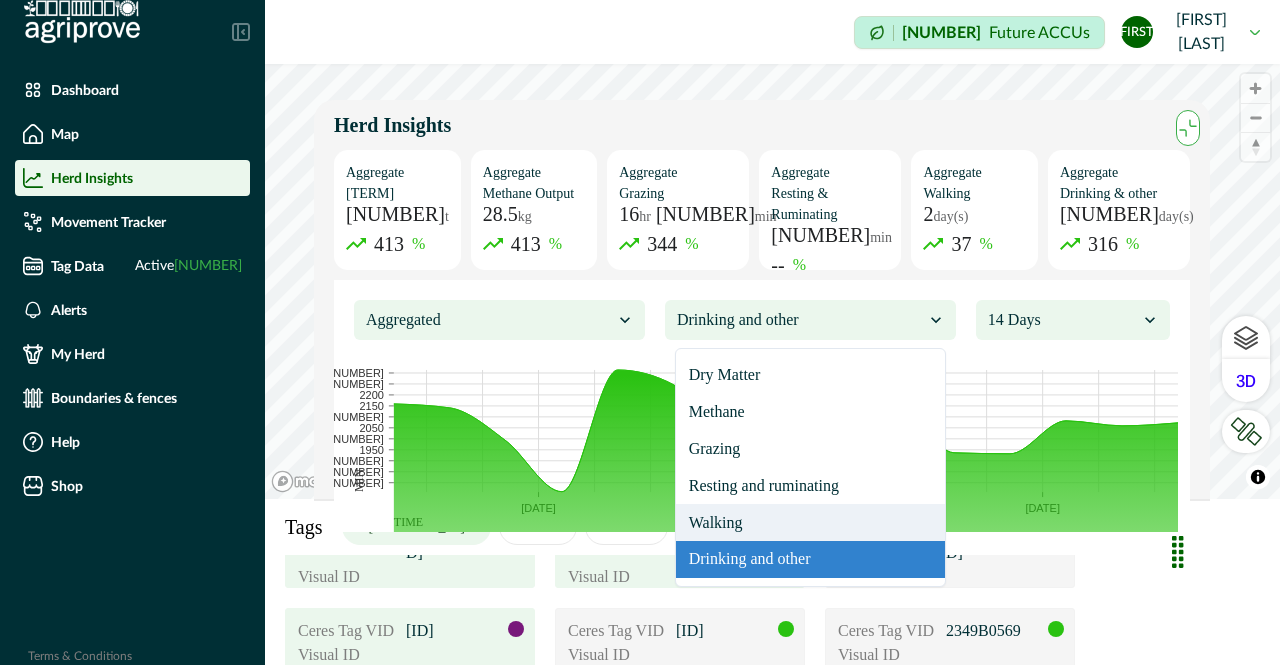 click on "Walking" at bounding box center [810, 522] 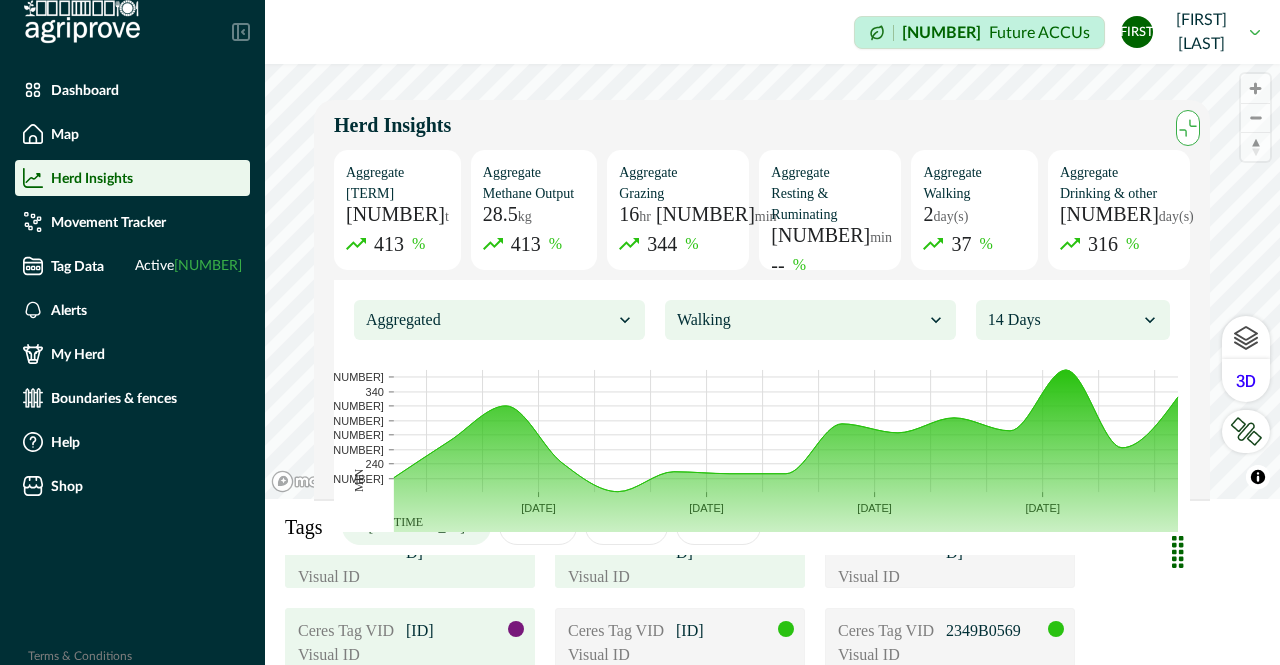 click on "Herd Insights" at bounding box center (762, 120) 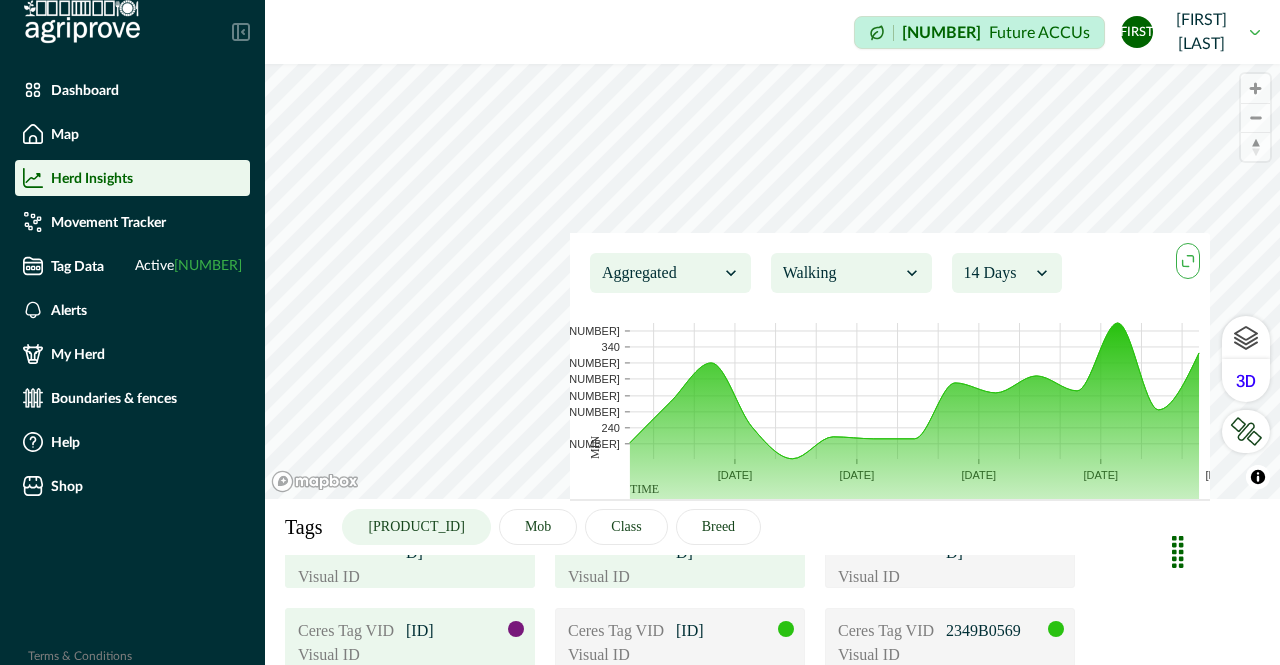 click at bounding box center (841, 273) 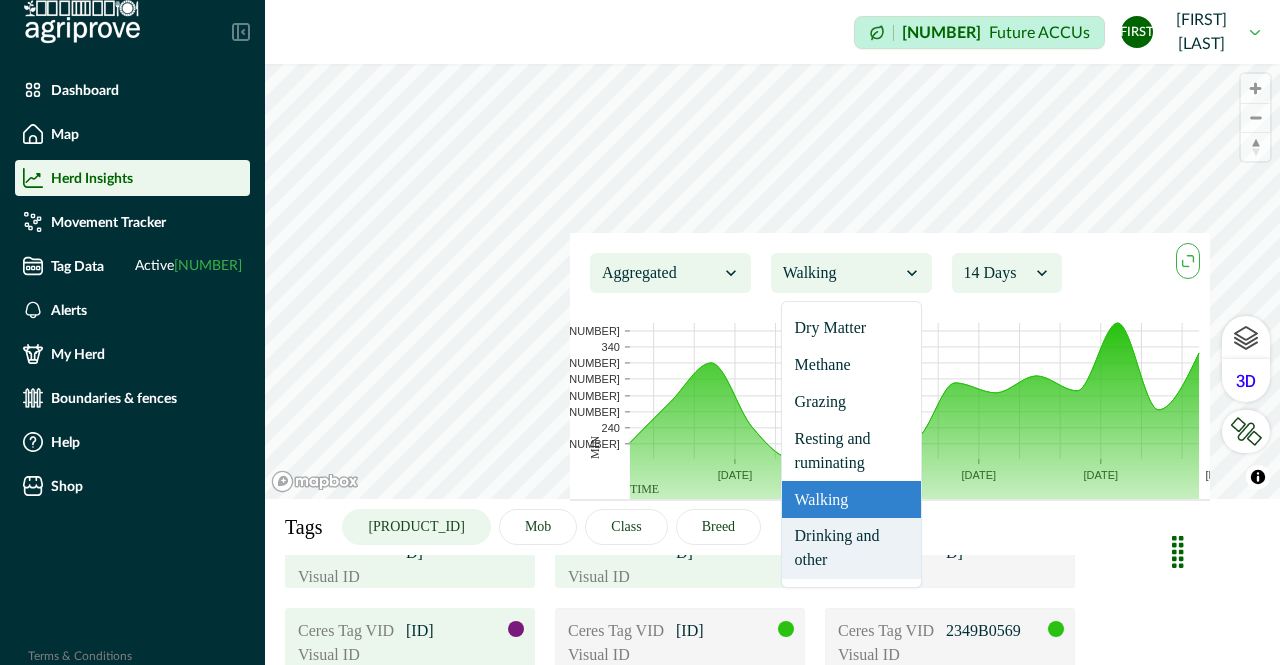 click on "Drinking and other" at bounding box center (851, 548) 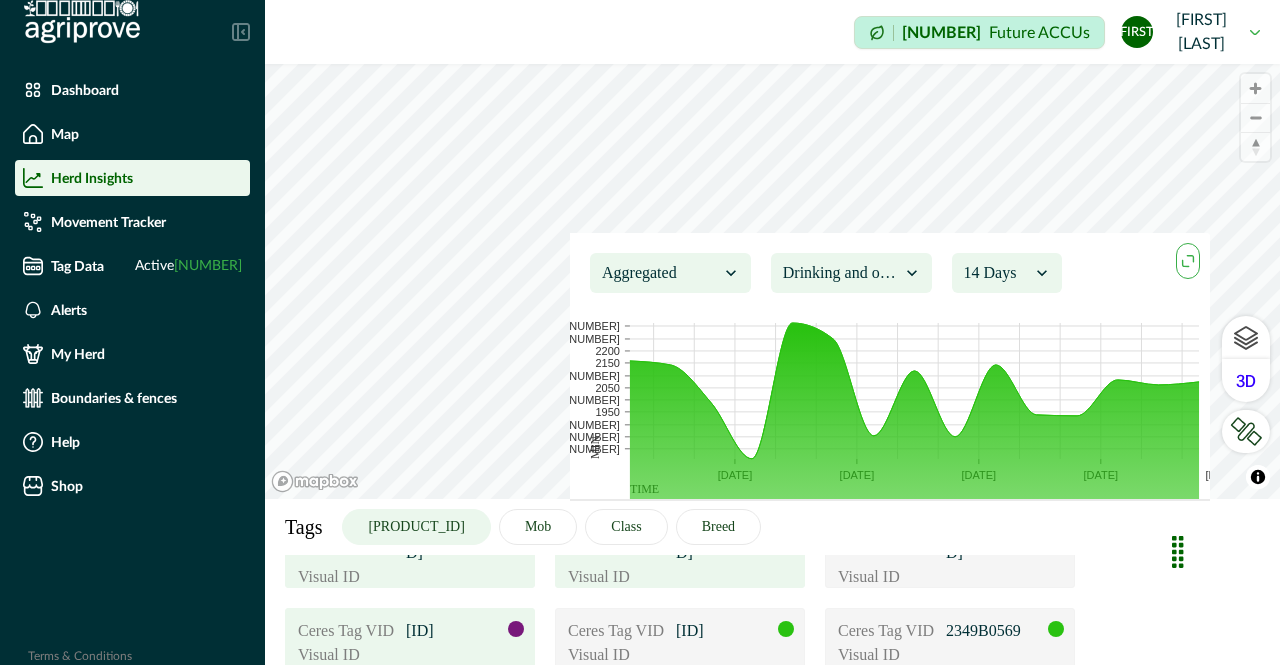 click at bounding box center [841, 273] 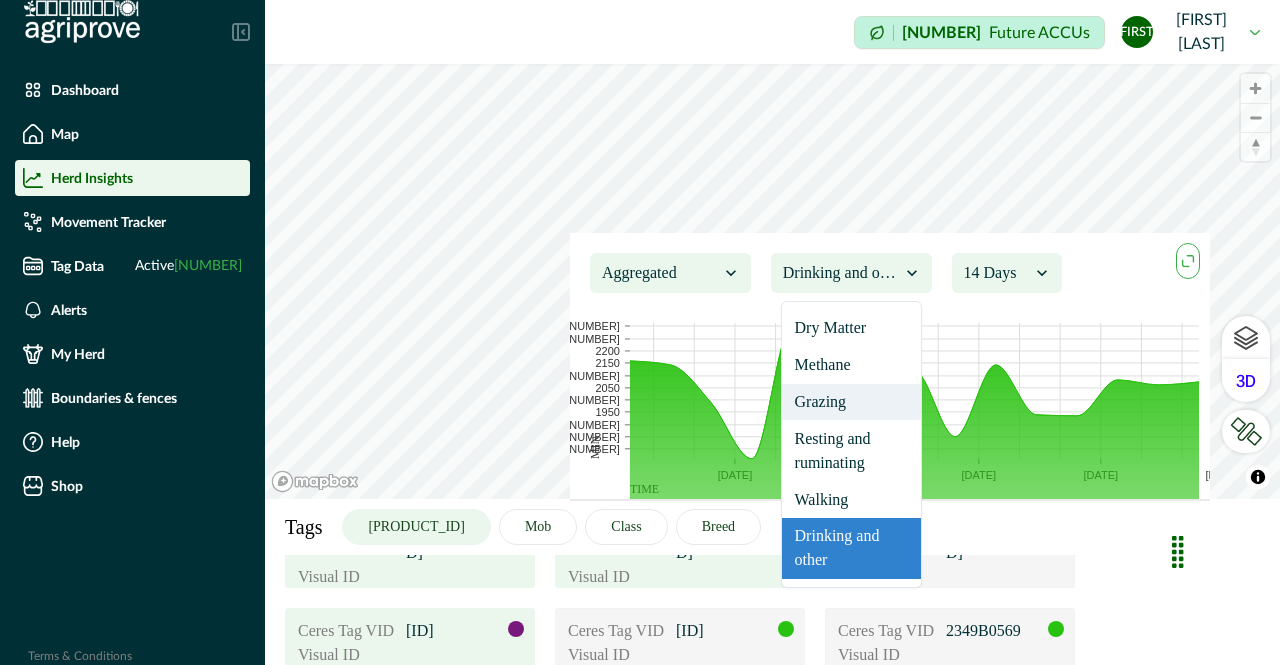 click on "Grazing" at bounding box center (851, 402) 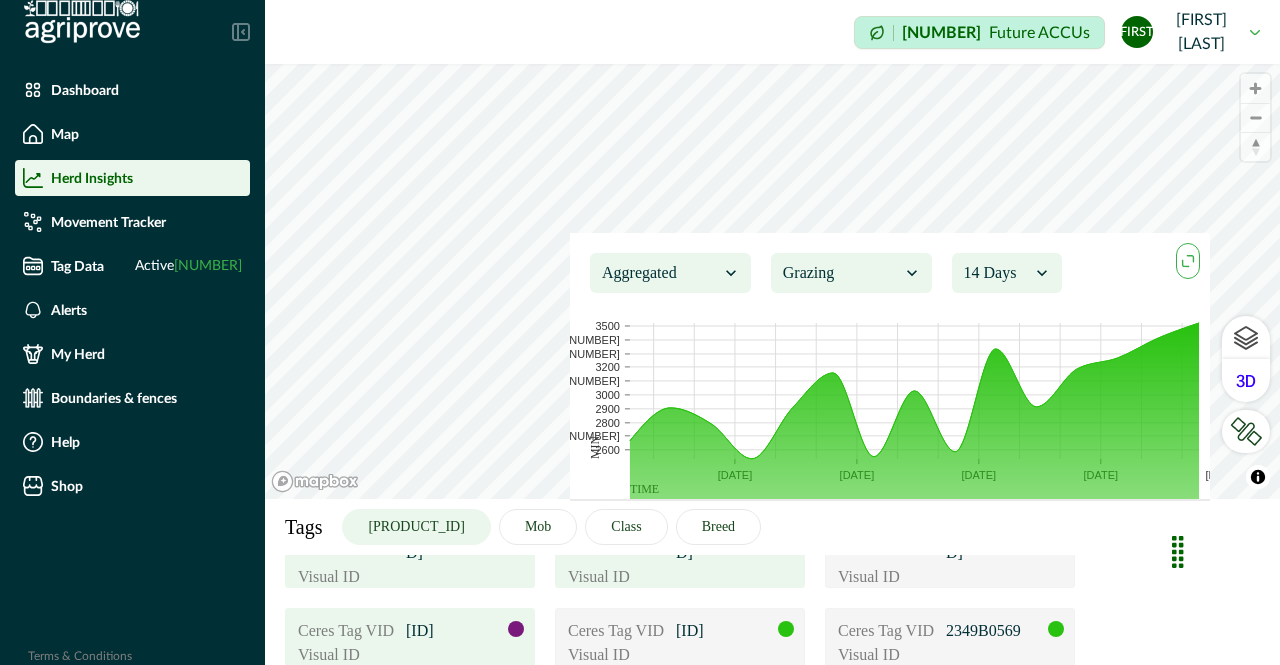 click at bounding box center (997, 273) 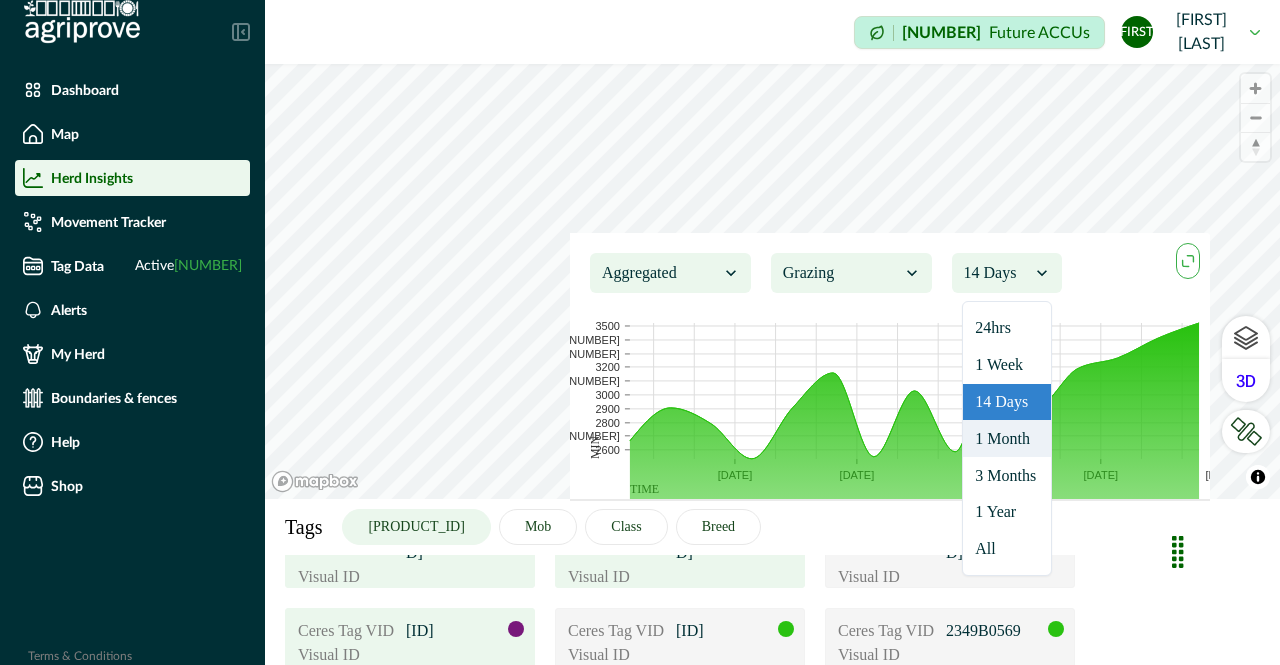 click on "1 Month" at bounding box center [1007, 438] 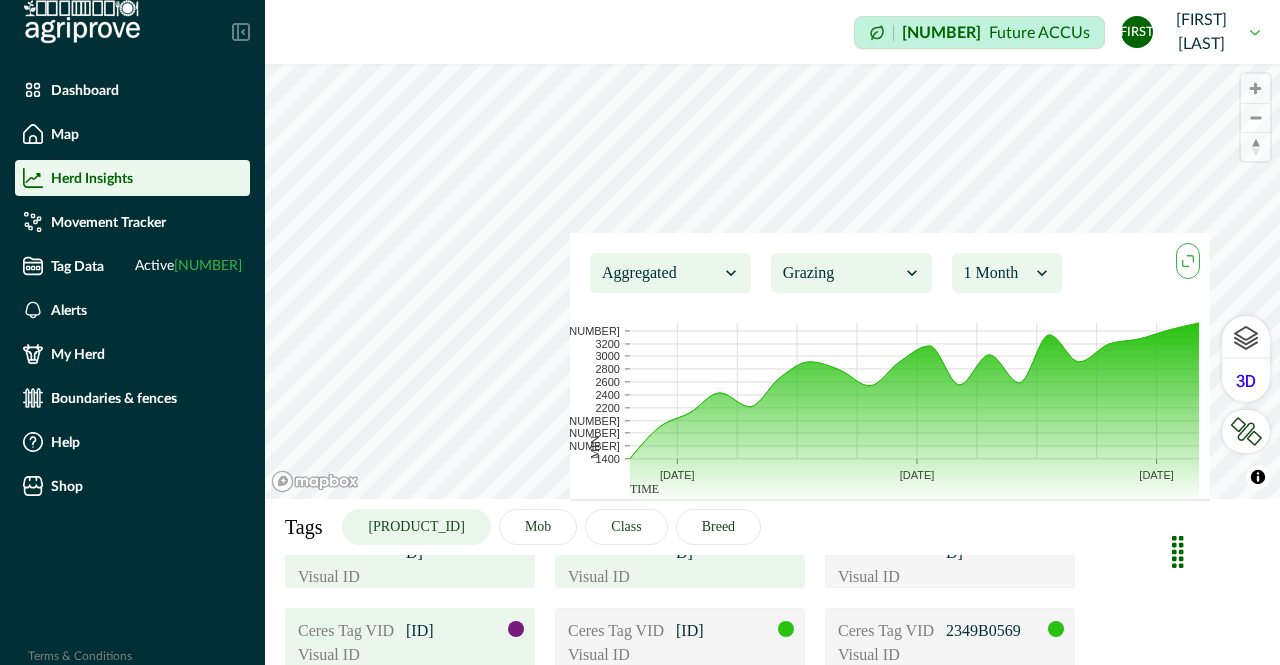 click at bounding box center (841, 273) 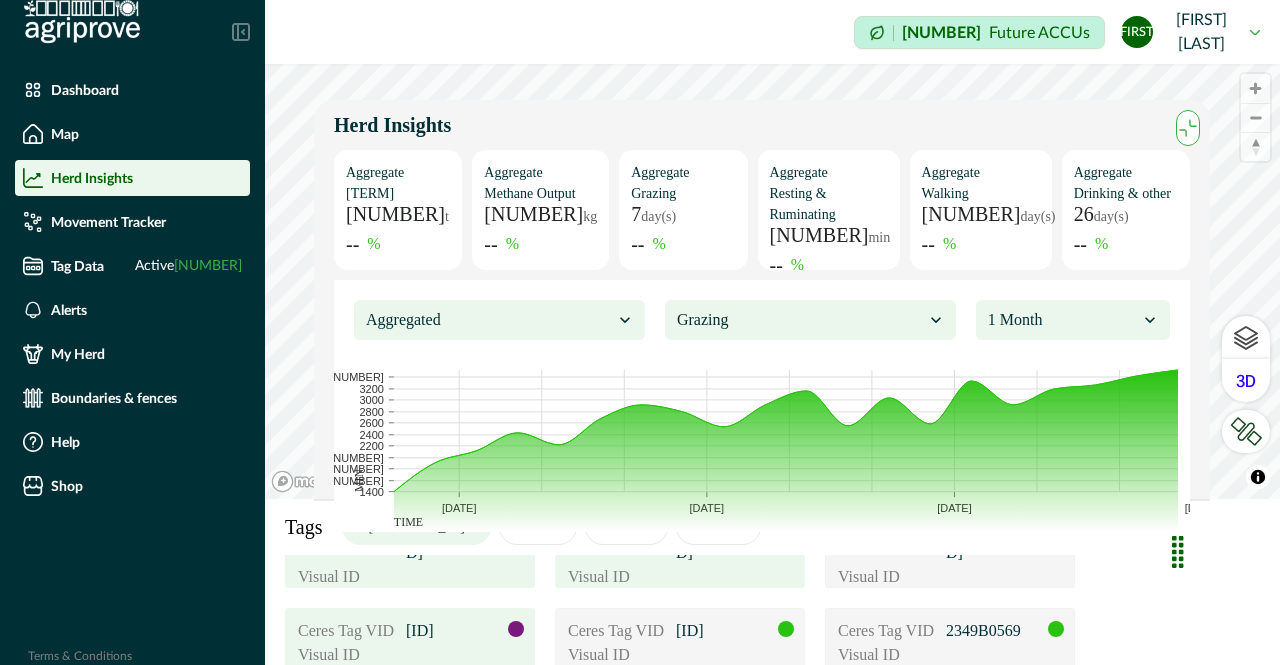 click at bounding box center [1063, 320] 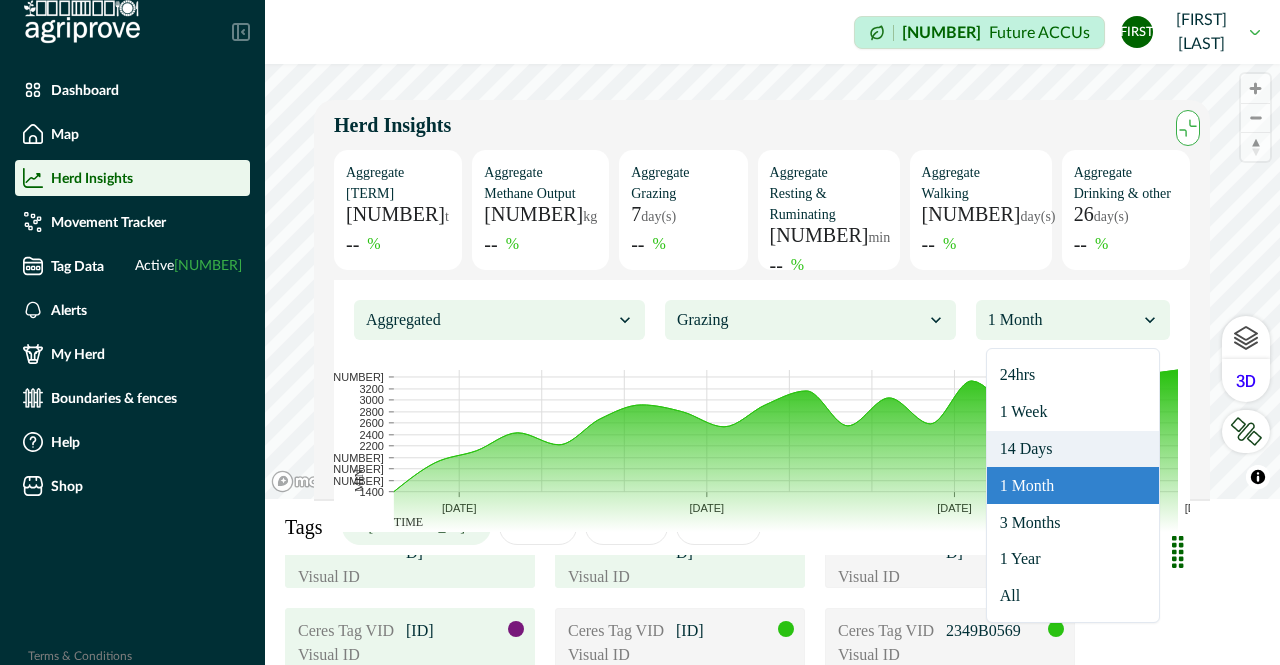 click on "14 Days" at bounding box center (1073, 449) 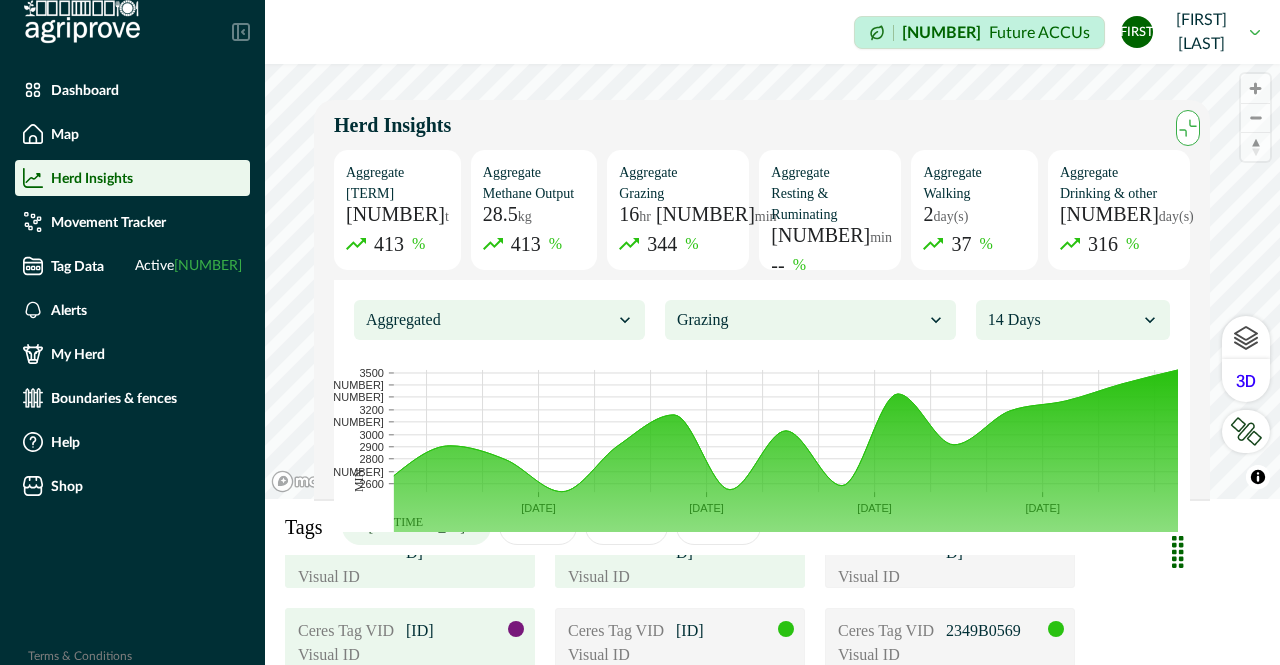 click at bounding box center [1063, 320] 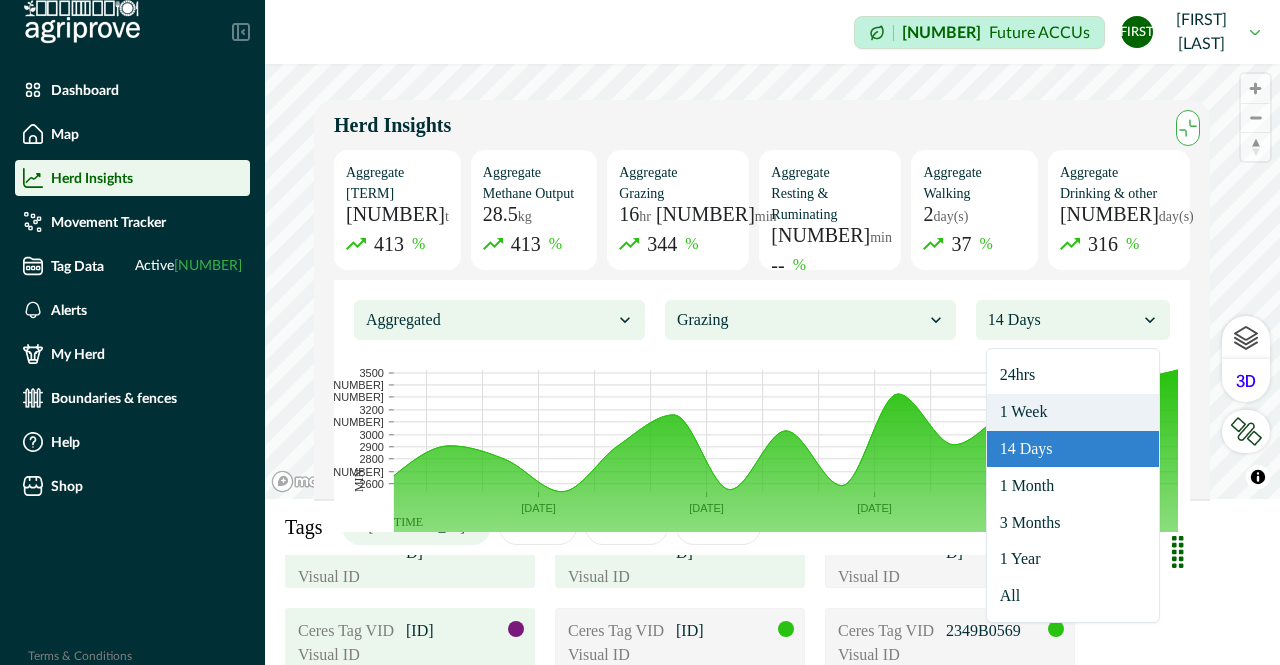 click on "1 Week" at bounding box center [1073, 412] 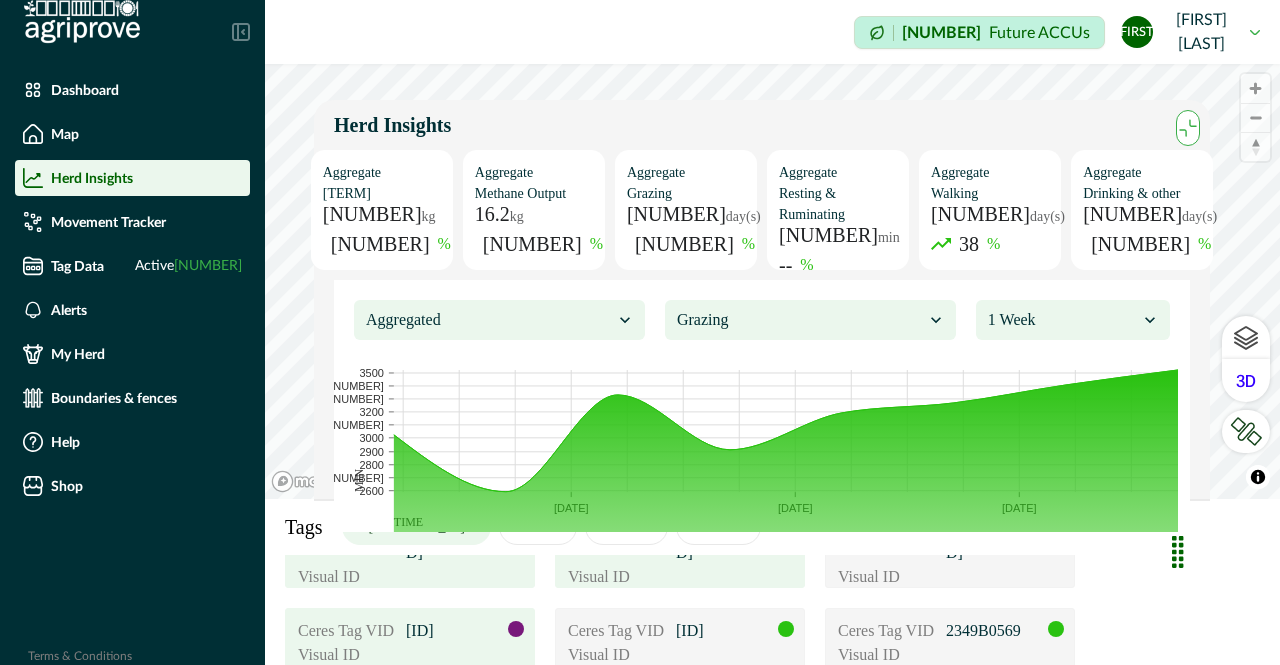 click at bounding box center [489, 320] 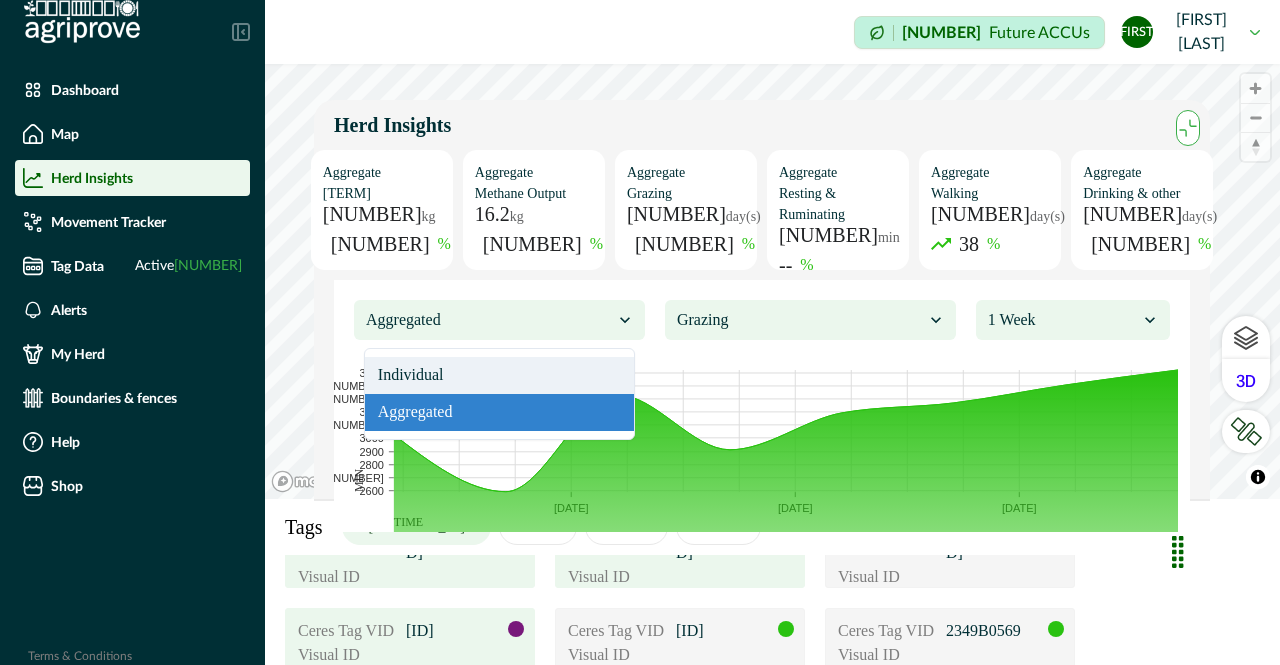 click on "Individual" at bounding box center [499, 375] 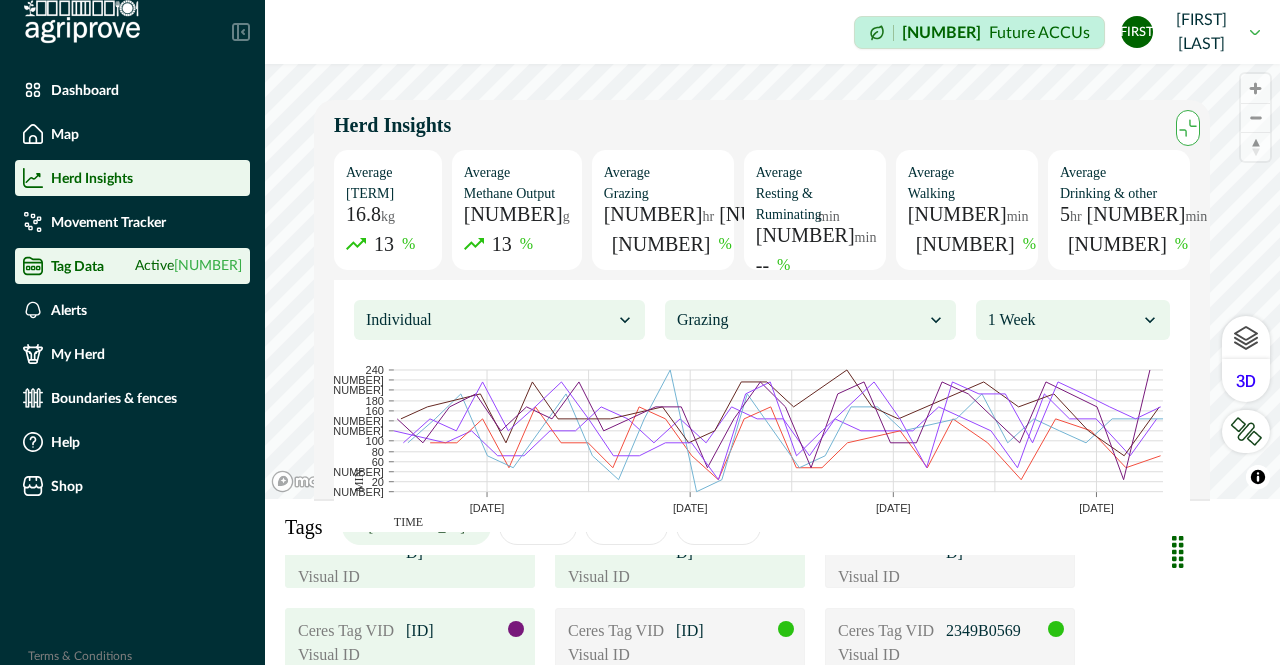 click on "Tag Data Active  [NUMBER]" at bounding box center [132, 266] 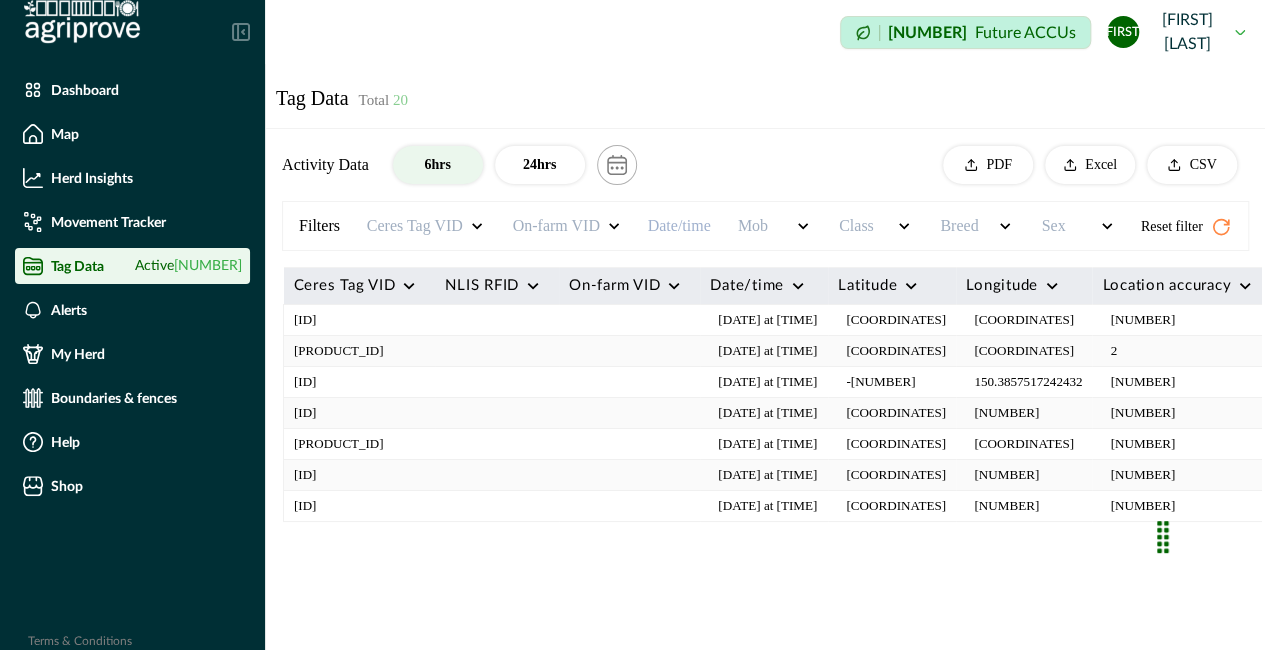 click on "Herd Insights" at bounding box center (92, 178) 